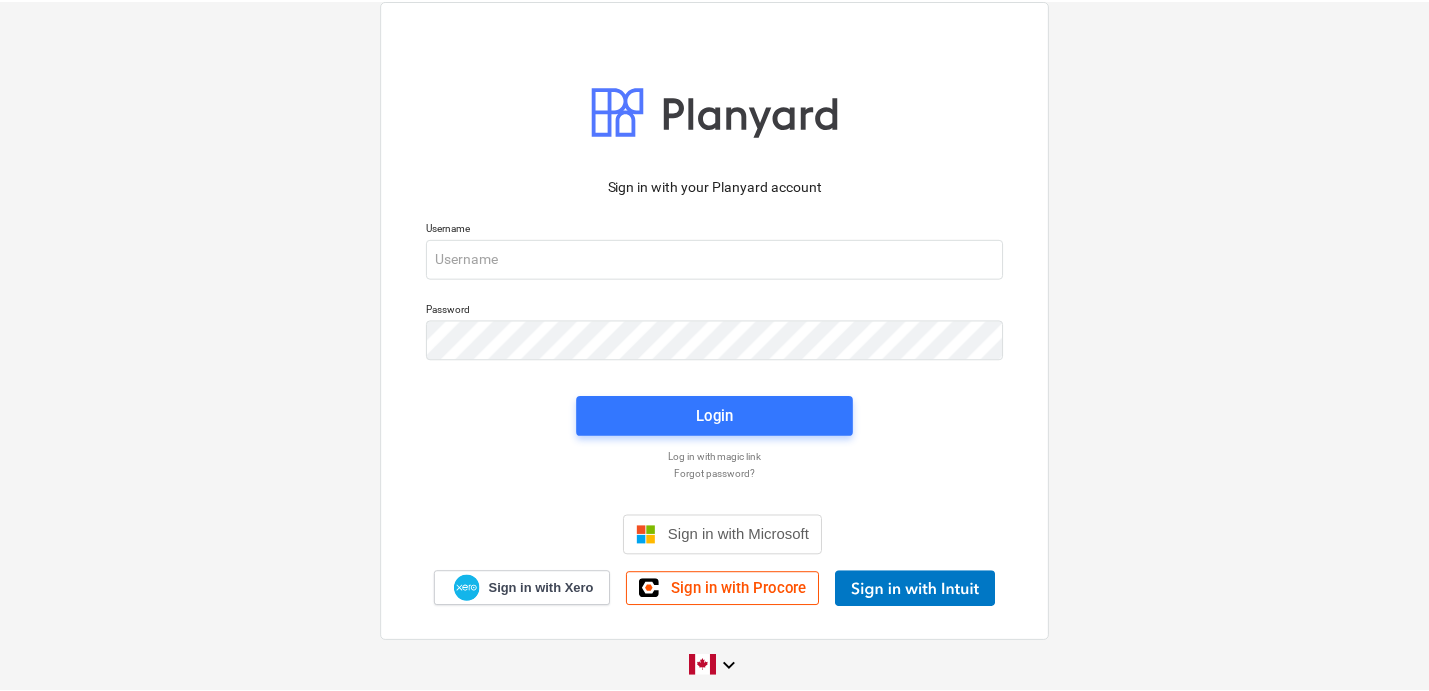 scroll, scrollTop: 0, scrollLeft: 0, axis: both 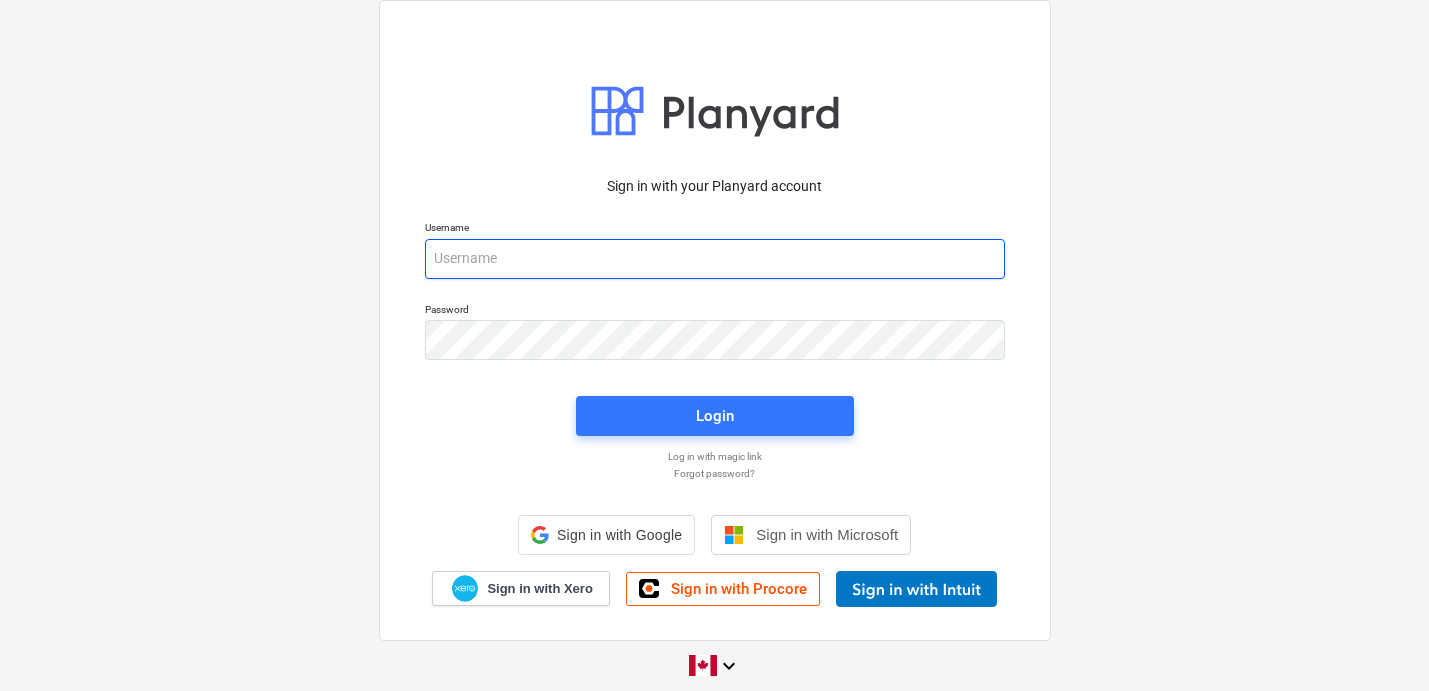 click at bounding box center [715, 259] 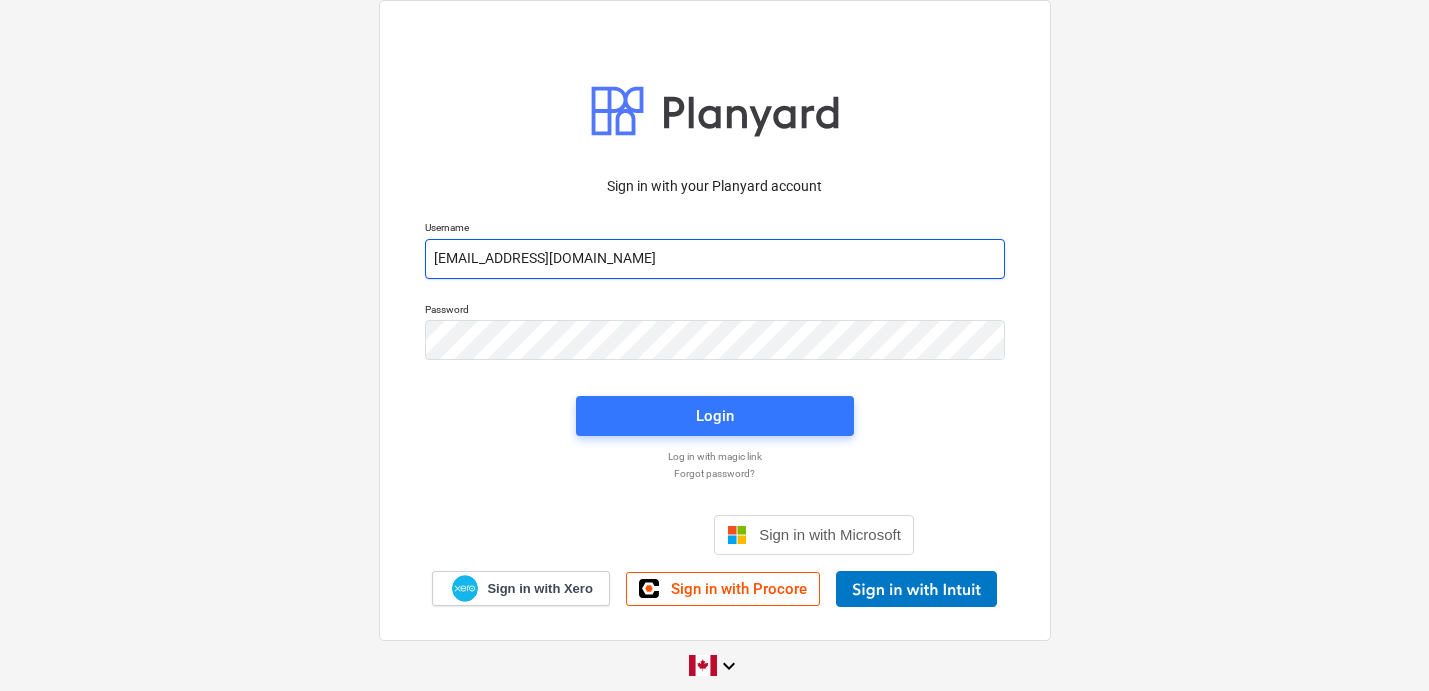 type on "[EMAIL_ADDRESS][DOMAIN_NAME]" 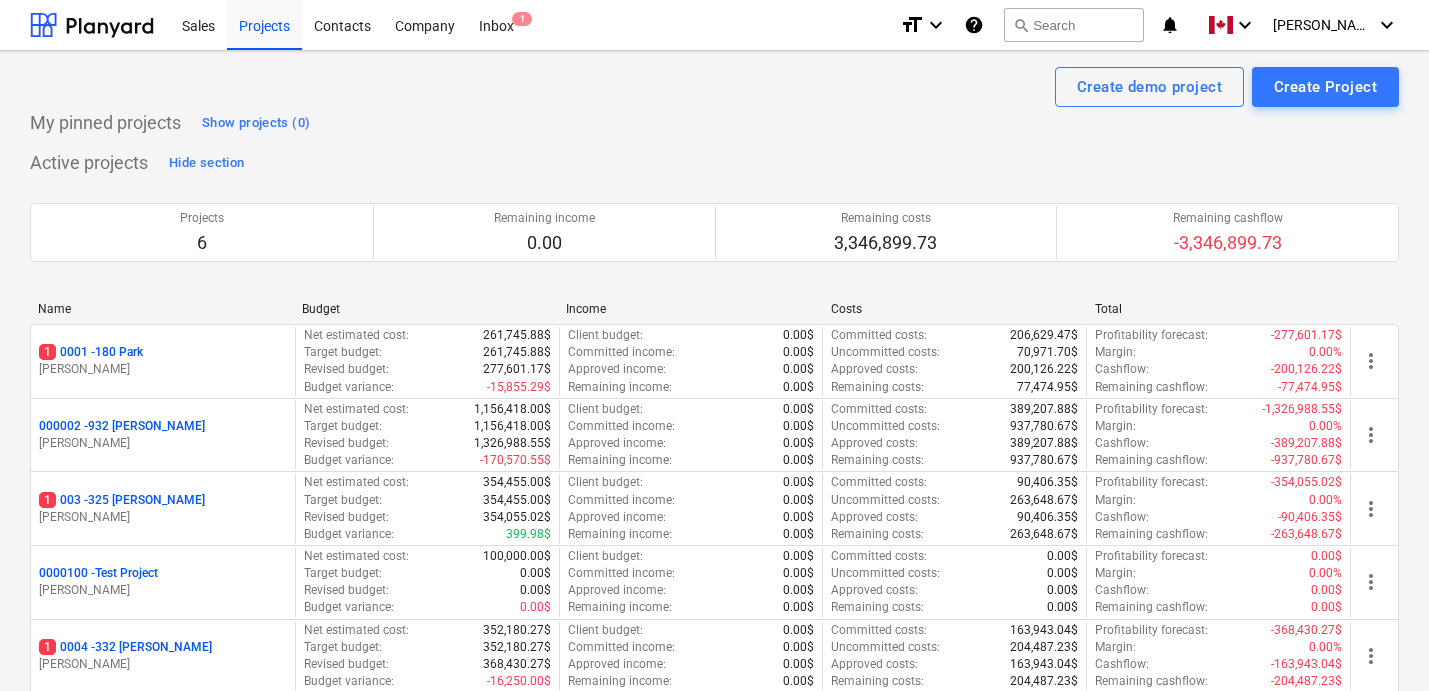 click on "Name Budget Income Costs Total 1  0001 -  180 Park [PERSON_NAME] Net estimated cost : 261,745.88$ Target budget : 261,745.88$ Revised budget : 277,601.17$ Budget variance : -15,855.29$ Client budget : 0.00$ Committed income : 0.00$ Approved income : 0.00$ Remaining income : 0.00$ Committed costs : 206,629.47$ Uncommitted costs : 70,971.70$ Approved costs : 200,126.22$ Remaining costs : 77,474.95$ Profitability forecast : -277,601.17$ Margin : 0.00% Cashflow : -200,126.22$ Remaining cashflow : -77,474.95$ more_vert  000002 -  932 [PERSON_NAME] Net estimated cost : 1,156,418.00$ Target budget : 1,156,418.00$ Revised budget : 1,326,988.55$ Budget variance : -170,570.55$ Client budget : 0.00$ Committed income : 0.00$ Approved income : 0.00$ Remaining income : 0.00$ Committed costs : 389,207.88$ Uncommitted costs : 937,780.67$ Approved costs : 389,207.88$ Remaining costs : 937,780.67$ Profitability forecast : -1,326,988.55$ Margin : 0.00% Cashflow : -389,207.88$ Remaining cashflow : -937,780.67$ more_vert 1 : :" at bounding box center (714, 538) 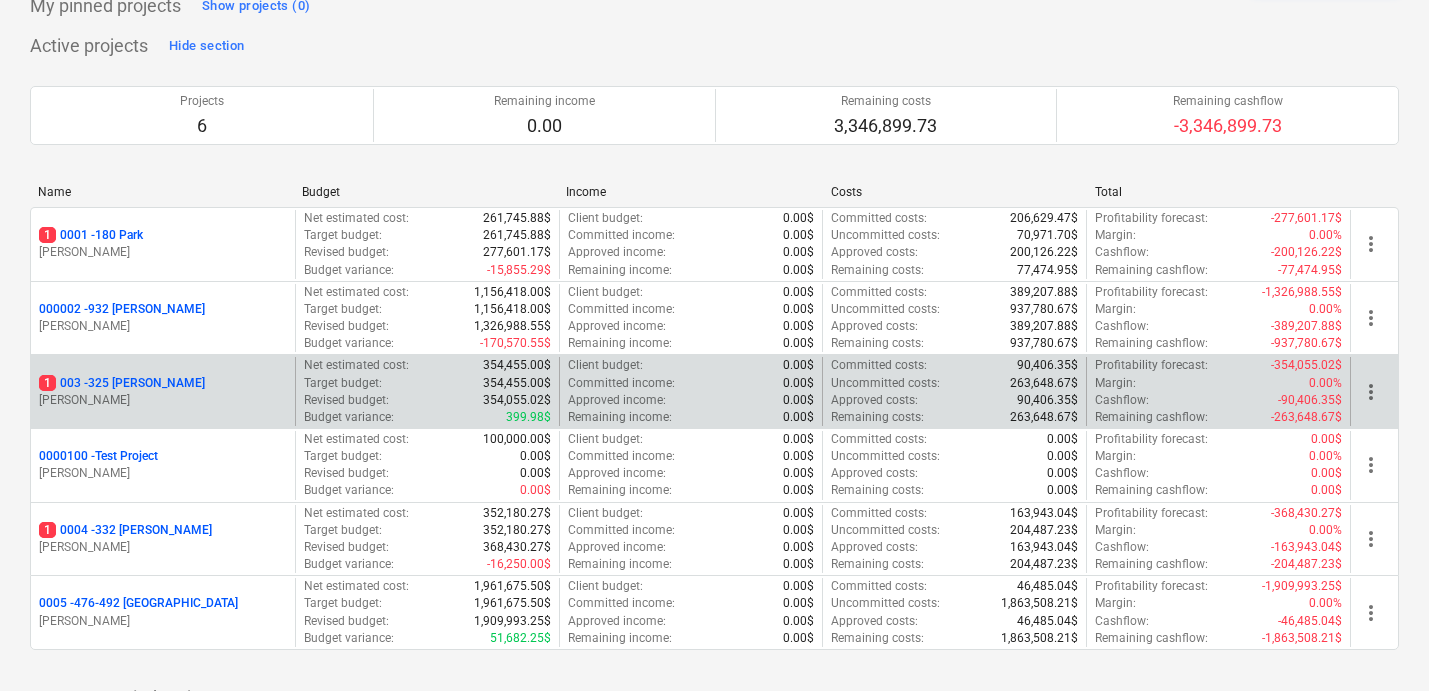 scroll, scrollTop: 162, scrollLeft: 0, axis: vertical 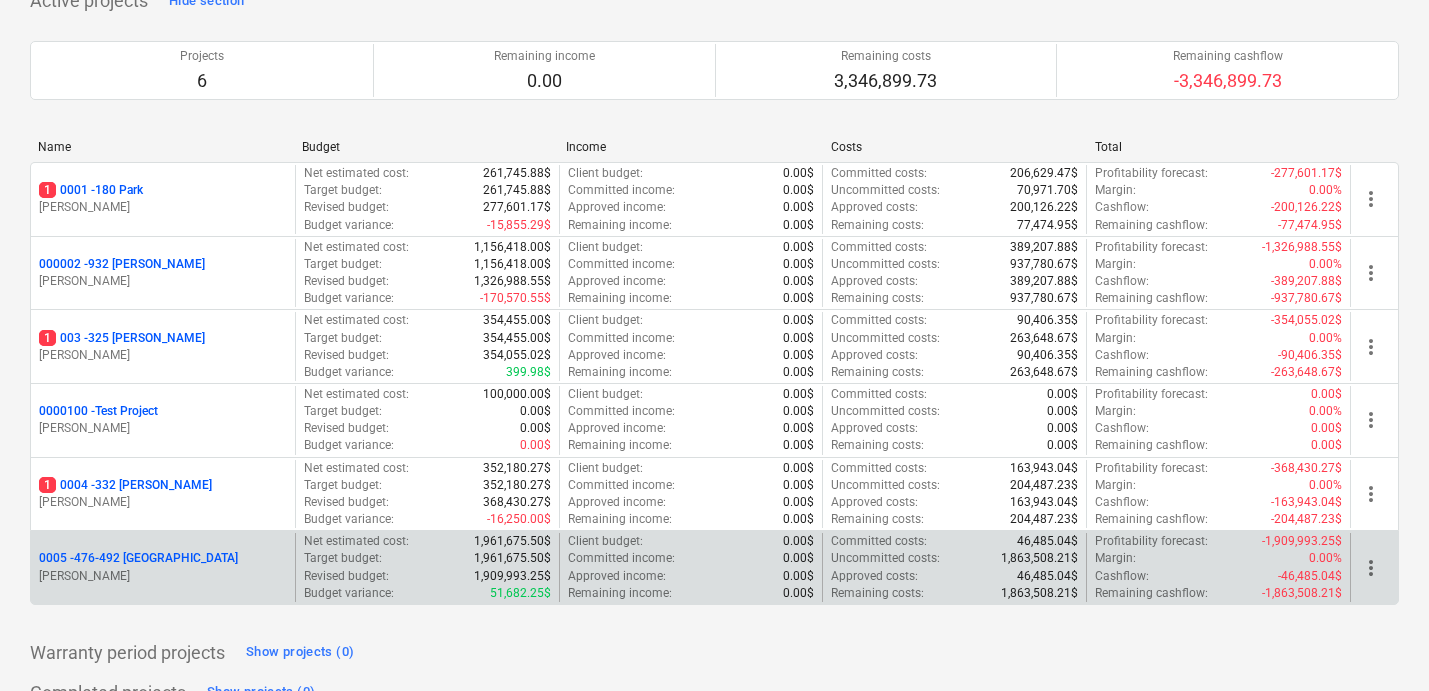 click on "0005 -  476-492 [GEOGRAPHIC_DATA]" at bounding box center [138, 558] 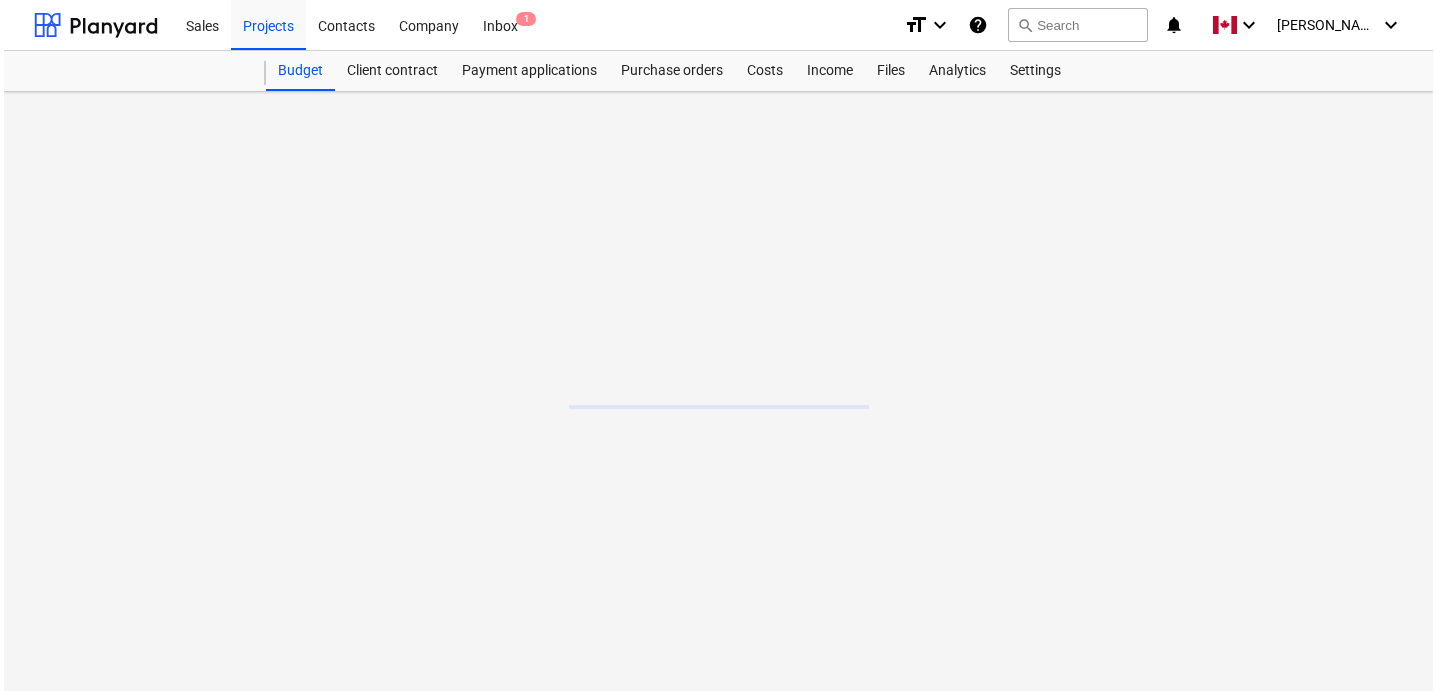 scroll, scrollTop: 0, scrollLeft: 0, axis: both 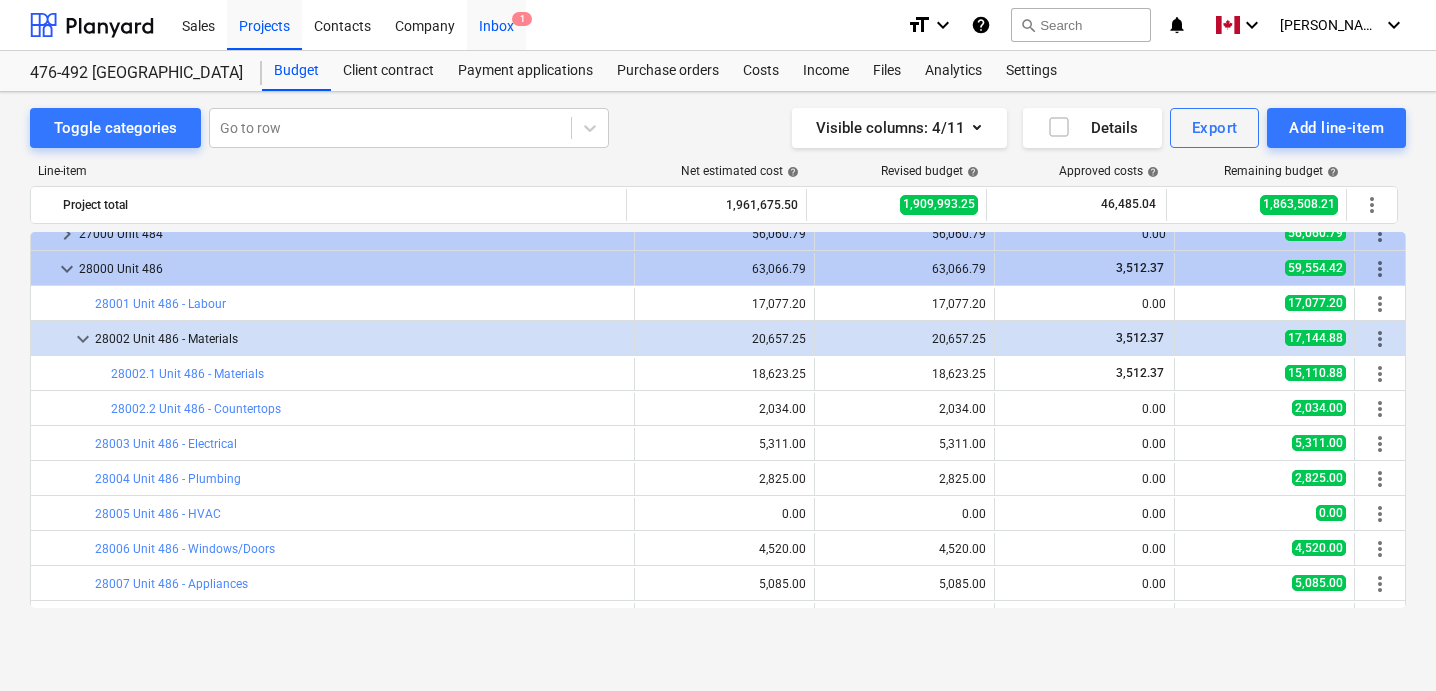 click on "Inbox 1" at bounding box center [496, 24] 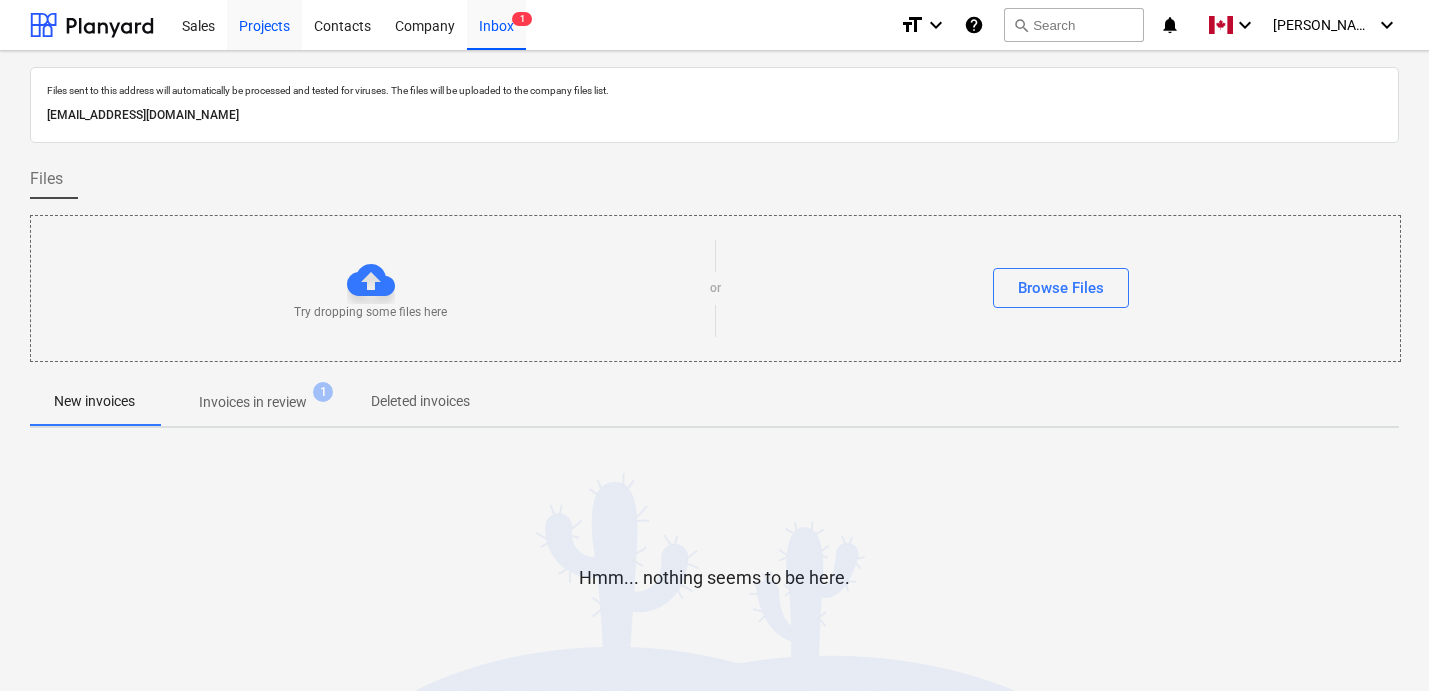 click on "Projects" at bounding box center (264, 24) 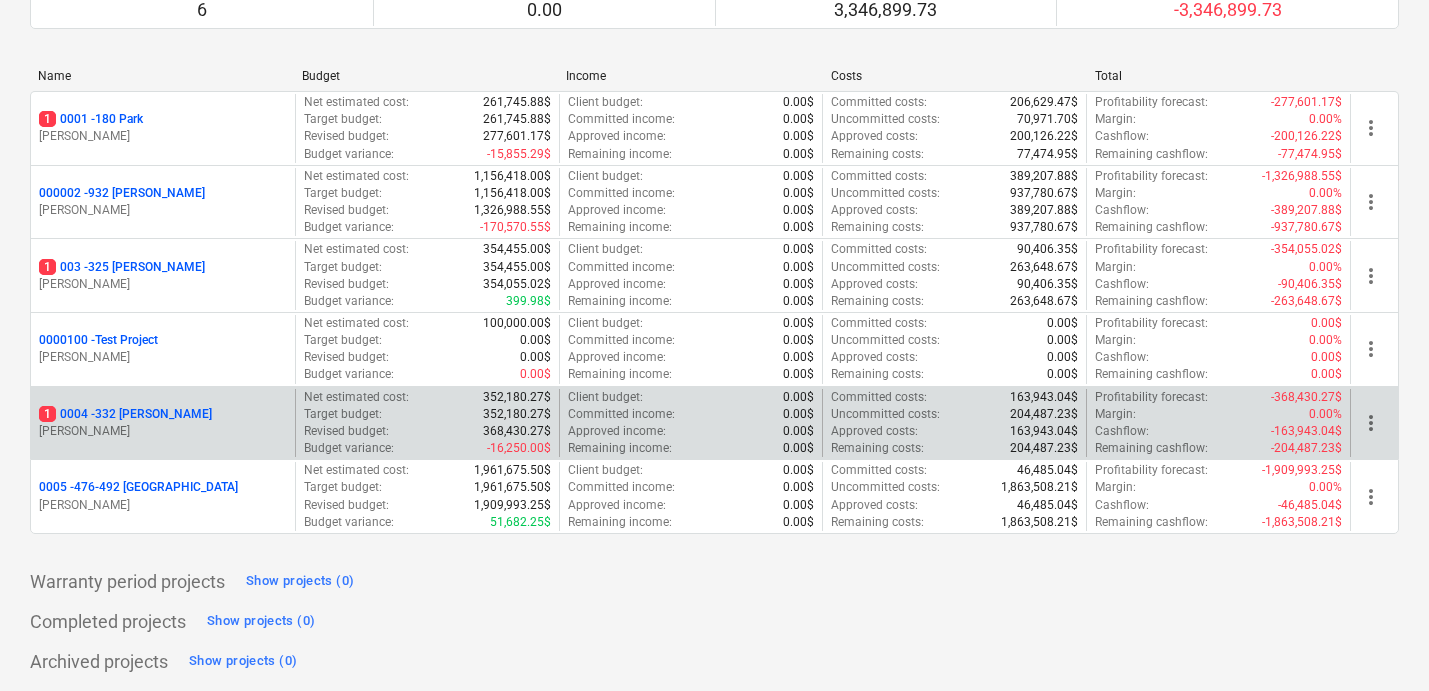 scroll, scrollTop: 236, scrollLeft: 0, axis: vertical 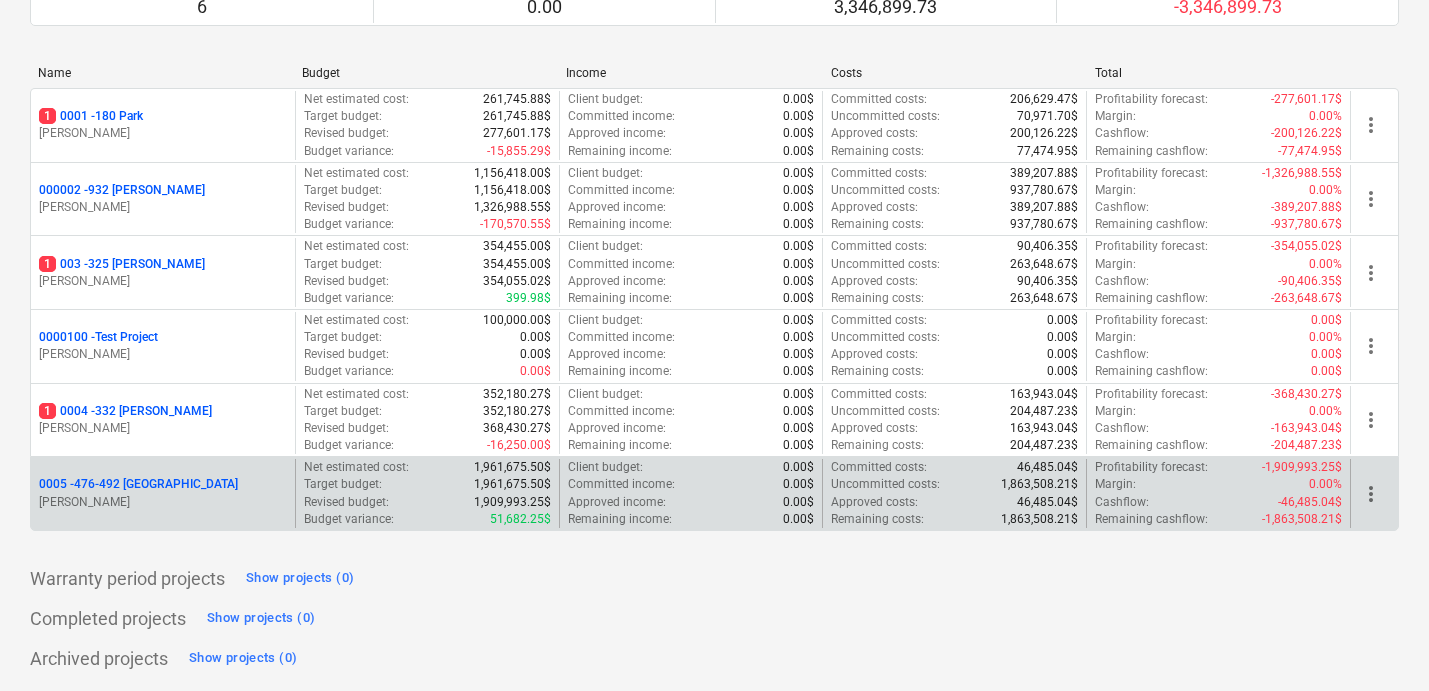 click on "0005 -  476-492 [GEOGRAPHIC_DATA]" at bounding box center (138, 484) 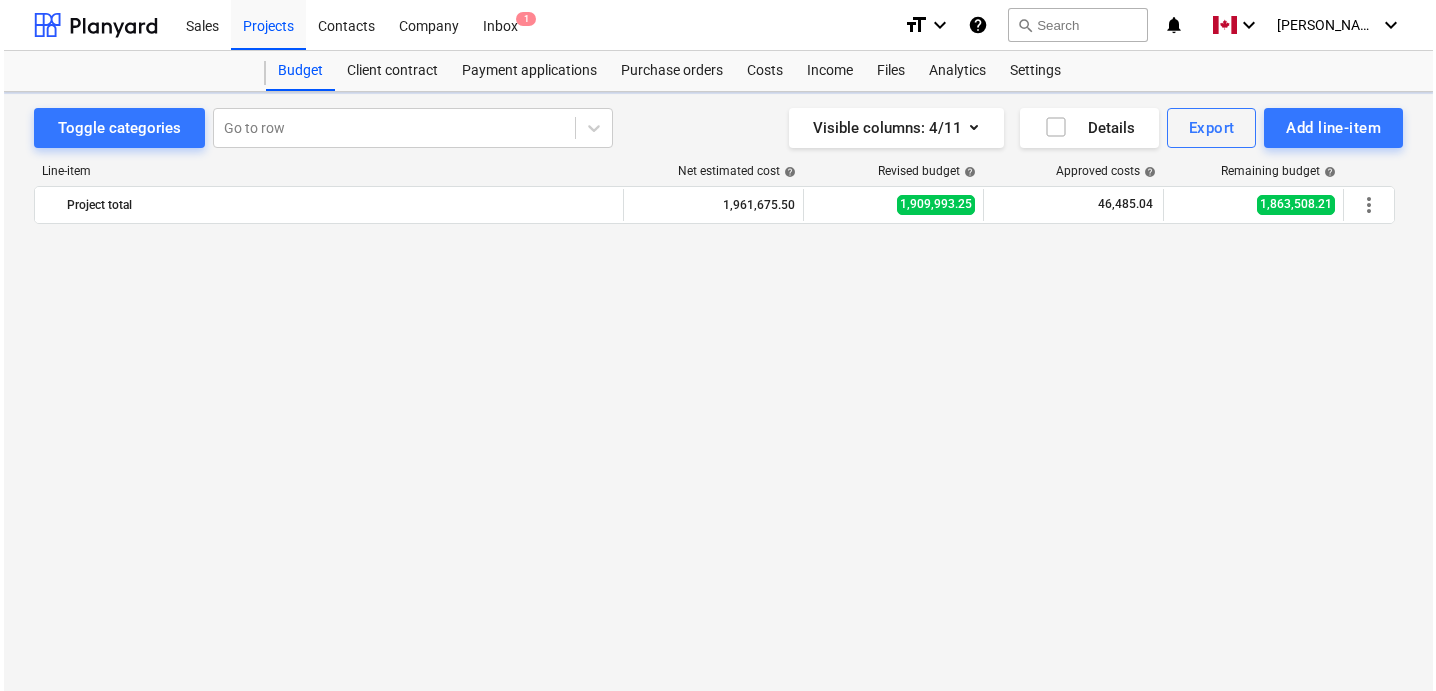 scroll, scrollTop: 0, scrollLeft: 0, axis: both 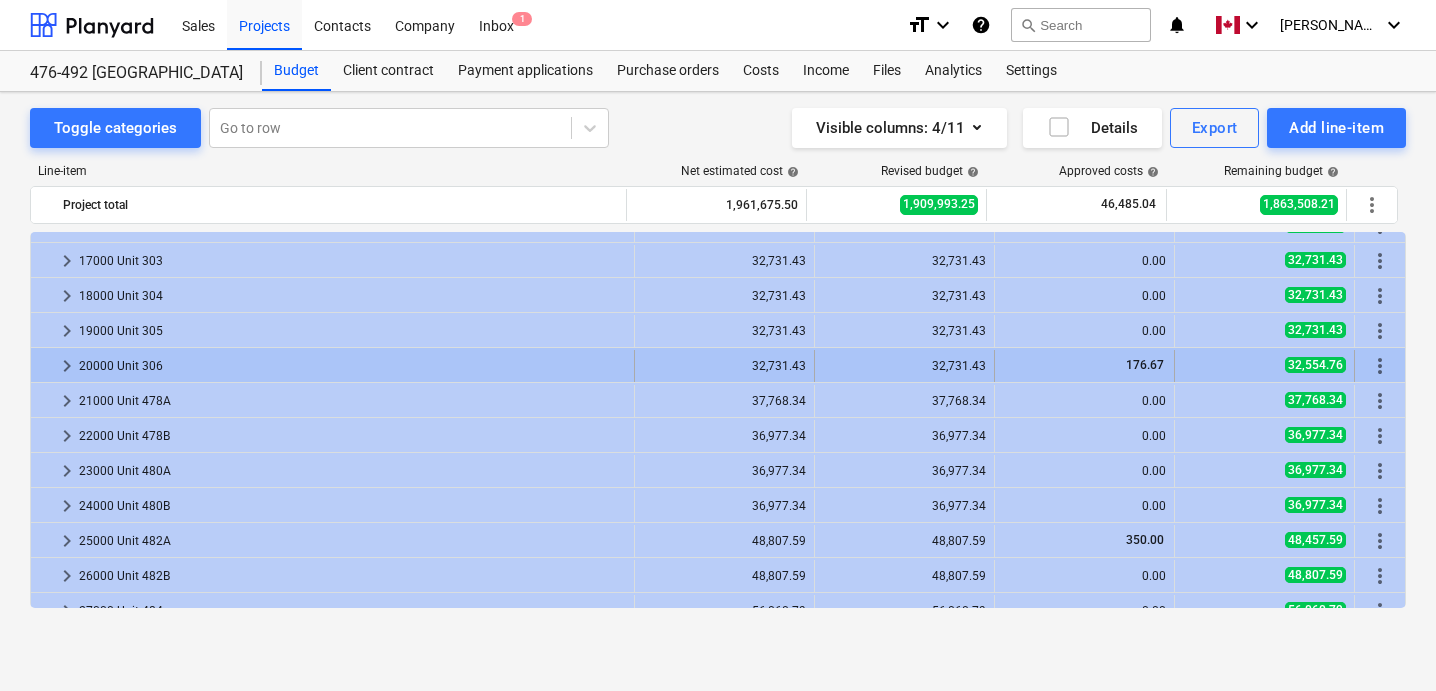 click on "keyboard_arrow_right" at bounding box center (67, 366) 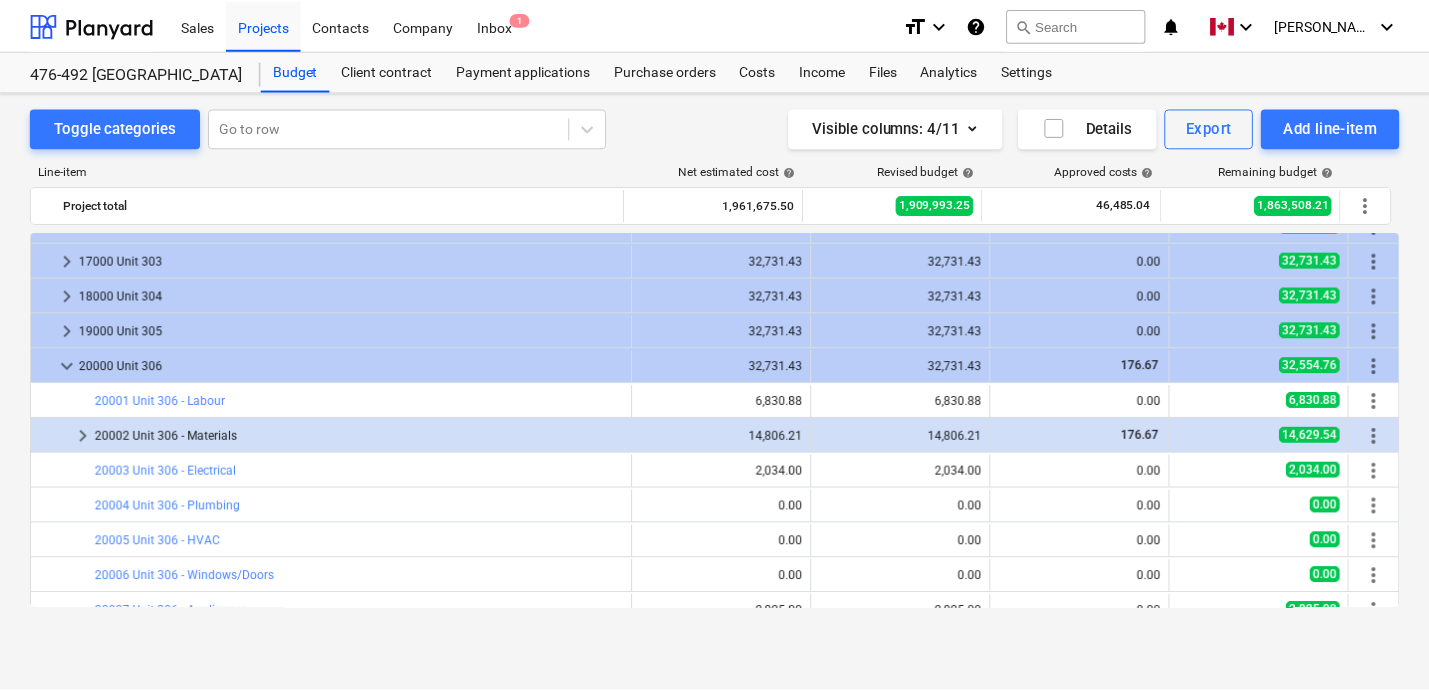 scroll, scrollTop: 1097, scrollLeft: 0, axis: vertical 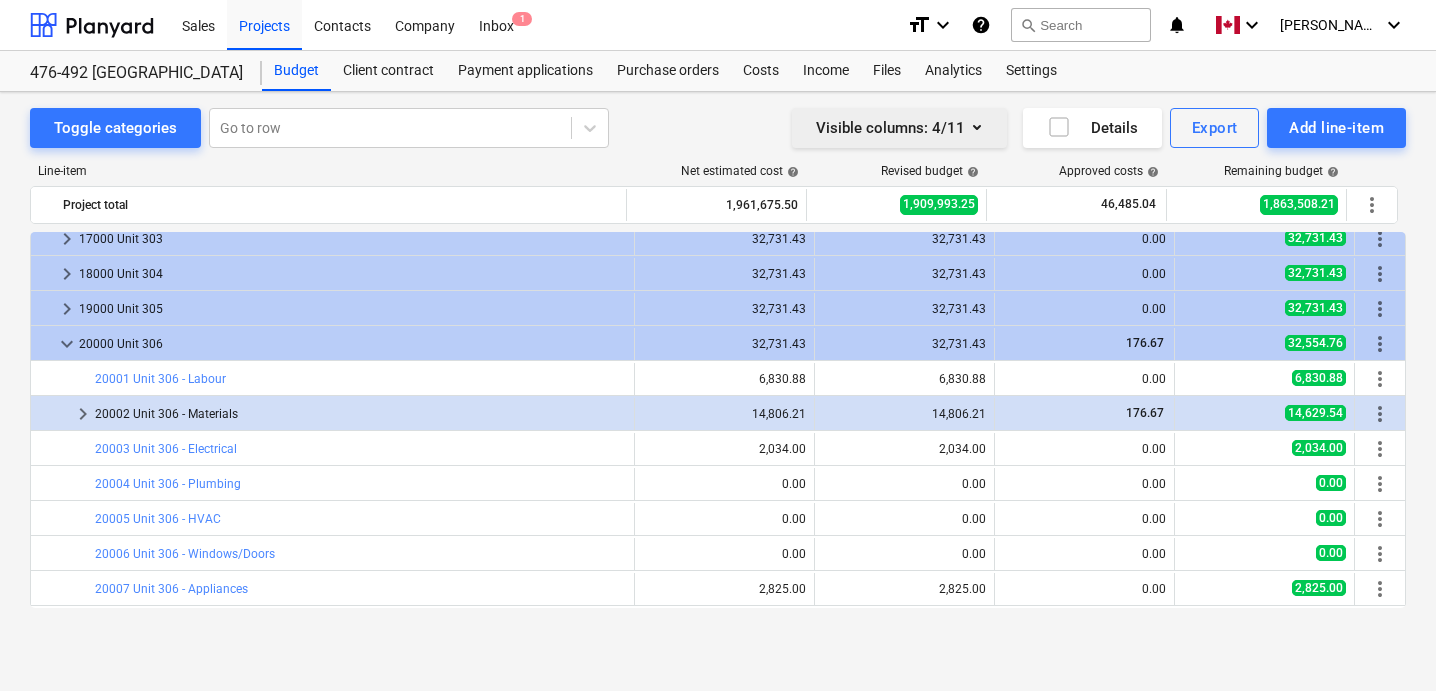 click 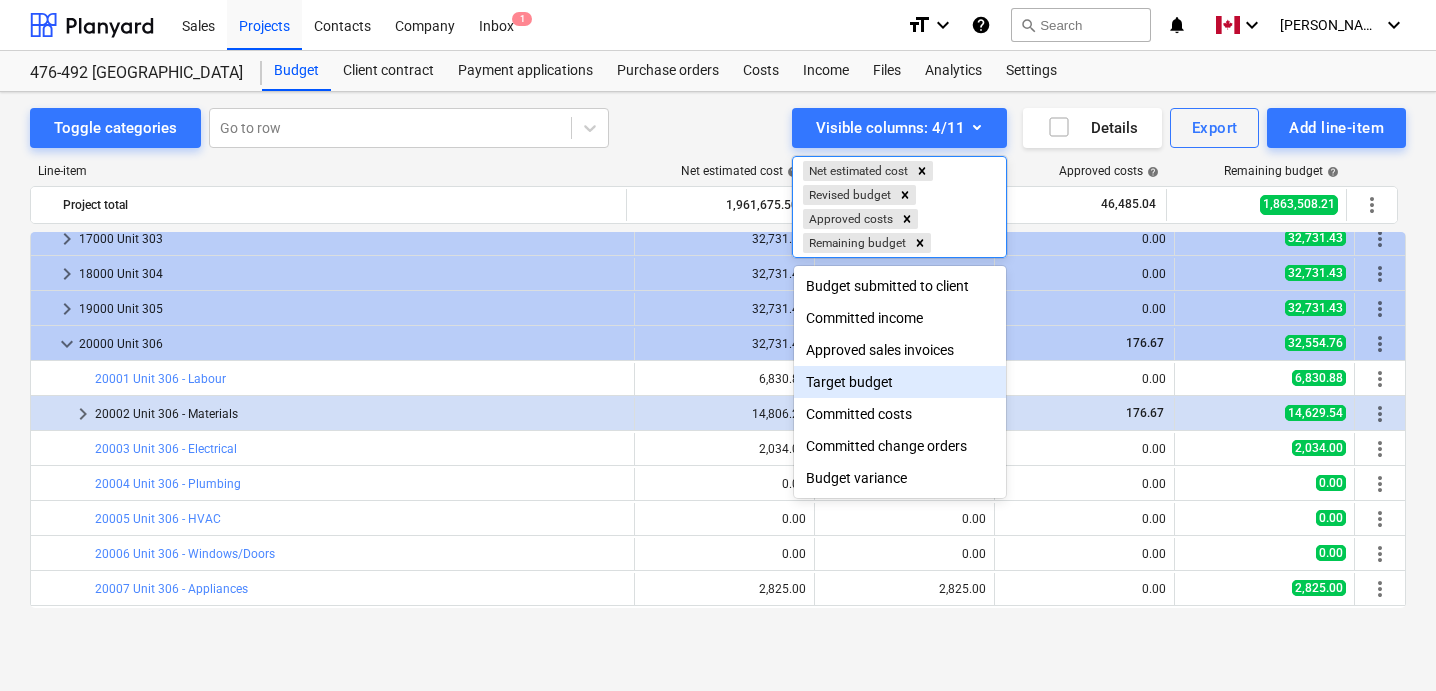 click at bounding box center [718, 345] 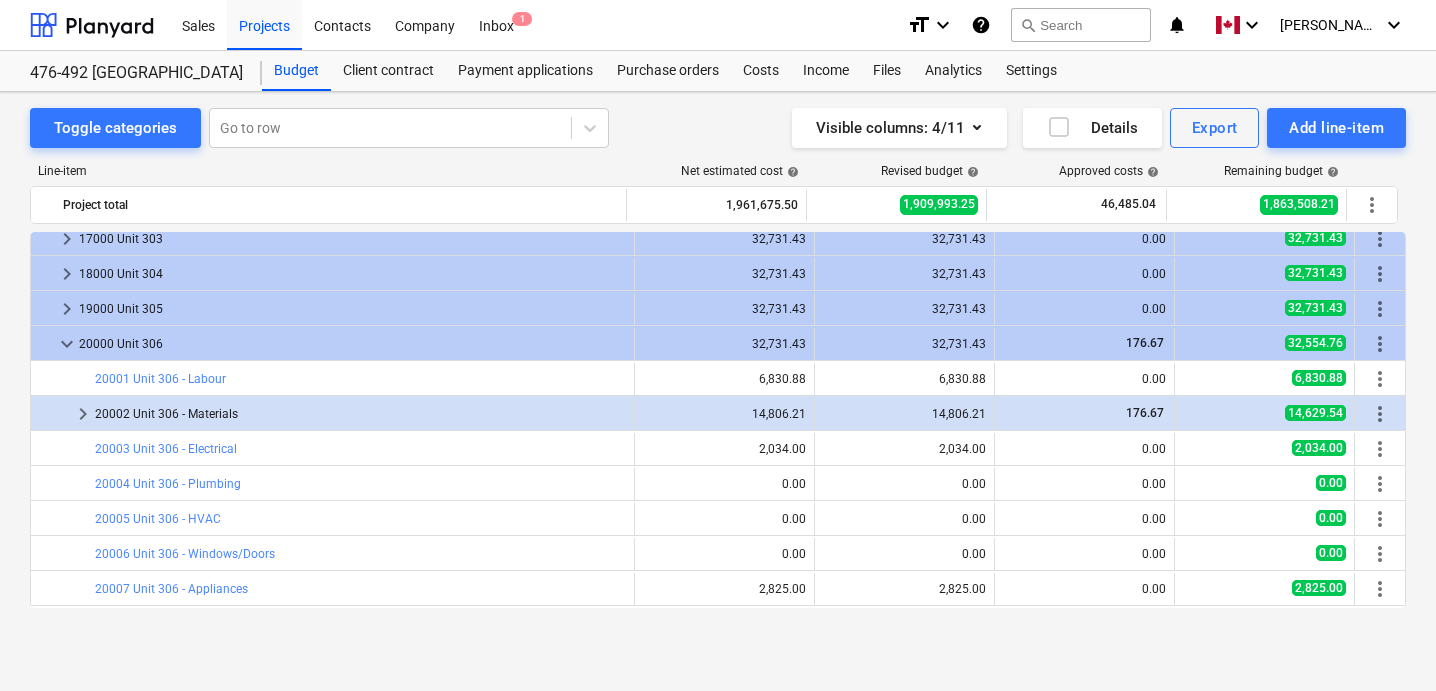 click on "Toggle categories Go to row Visible columns :   4/11 Details Export Add line-item Line-item Net estimated cost help Revised budget help Approved costs help Remaining budget help Project total 1,961,675.50 1,909,993.25 46,485.04 1,863,508.21 more_vert bar_chart 408 Security/Cameras edit 17,628.00 edit 18,692.34 18,692.34 0.00 more_vert bar_chart 409 Insulation Costs (net of rebates) edit 0.00 edit 0.00 0.00 0.00 more_vert bar_chart 410 Plumbing (Building) edit 5,000.00 edit 5,000.00 0.00 5,000.00 more_vert keyboard_arrow_down 5 Per Unit Costs 1,262,753.00 1,262,753.00 4,039.04 1,258,713.96 more_vert keyboard_arrow_right 1000 Unit 100A 31,367.97 31,367.97 0.00 31,367.97 more_vert keyboard_arrow_right 2000 Unit 100B 32,731.43 32,731.43 0.00 32,731.43 more_vert keyboard_arrow_right 3000 Unit 101A 32,731.43 32,731.43 0.00 32,731.43 more_vert keyboard_arrow_right 4000 Unit 101B 32,731.43 32,731.43 0.00 32,731.43 more_vert keyboard_arrow_right 5000 Unit 102A 32,731.43 32,731.43 0.00 32,731.43 more_vert 30,451.09" at bounding box center (718, 391) 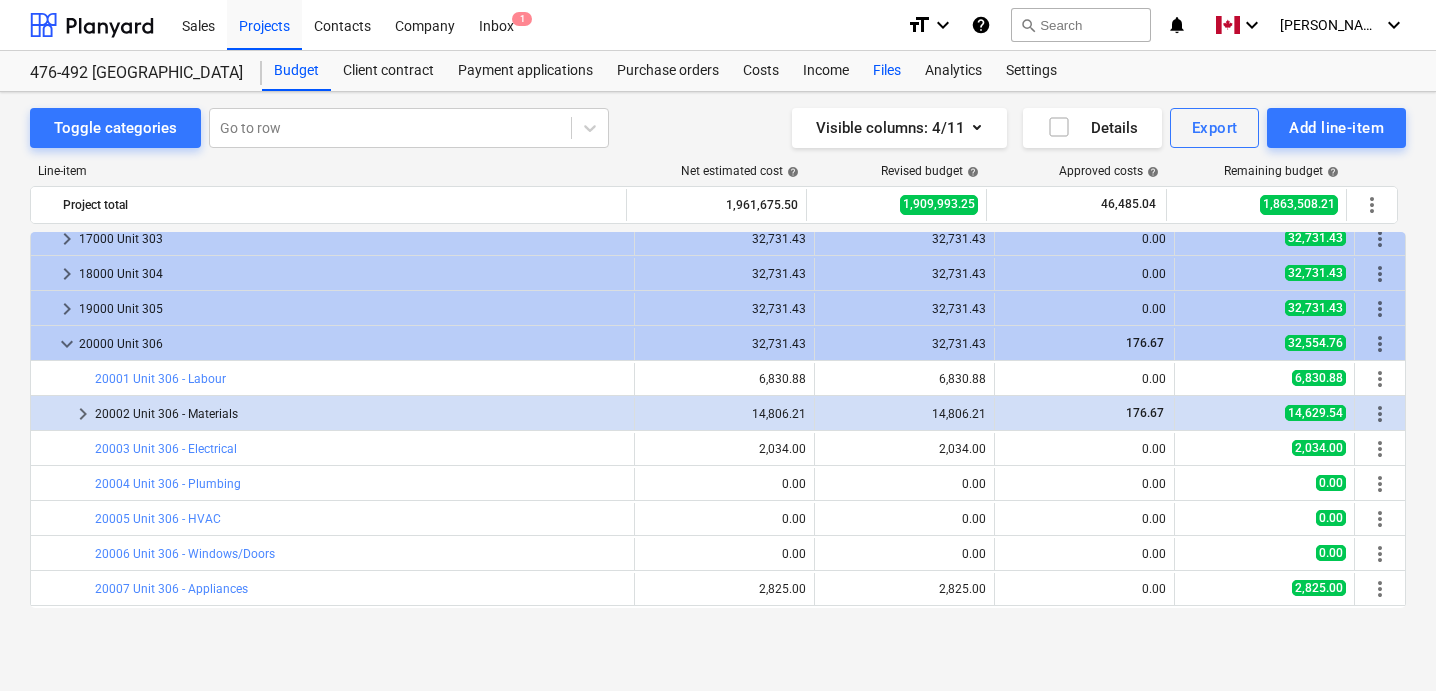 click on "Files" at bounding box center [887, 71] 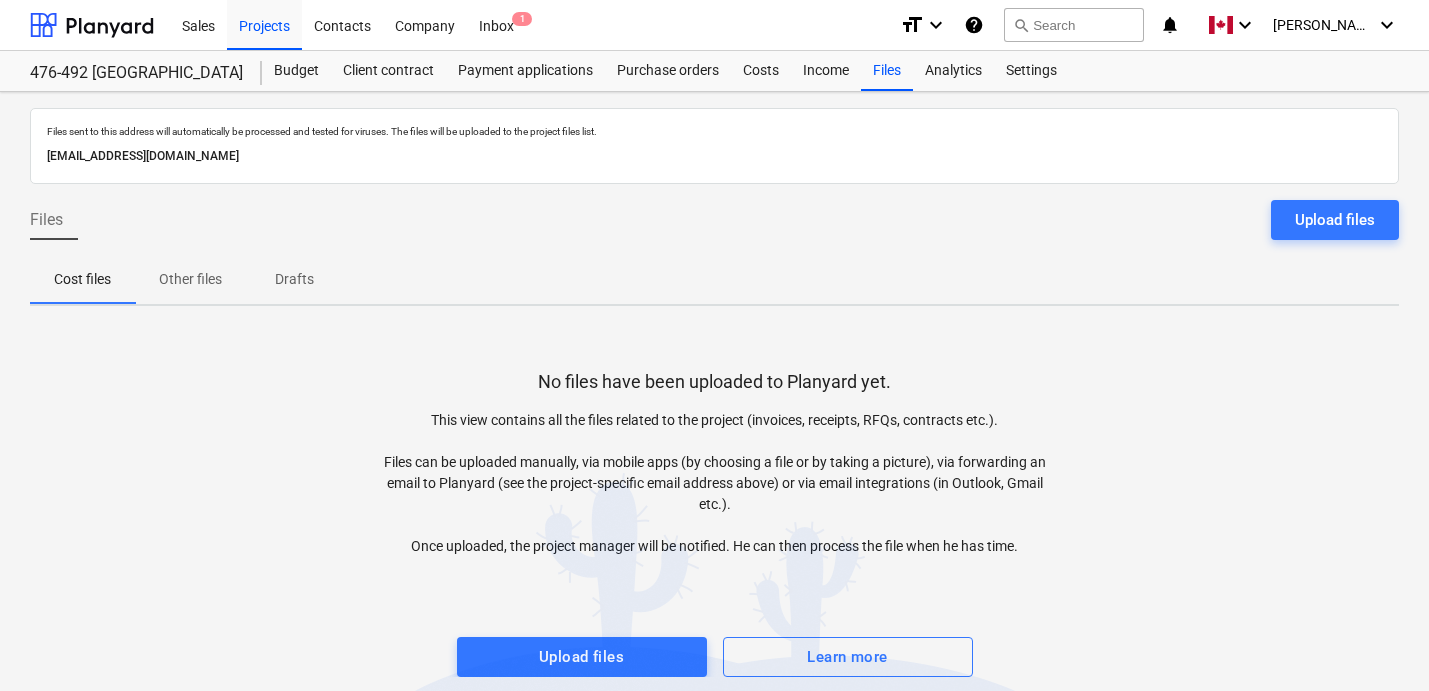 scroll, scrollTop: 18, scrollLeft: 0, axis: vertical 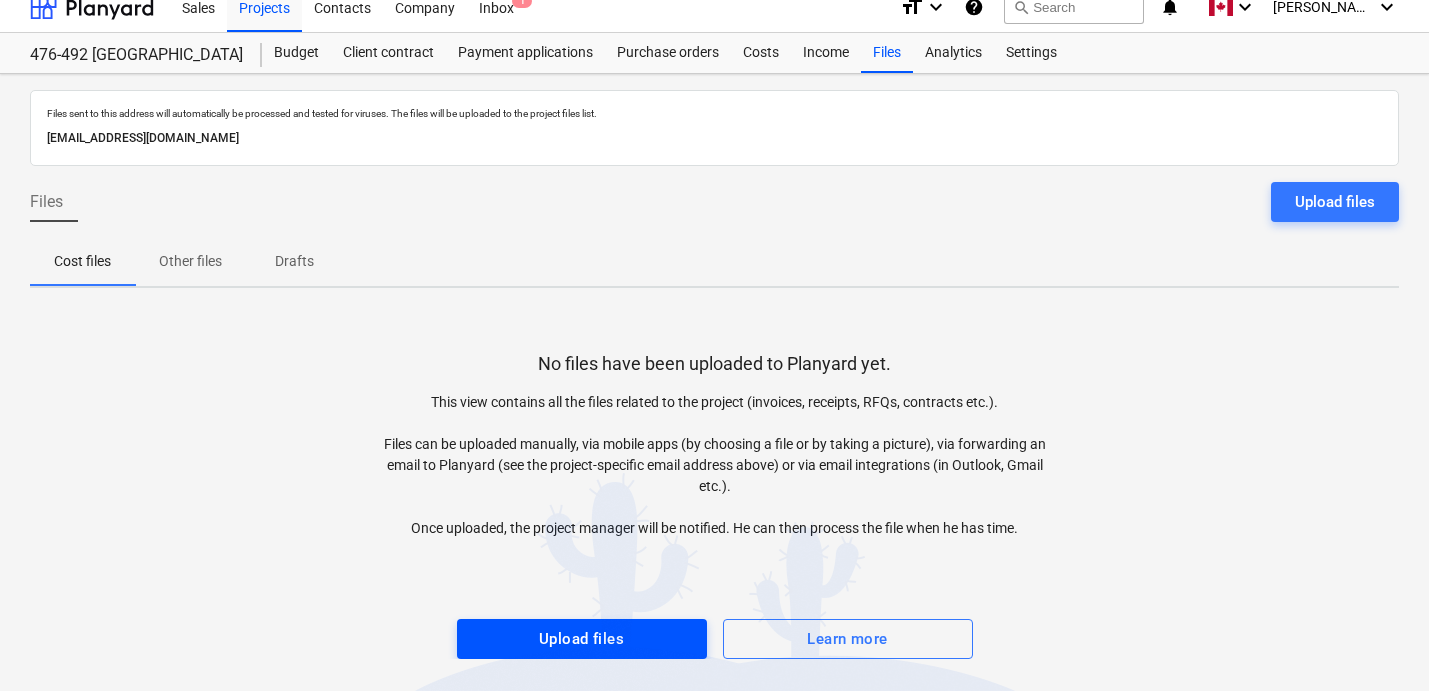 click on "Upload files" at bounding box center (581, 639) 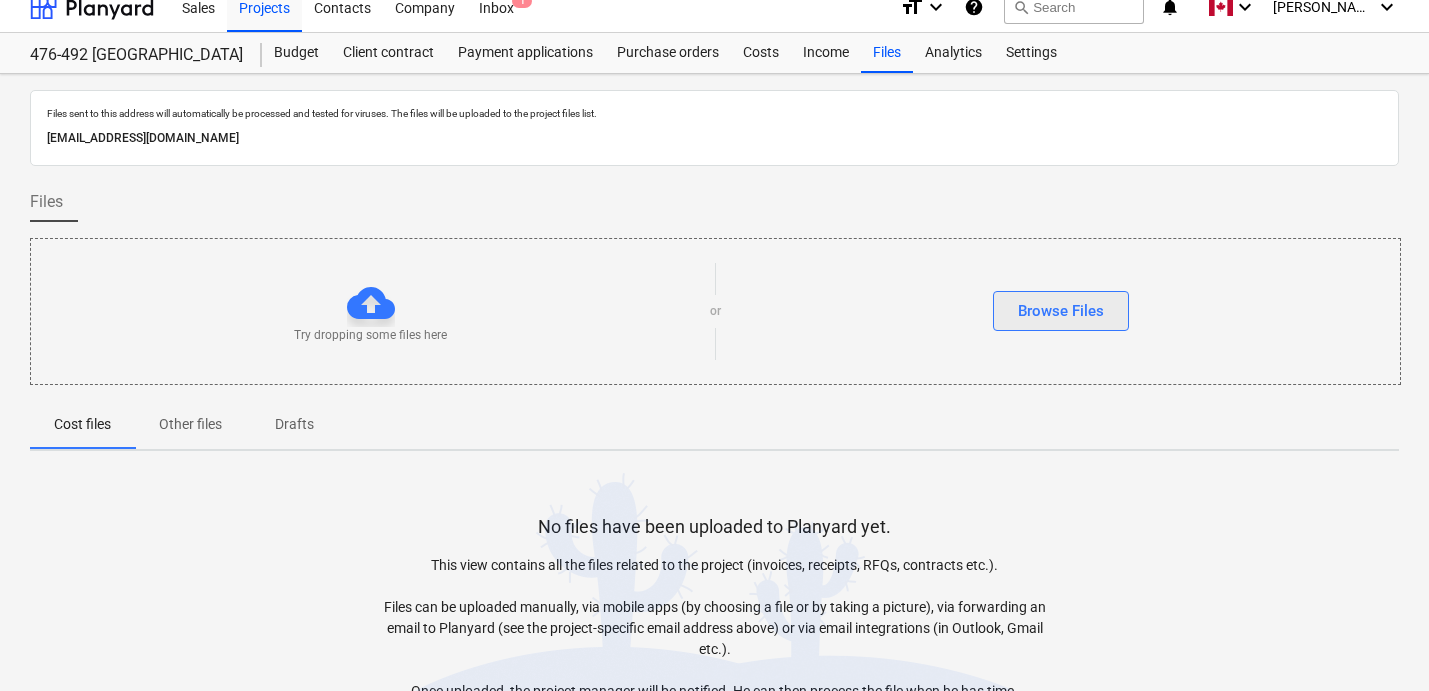 click on "Browse Files" at bounding box center (1061, 311) 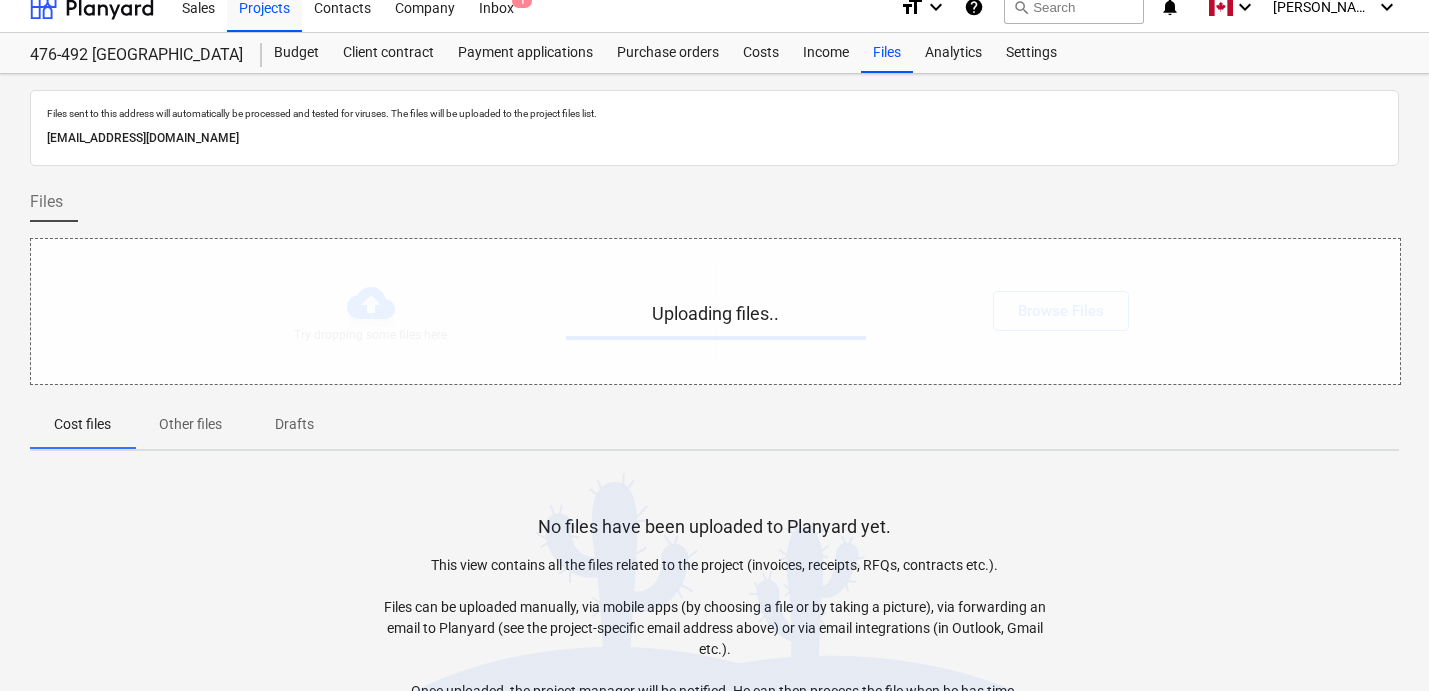 scroll, scrollTop: 0, scrollLeft: 0, axis: both 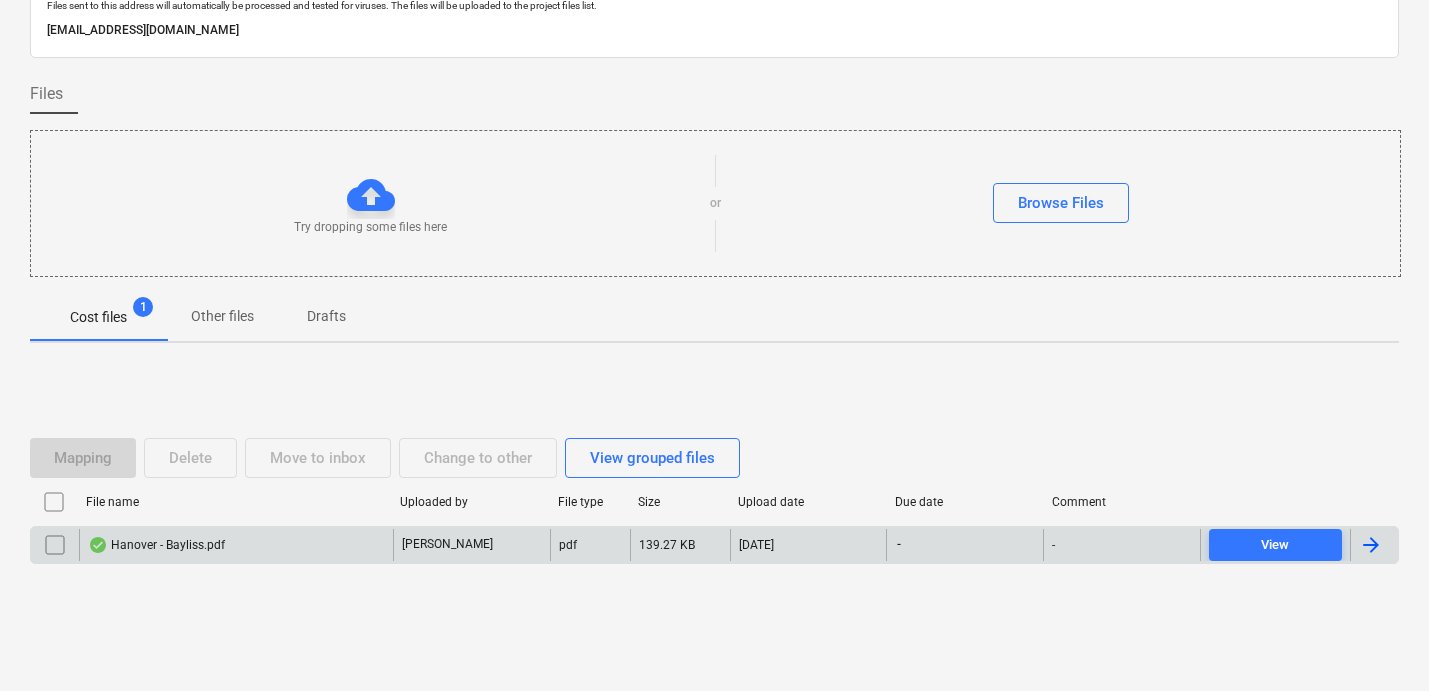 click at bounding box center [1371, 545] 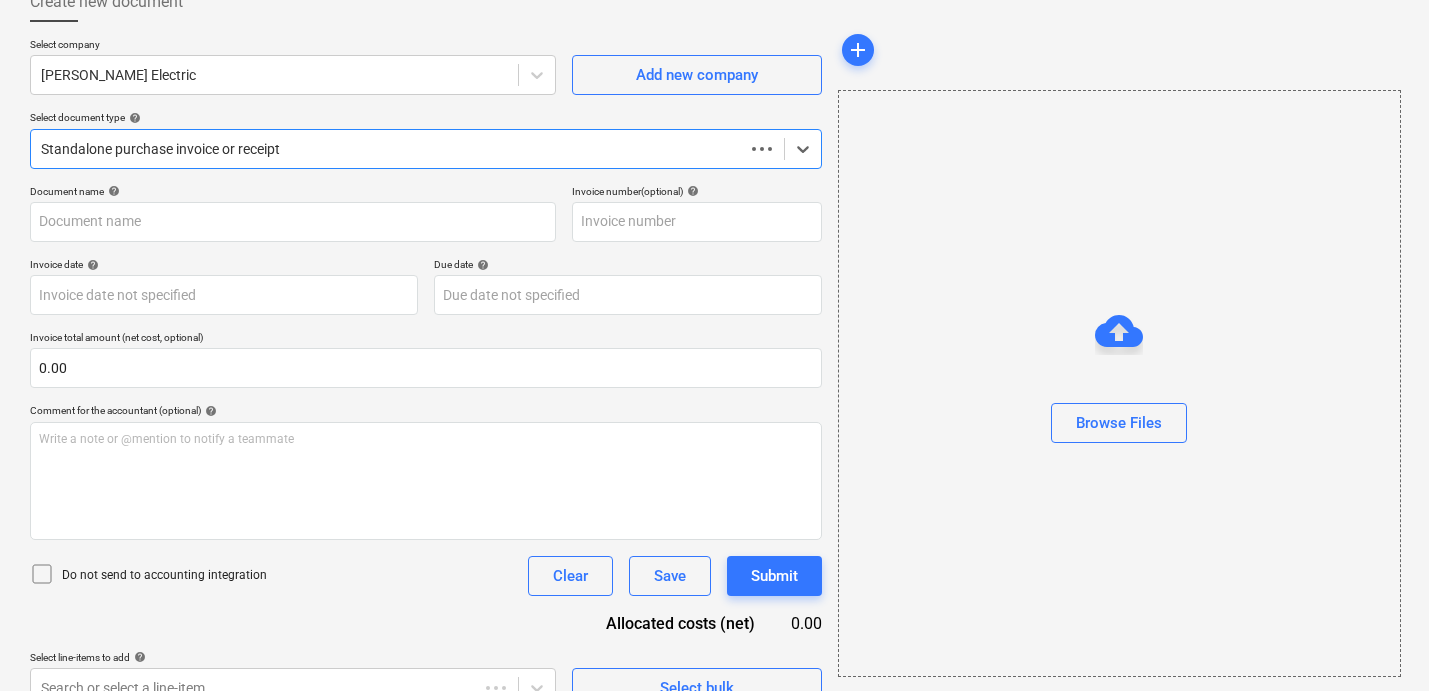 type on "Hanover - Bayliss.pdf" 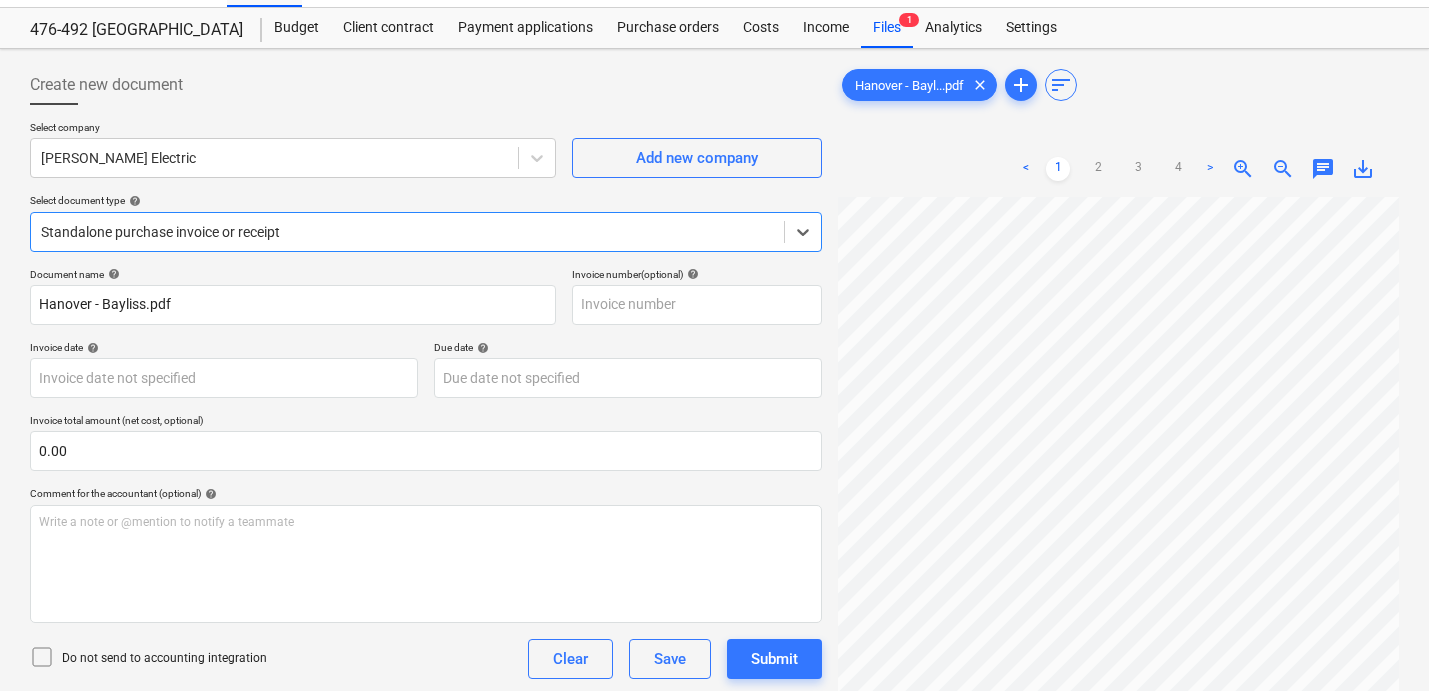 scroll, scrollTop: 0, scrollLeft: 0, axis: both 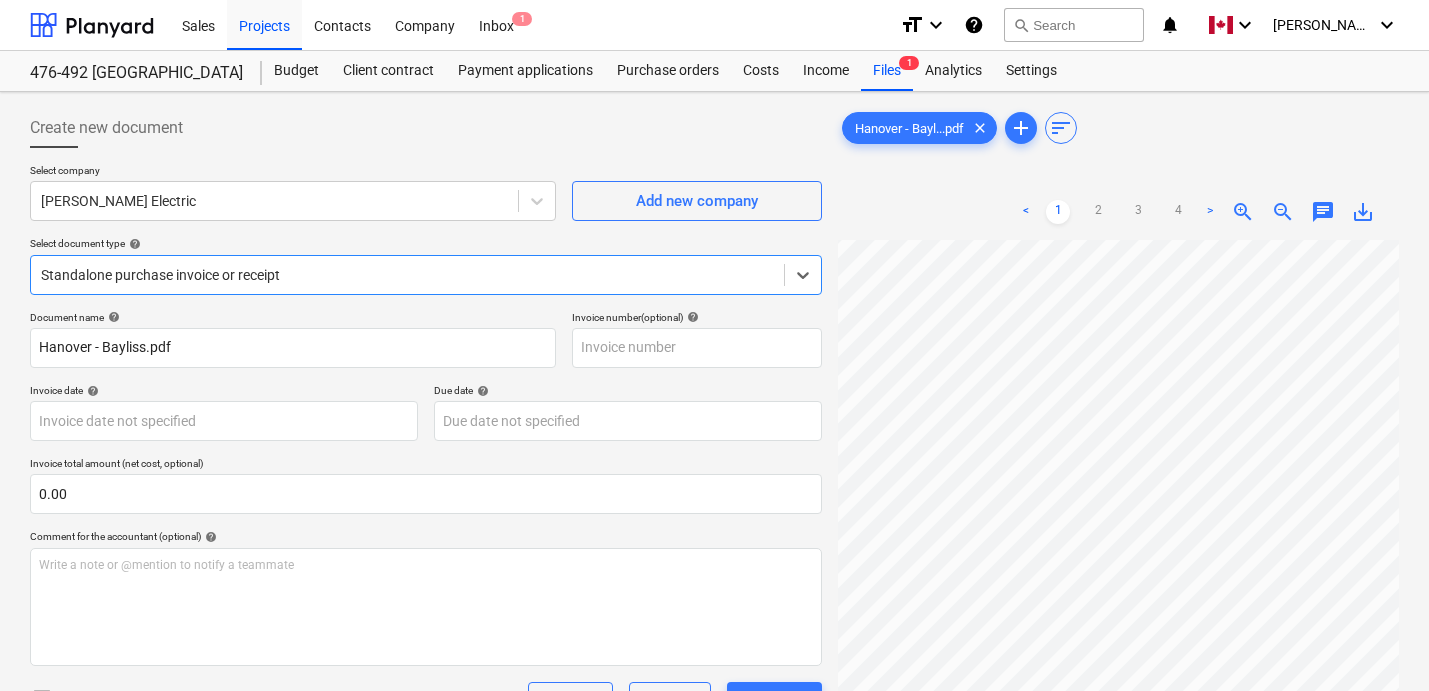 click on "Select company [PERSON_NAME] Electric   Add new company Select document type help   Select is focused ,type to refine list, press Down to open the menu,  Standalone purchase invoice or receipt" at bounding box center [426, 237] 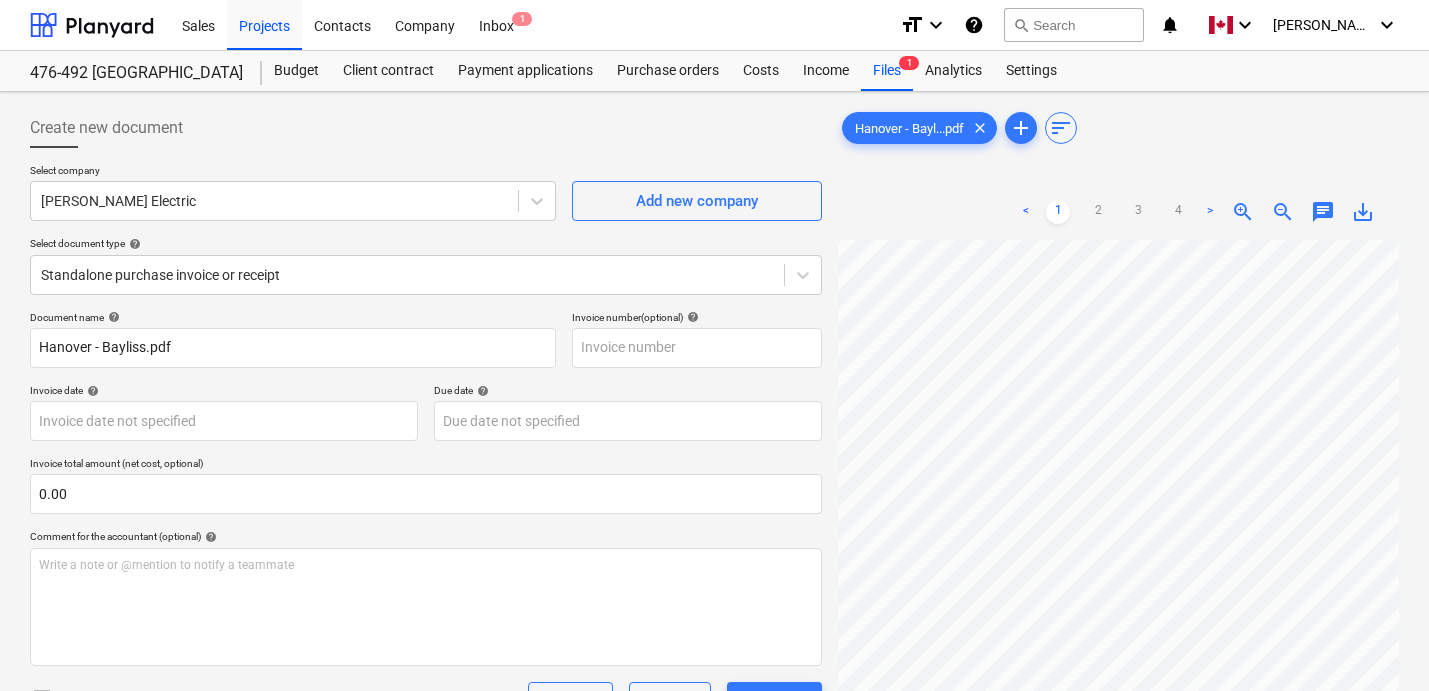 click on "Document name help" at bounding box center [293, 317] 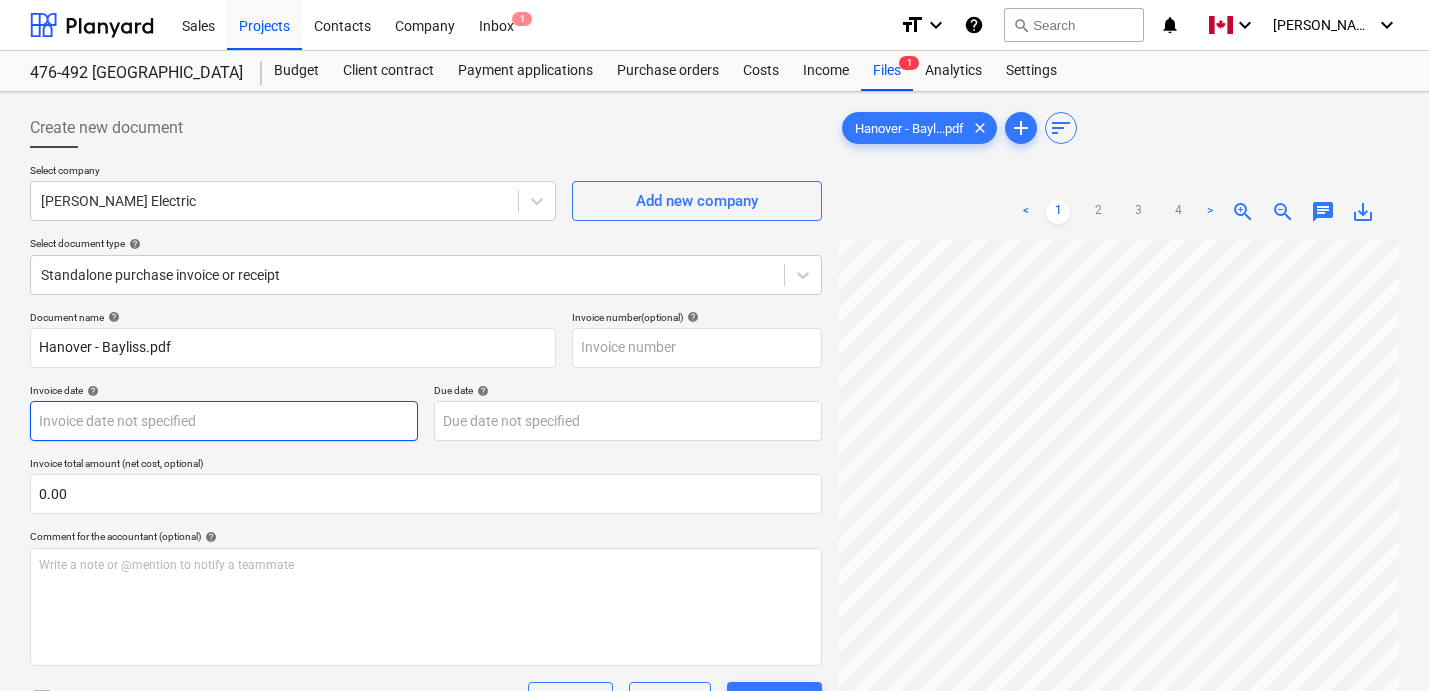 click on "Sales Projects Contacts Company Inbox 1 format_size keyboard_arrow_down help search Search notifications 0 keyboard_arrow_down [PERSON_NAME] keyboard_arrow_down 476-492 Hanover Budget Client contract Payment applications Purchase orders Costs Income Files 1 Analytics Settings Create new document Select company [PERSON_NAME] Electric   Add new company Select document type help Standalone purchase invoice or receipt Document name help Hanover - Bayliss.pdf Invoice number  (optional) help Invoice date help Press the down arrow key to interact with the calendar and
select a date. Press the question mark key to get the keyboard shortcuts for changing dates. Due date help Press the down arrow key to interact with the calendar and
select a date. Press the question mark key to get the keyboard shortcuts for changing dates. Invoice total amount (net cost, optional) 0.00 Comment for the accountant (optional) help Write a note or @mention to notify a teammate ﻿ Do not send to accounting integration Clear Save Submit" at bounding box center (714, 345) 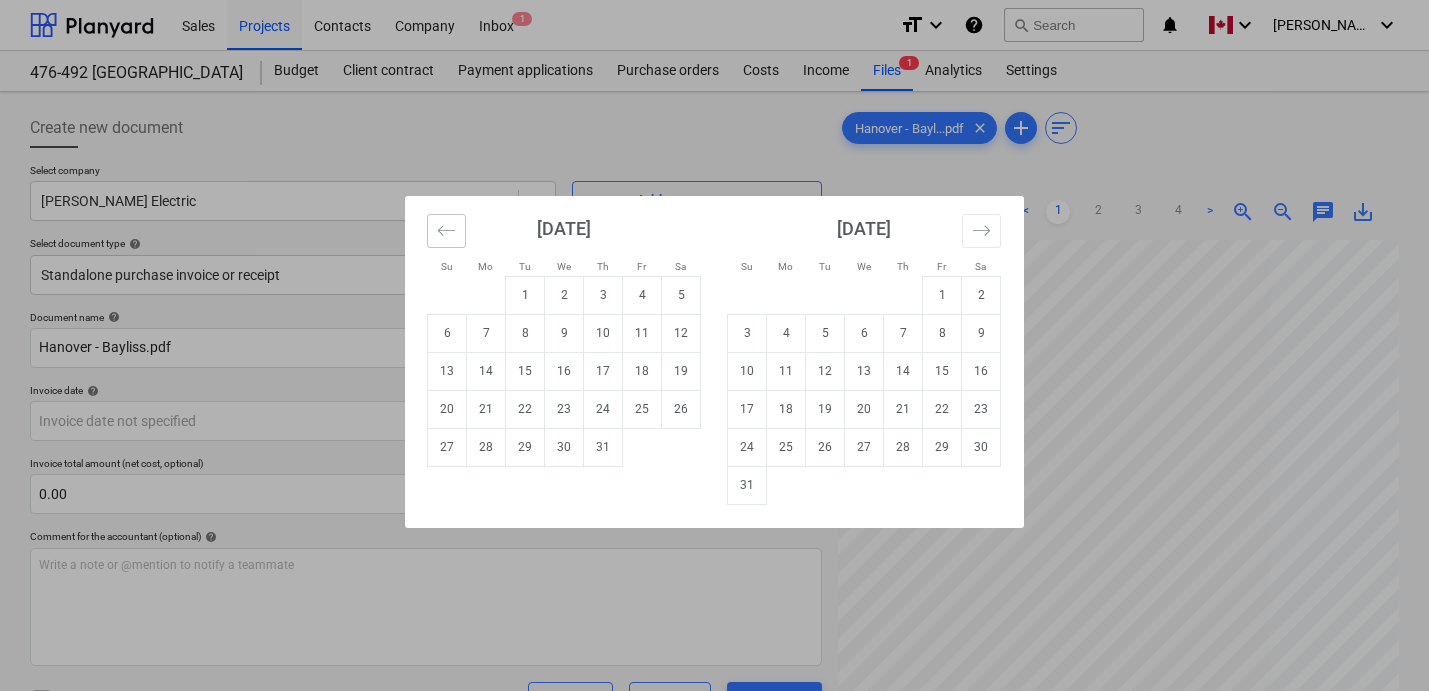 click 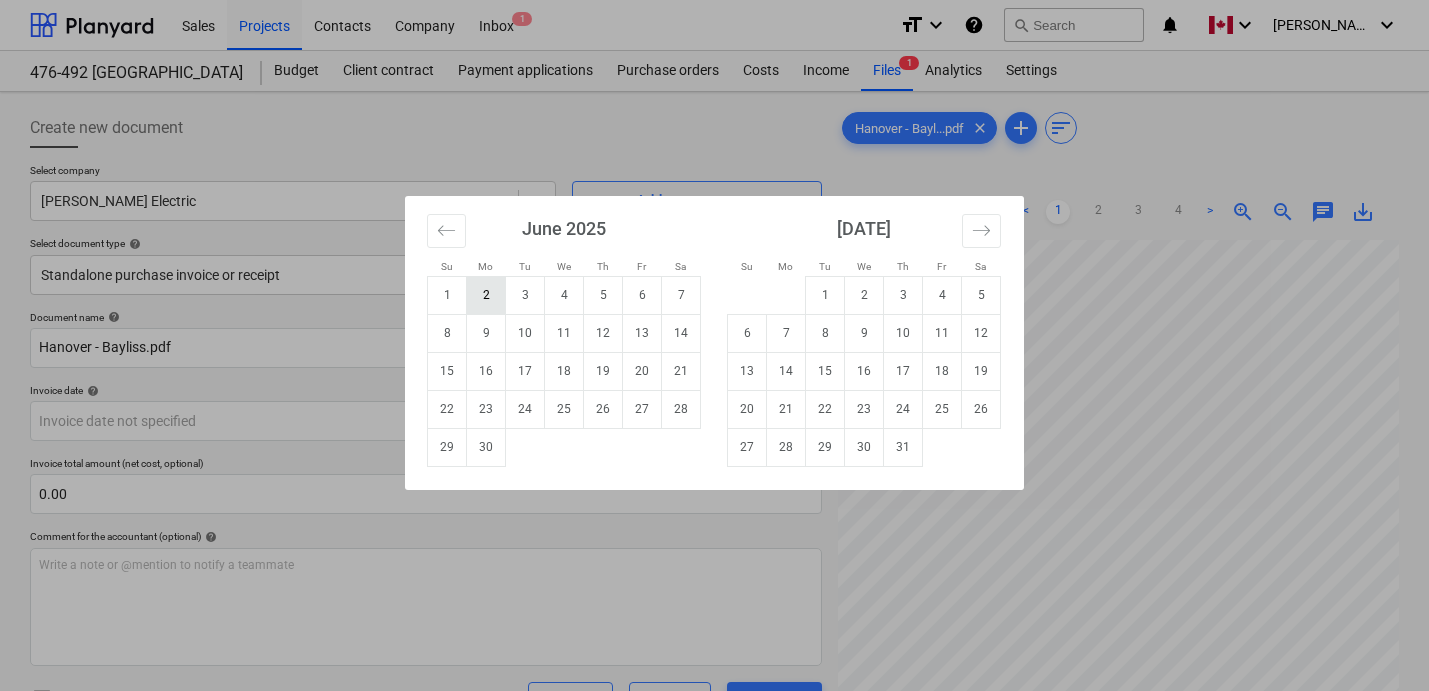 click on "2" at bounding box center (486, 295) 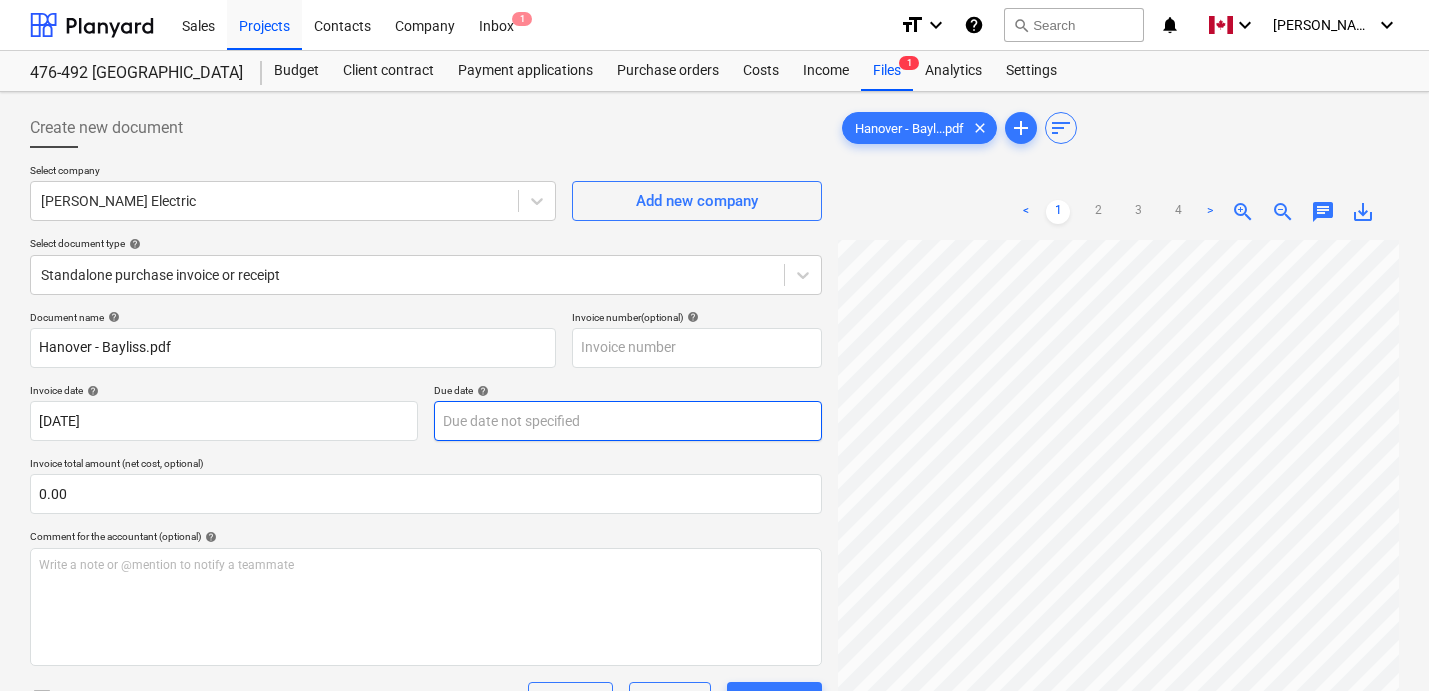 click on "Sales Projects Contacts Company Inbox 1 format_size keyboard_arrow_down help search Search notifications 0 keyboard_arrow_down [PERSON_NAME] keyboard_arrow_down 476-492 Hanover Budget Client contract Payment applications Purchase orders Costs Income Files 1 Analytics Settings Create new document Select company [PERSON_NAME] Electric   Add new company Select document type help Standalone purchase invoice or receipt Document name help Hanover - Bayliss.pdf Invoice number  (optional) help Invoice date help [DATE] 02.06.2025 Press the down arrow key to interact with the calendar and
select a date. Press the question mark key to get the keyboard shortcuts for changing dates. Due date help Press the down arrow key to interact with the calendar and
select a date. Press the question mark key to get the keyboard shortcuts for changing dates. Invoice total amount (net cost, optional) 0.00 Comment for the accountant (optional) help Write a note or @mention to notify a teammate ﻿ Clear Save Submit 0.00 help clear" at bounding box center (714, 345) 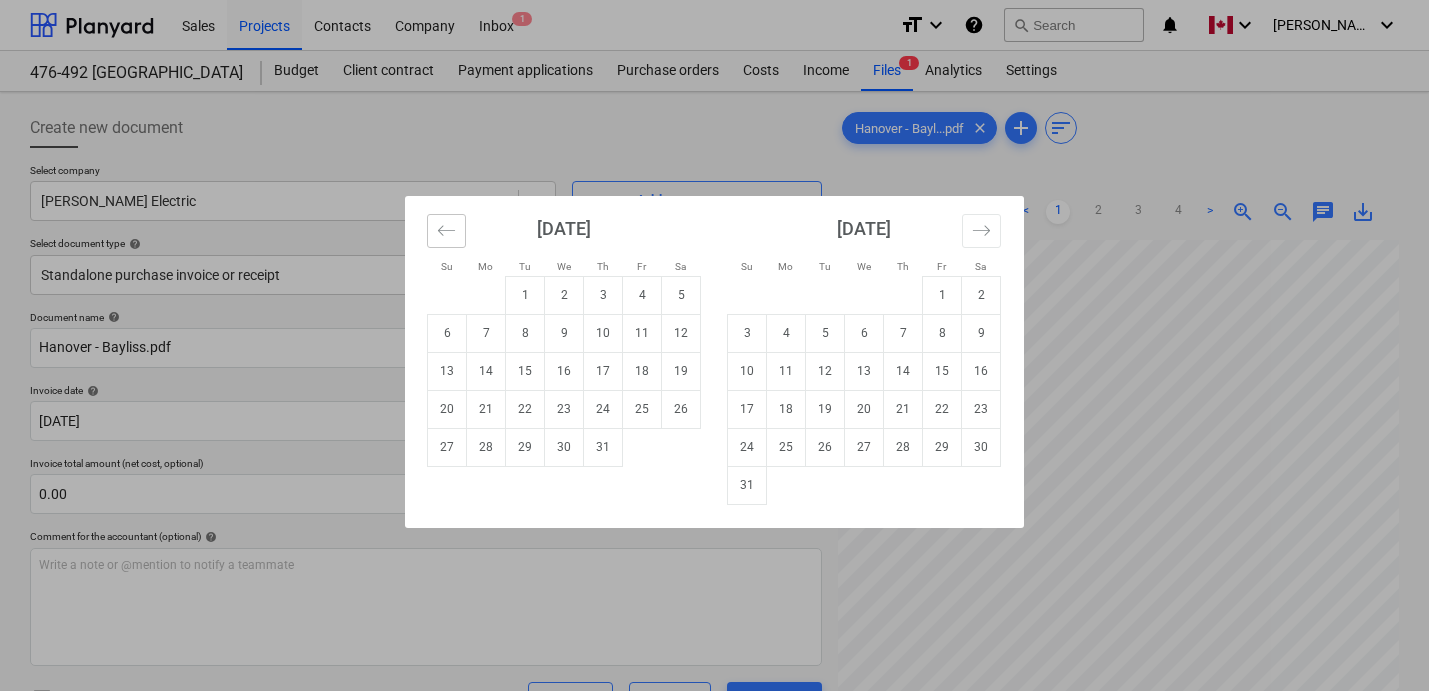 click 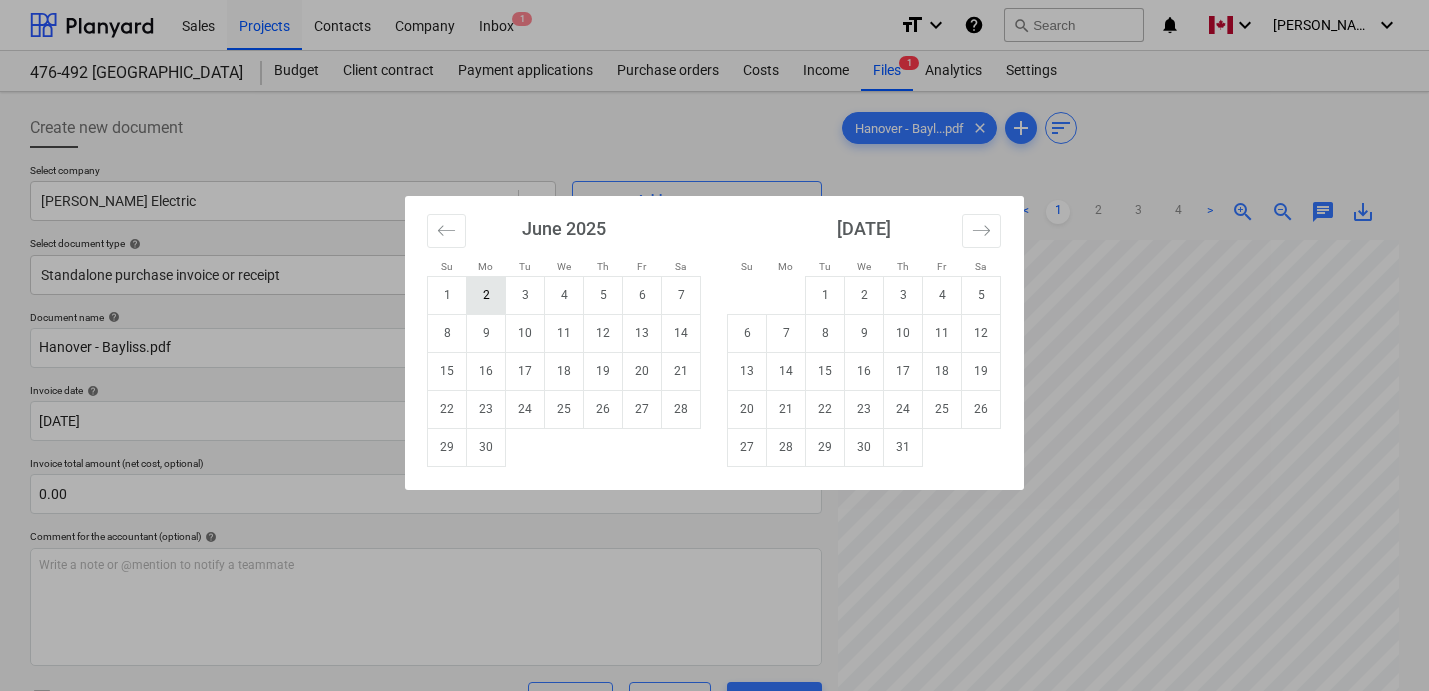 click on "2" at bounding box center [486, 295] 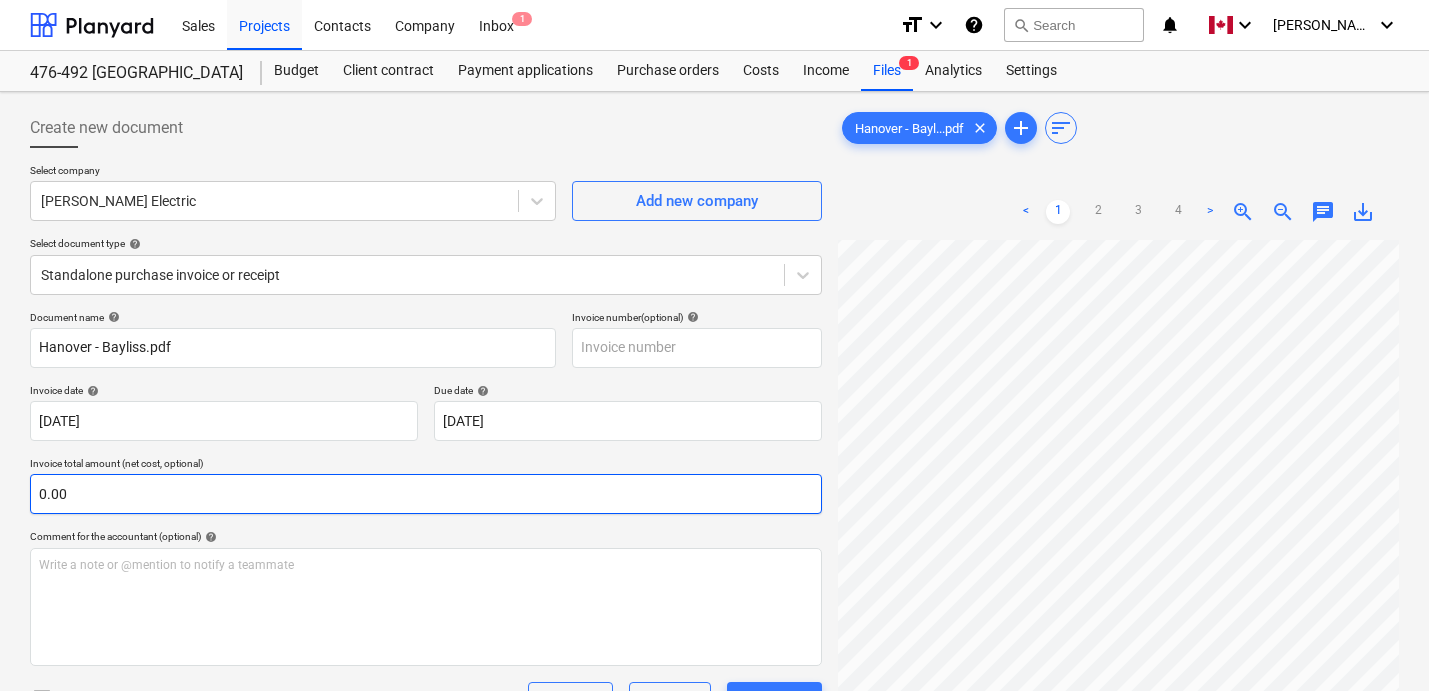 click on "0.00" at bounding box center [426, 494] 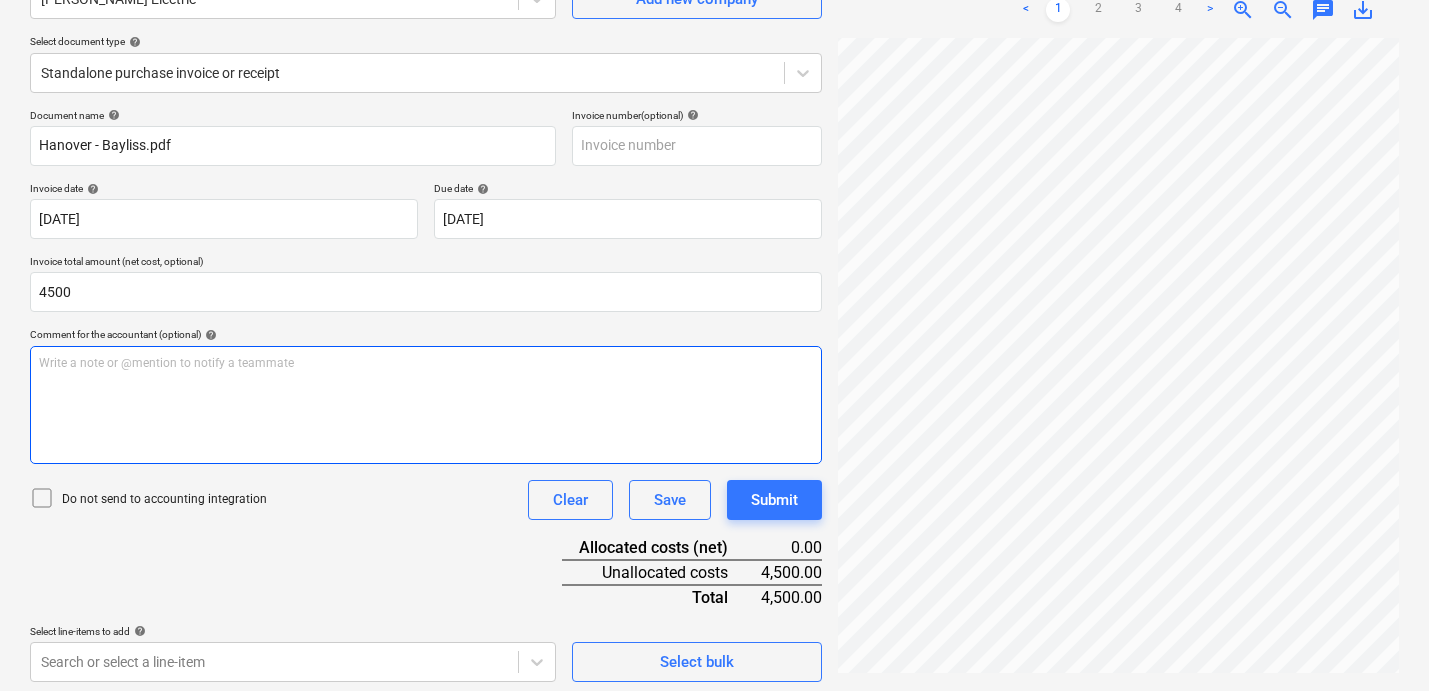 scroll, scrollTop: 209, scrollLeft: 0, axis: vertical 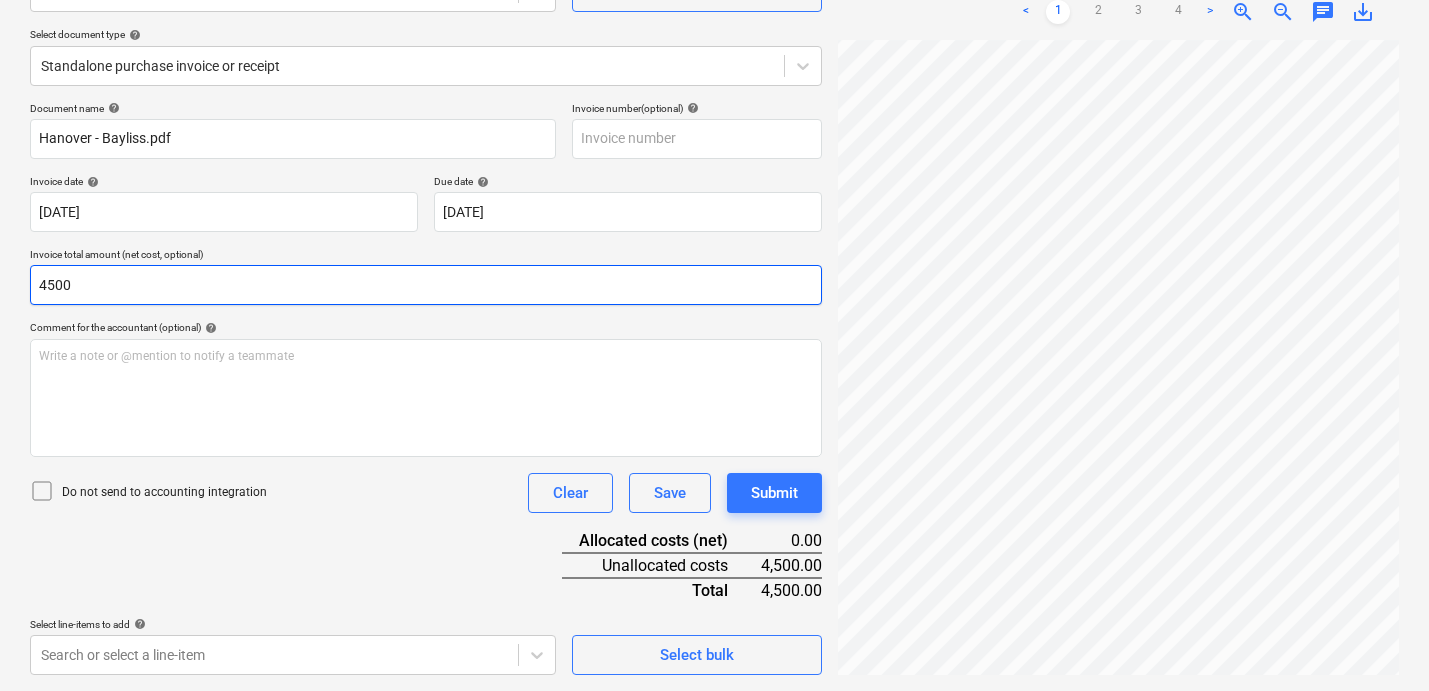 click on "4500" at bounding box center (426, 285) 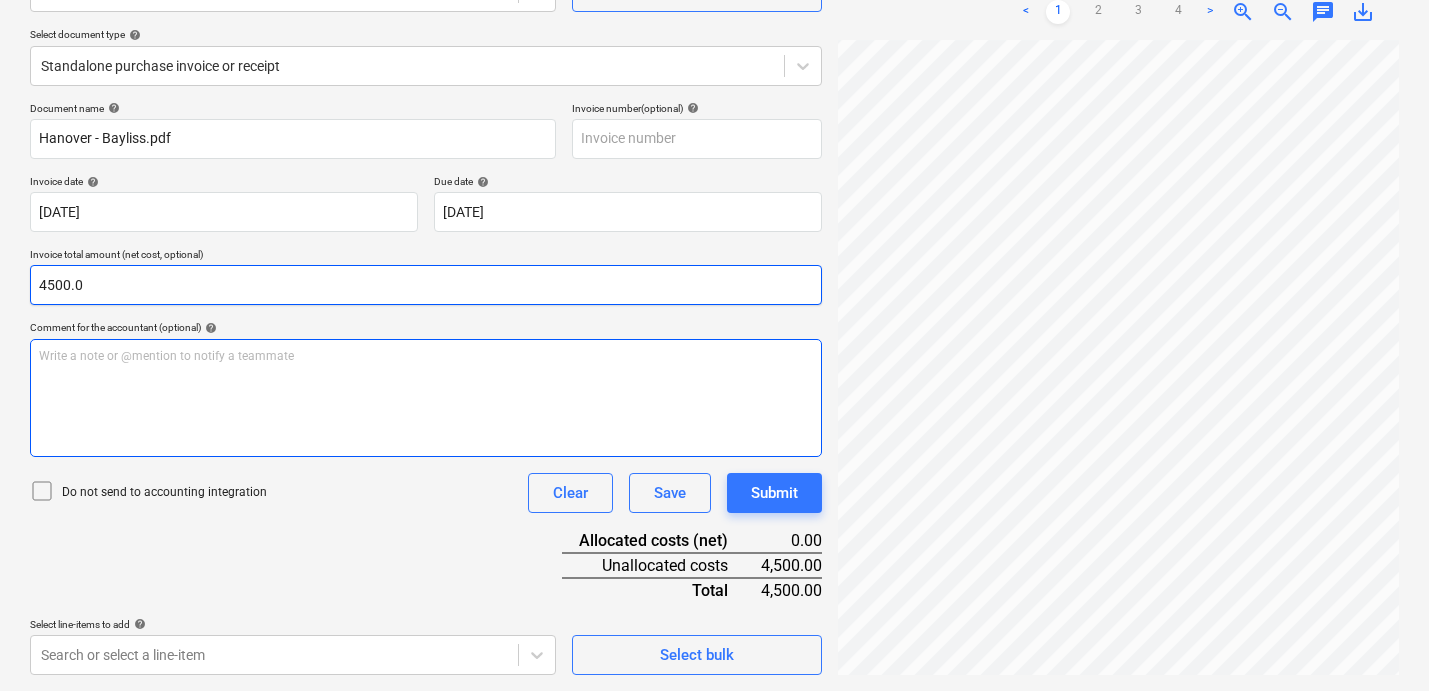 type on "4500.0" 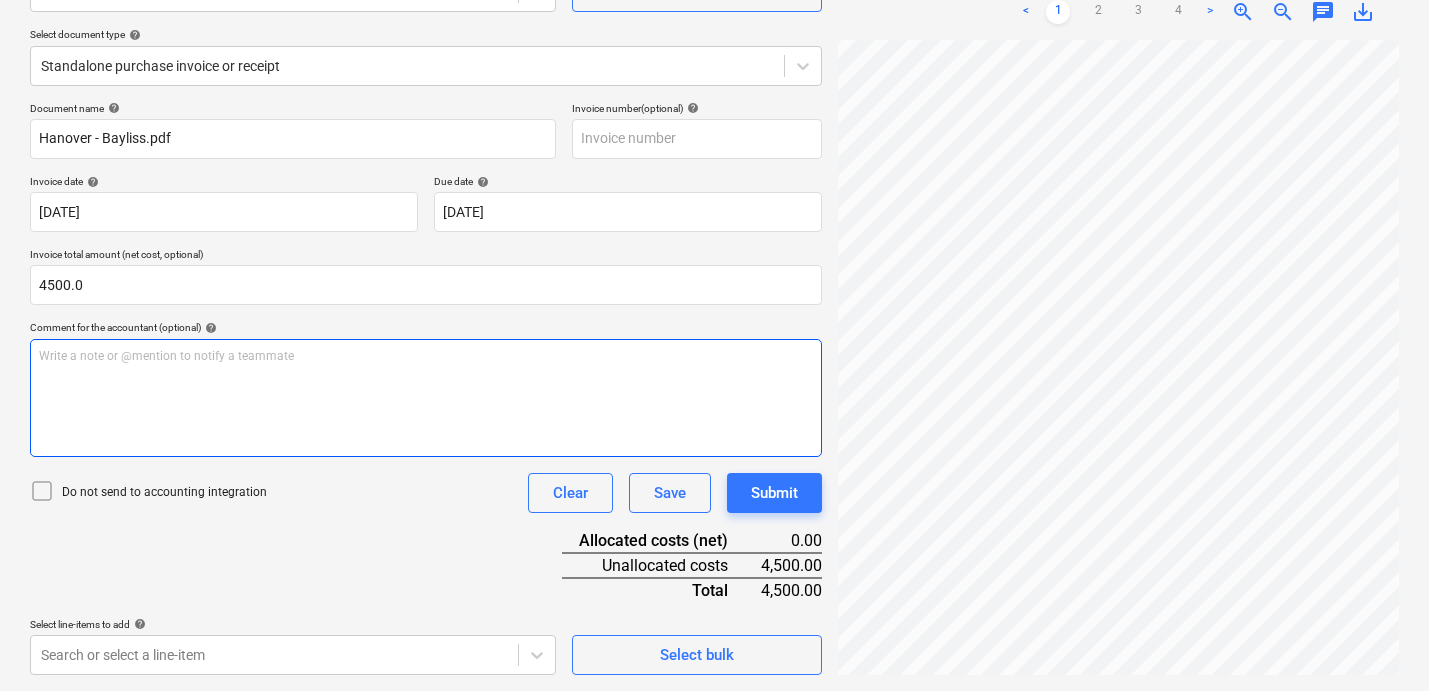 click on "Write a note or @mention to notify a teammate [PERSON_NAME]" at bounding box center (426, 398) 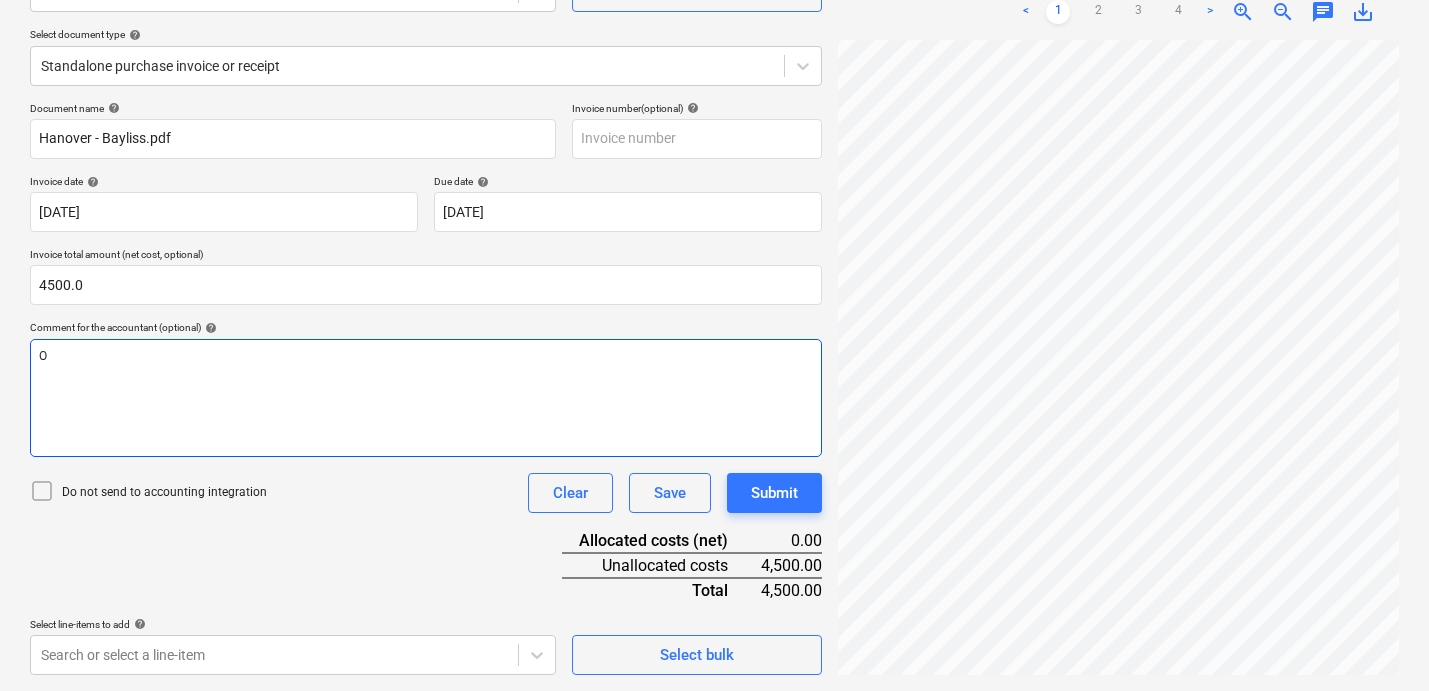 type 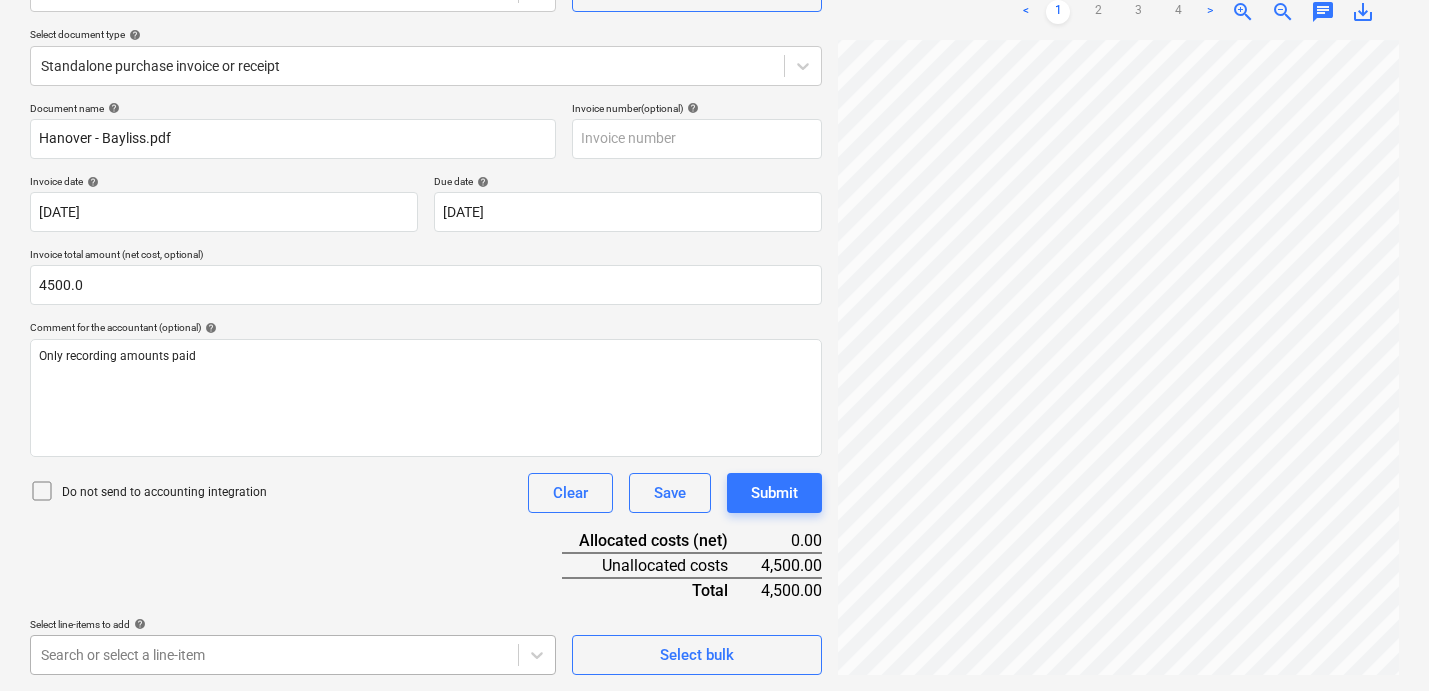 click on "Sales Projects Contacts Company Inbox 1 format_size keyboard_arrow_down help search Search notifications 0 keyboard_arrow_down [PERSON_NAME] keyboard_arrow_down 476-492 Hanover Budget Client contract Payment applications Purchase orders Costs Income Files 1 Analytics Settings Create new document Select company [PERSON_NAME] Electric   Add new company Select document type help Standalone purchase invoice or receipt Document name help Hanover - Bayliss.pdf Invoice number  (optional) help Invoice date help [DATE] 02.06.2025 Press the down arrow key to interact with the calendar and
select a date. Press the question mark key to get the keyboard shortcuts for changing dates. Due date help [DATE] 02.06.2025 Press the down arrow key to interact with the calendar and
select a date. Press the question mark key to get the keyboard shortcuts for changing dates. Invoice total amount (net cost, optional) 4500.0 Comment for the accountant (optional) help Only recording amounts paid  Clear Save Submit 0.00 Total" at bounding box center [714, 136] 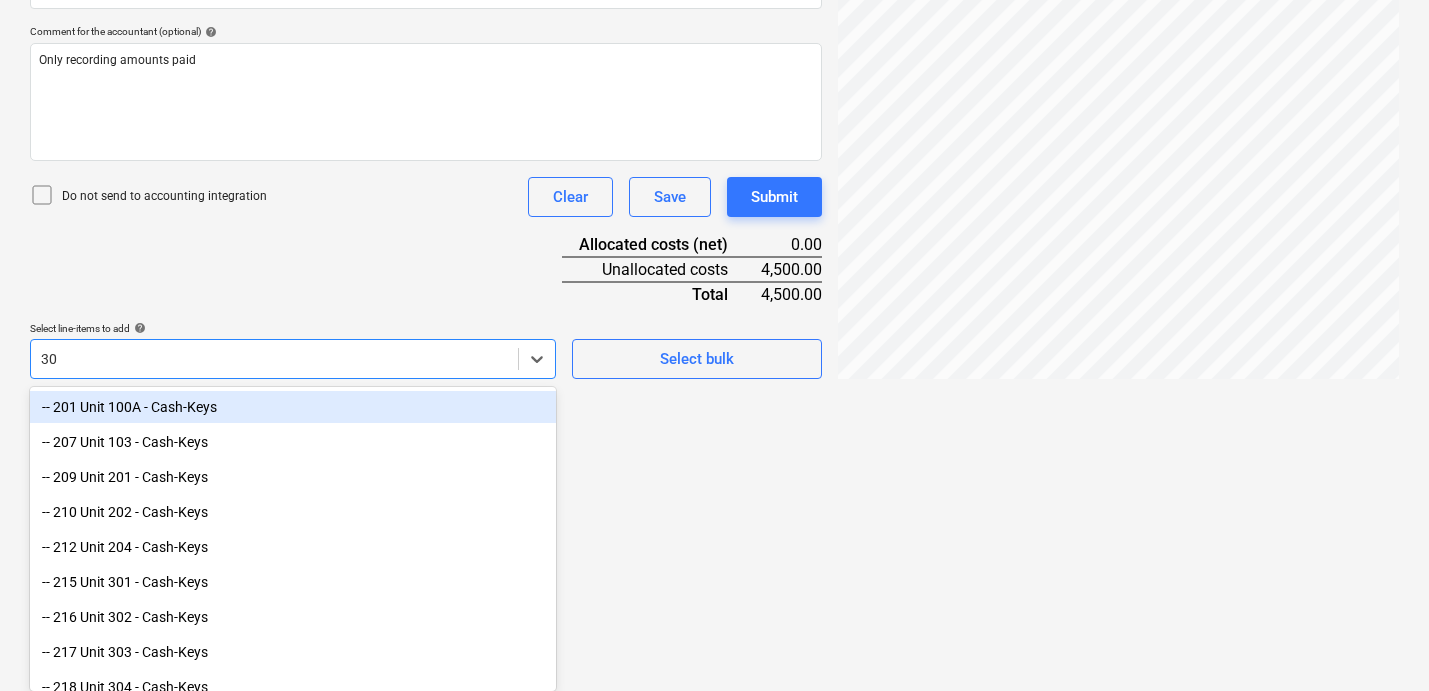 type on "306" 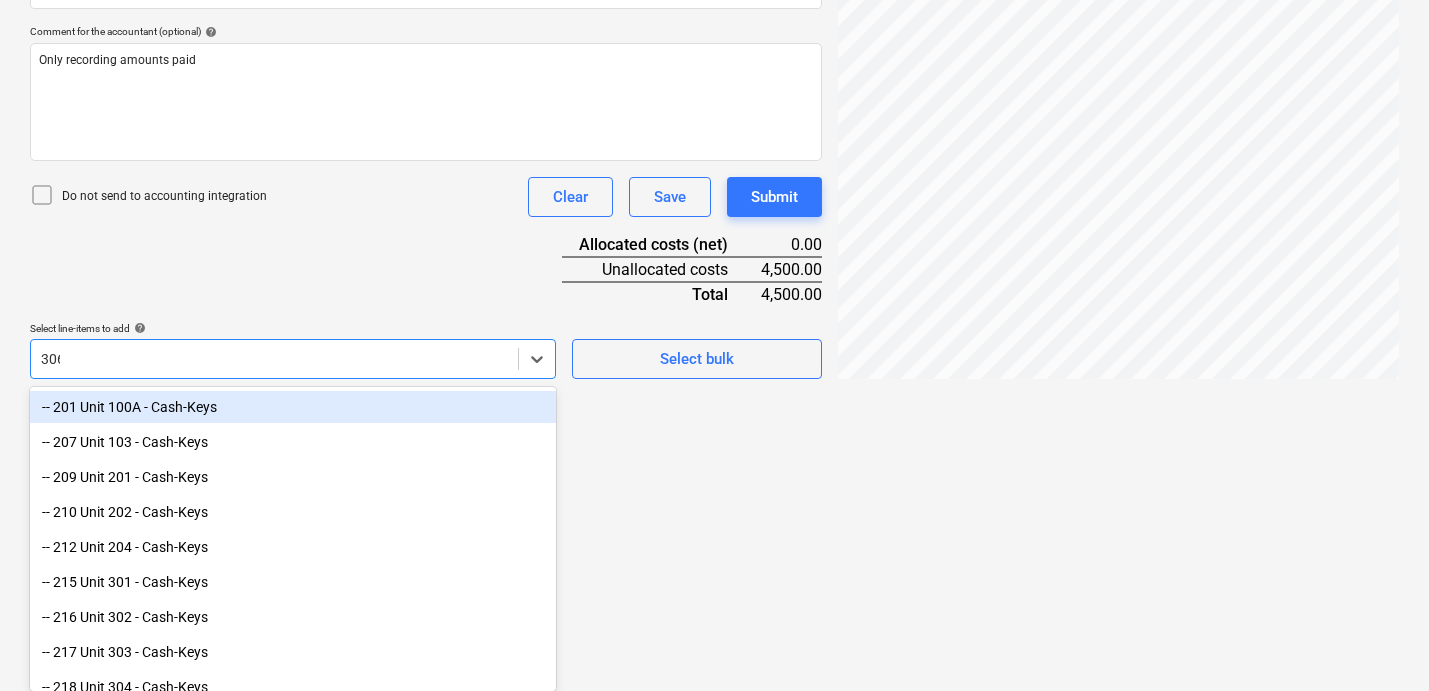 scroll, scrollTop: 501, scrollLeft: 0, axis: vertical 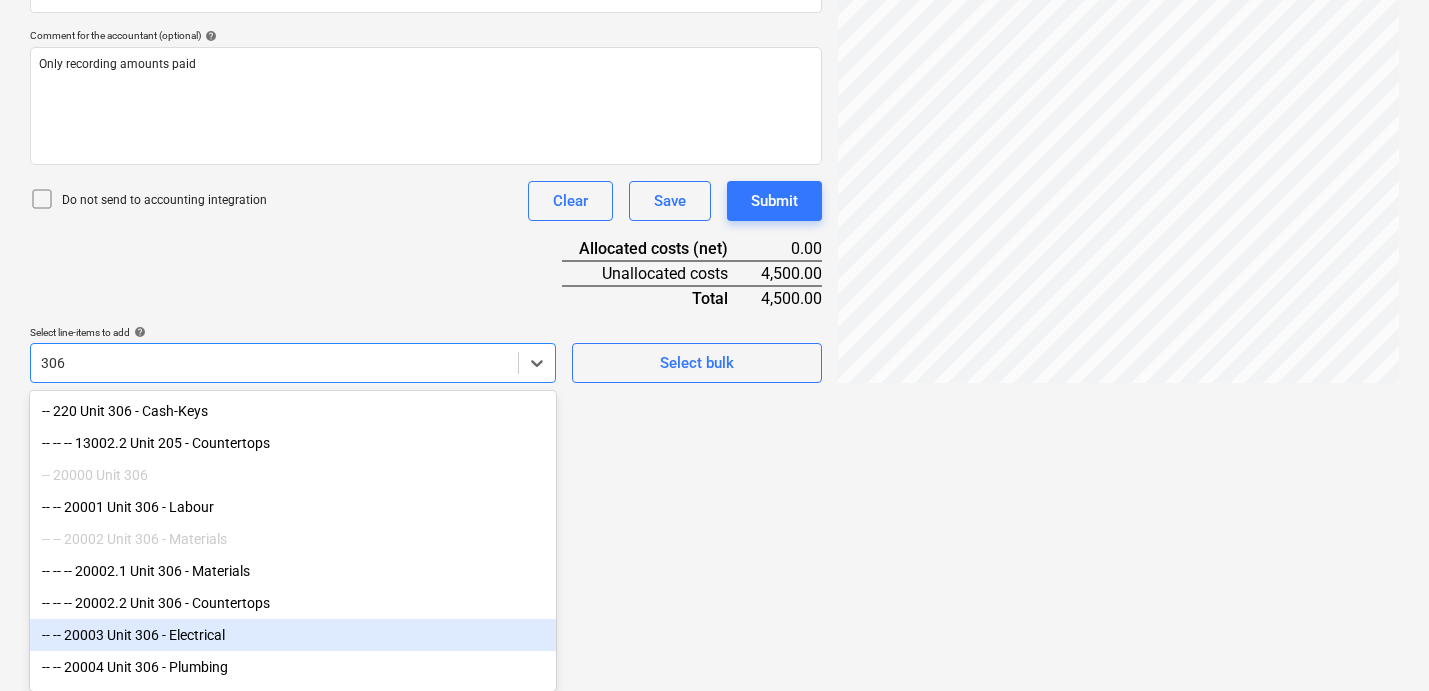 click on "-- --  20003 Unit 306 - Electrical" at bounding box center [293, 635] 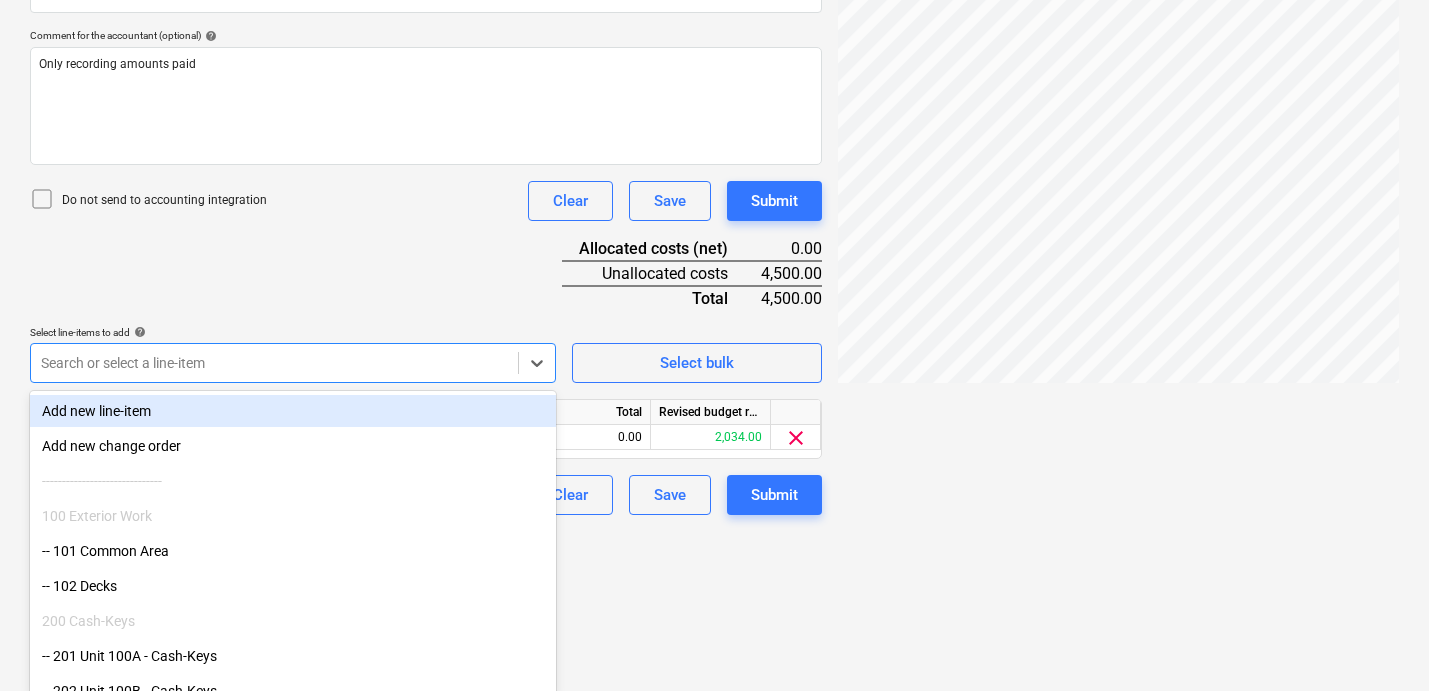 click on "Document name help Hanover - Bayliss.pdf Invoice number  (optional) help Invoice date help [DATE] 02.06.2025 Press the down arrow key to interact with the calendar and
select a date. Press the question mark key to get the keyboard shortcuts for changing dates. Due date help [DATE] 02.06.2025 Press the down arrow key to interact with the calendar and
select a date. Press the question mark key to get the keyboard shortcuts for changing dates. Invoice total amount (net cost, optional) 4500.0 Comment for the accountant (optional) help Only recording amounts paid  Do not send to accounting integration Clear Save Submit Allocated costs (net) 0.00 Unallocated costs 4,500.00 Total 4,500.00 Select line-items to add help option -- --  20003 Unit 306 - Electrical, selected. option Add new line-item focused, 1 of 422. 422 results available. Use Up and Down to choose options, press Enter to select the currently focused option, press Escape to exit the menu, press Tab to select the option and exit the menu." at bounding box center [426, 162] 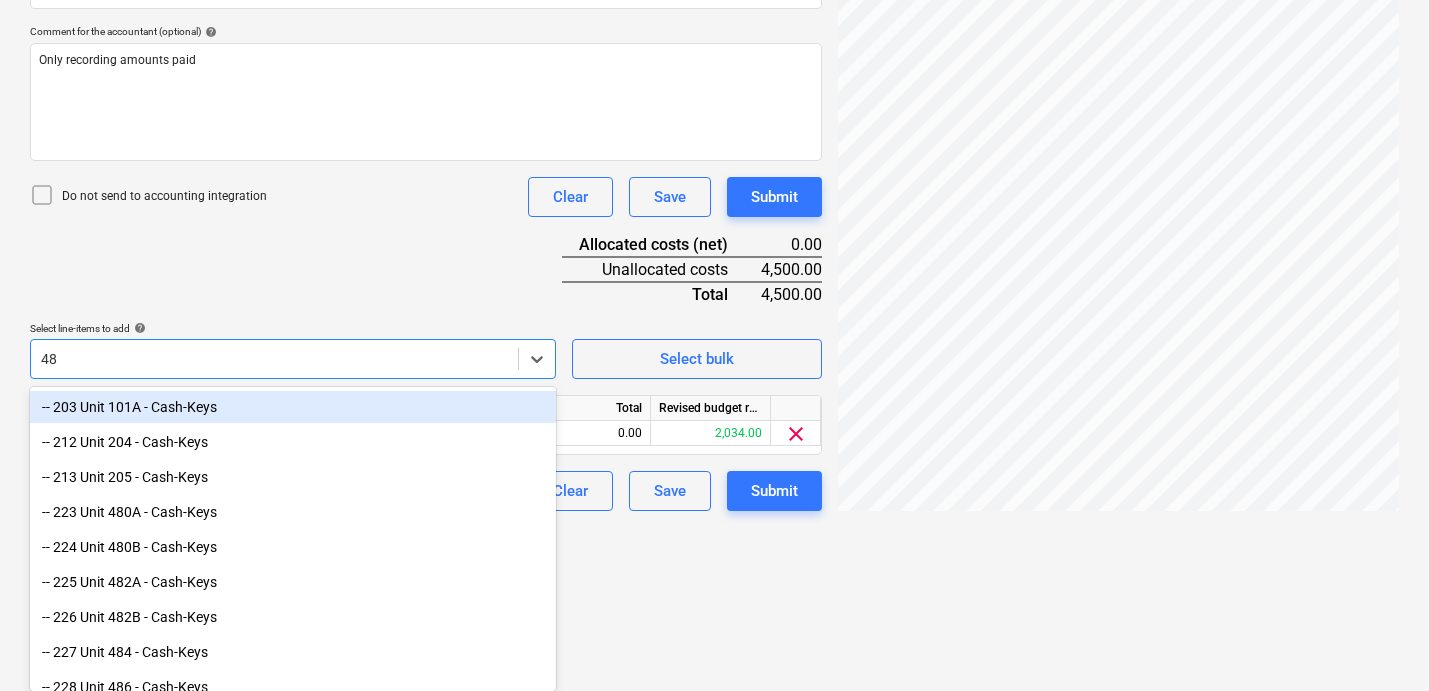 type on "486" 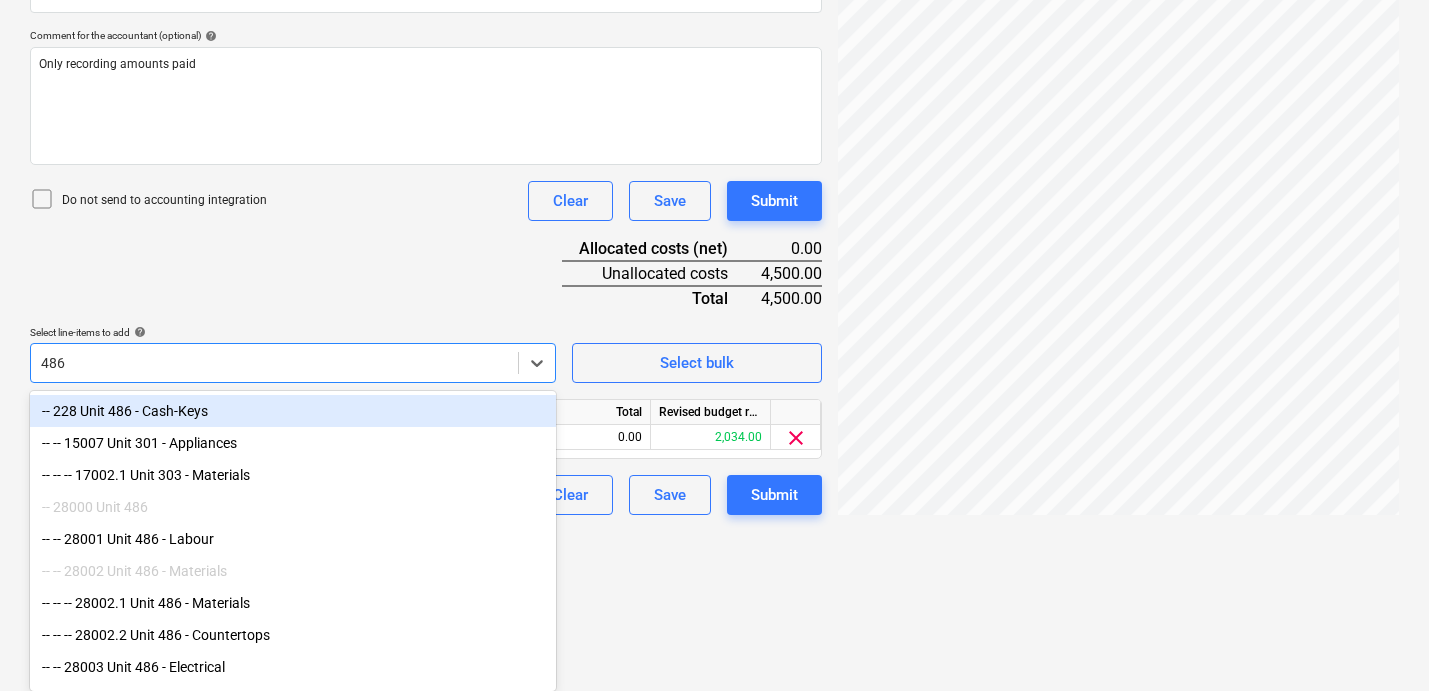 scroll, scrollTop: 501, scrollLeft: 0, axis: vertical 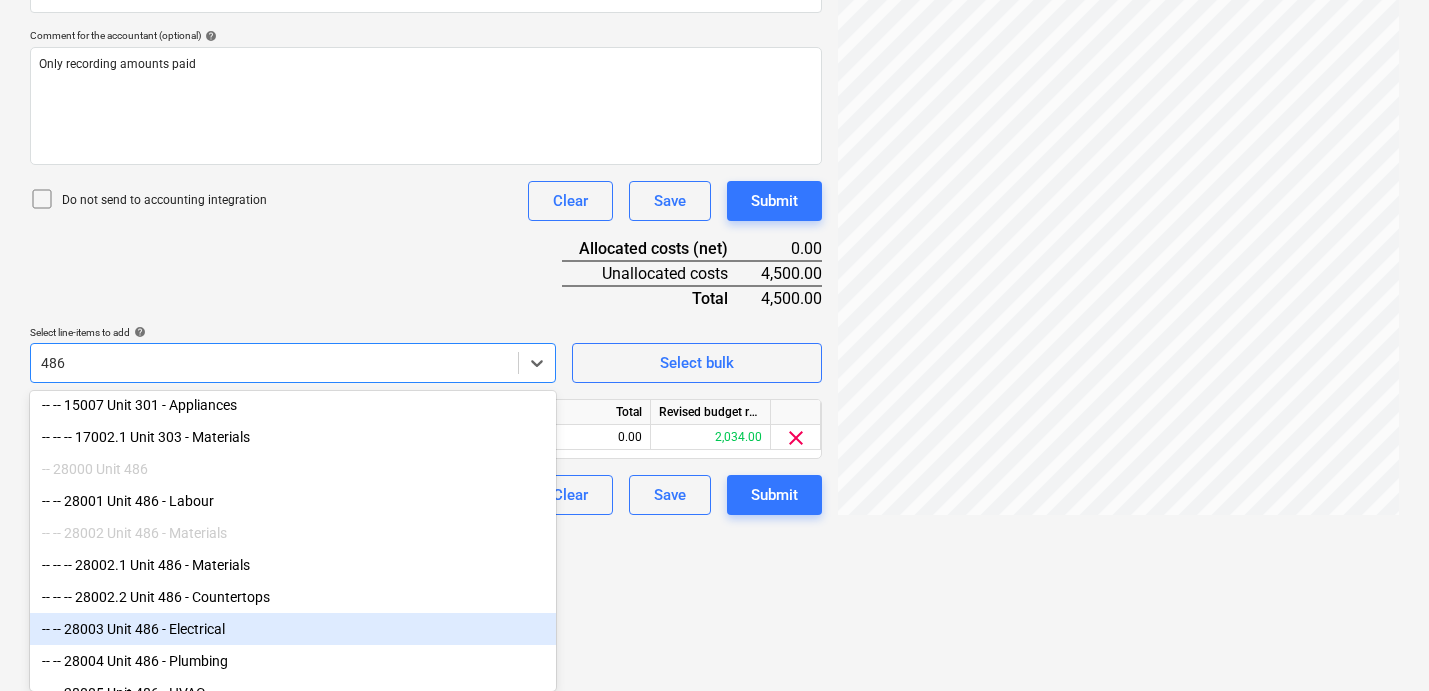 click on "-- --  28003 Unit 486 - Electrical" at bounding box center [293, 629] 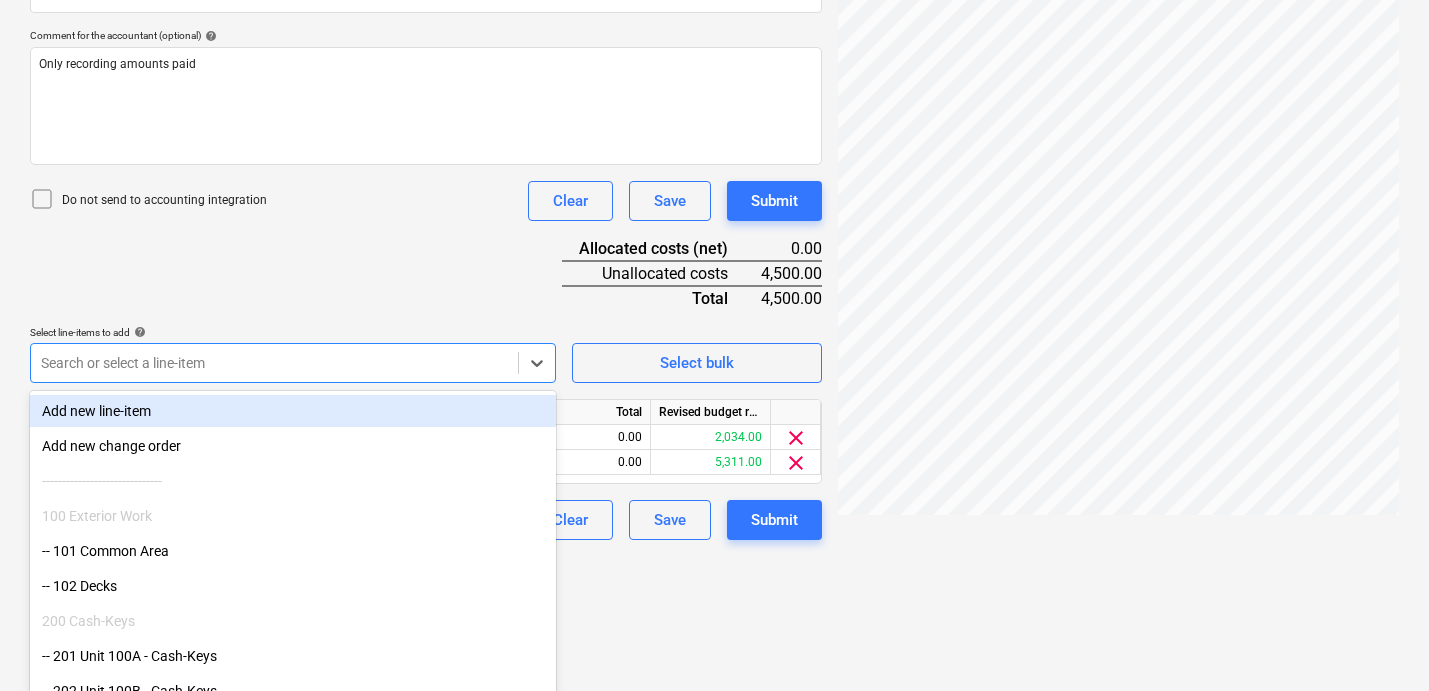 click on "Document name help Hanover - Bayliss.pdf Invoice number  (optional) help Invoice date help [DATE] 02.06.2025 Press the down arrow key to interact with the calendar and
select a date. Press the question mark key to get the keyboard shortcuts for changing dates. Due date help [DATE] 02.06.2025 Press the down arrow key to interact with the calendar and
select a date. Press the question mark key to get the keyboard shortcuts for changing dates. Invoice total amount (net cost, optional) 4500.0 Comment for the accountant (optional) help Only recording amounts paid  Do not send to accounting integration Clear Save Submit Allocated costs (net) 0.00 Unallocated costs 4,500.00 Total 4,500.00 Select line-items to add help option -- --  28003 Unit 486 - Electrical, selected. option Add new line-item focused, 1 of 421. 421 results available. Use Up and Down to choose options, press Enter to select the currently focused option, press Escape to exit the menu, press Tab to select the option and exit the menu." at bounding box center [426, 175] 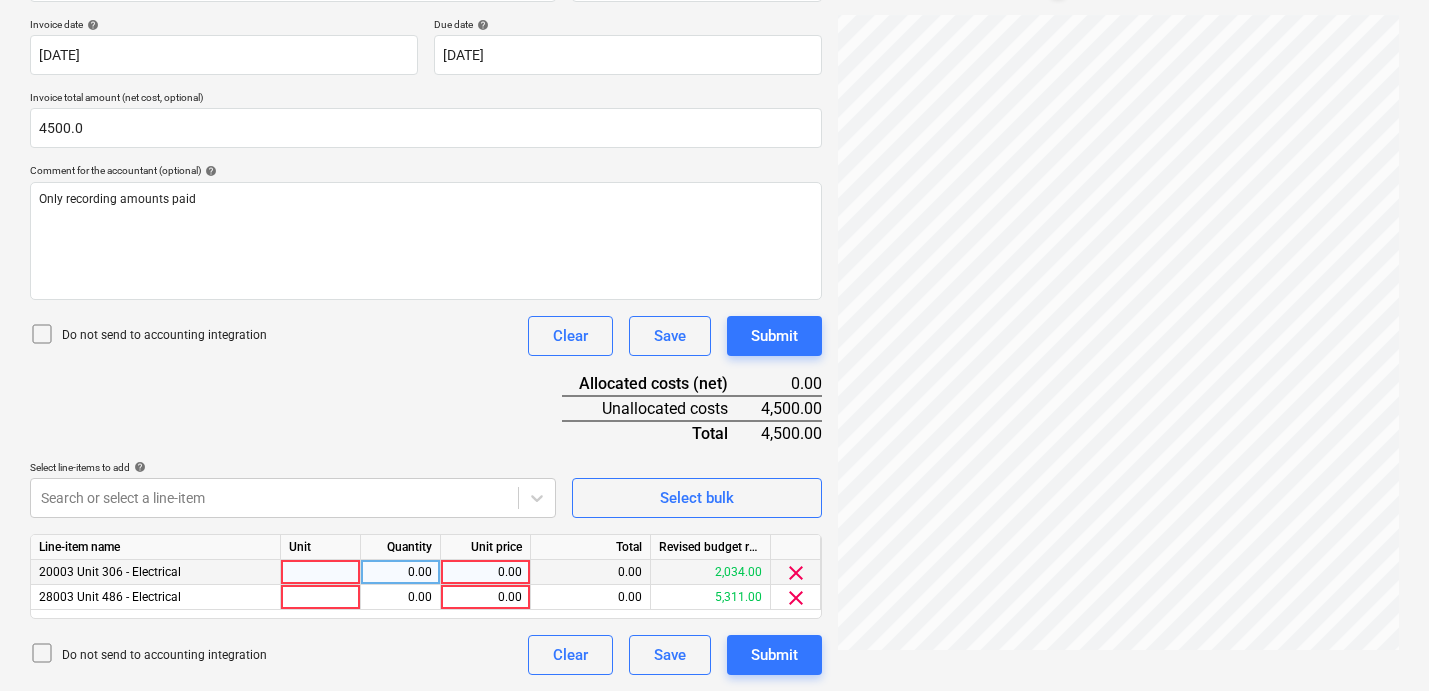 click at bounding box center [321, 572] 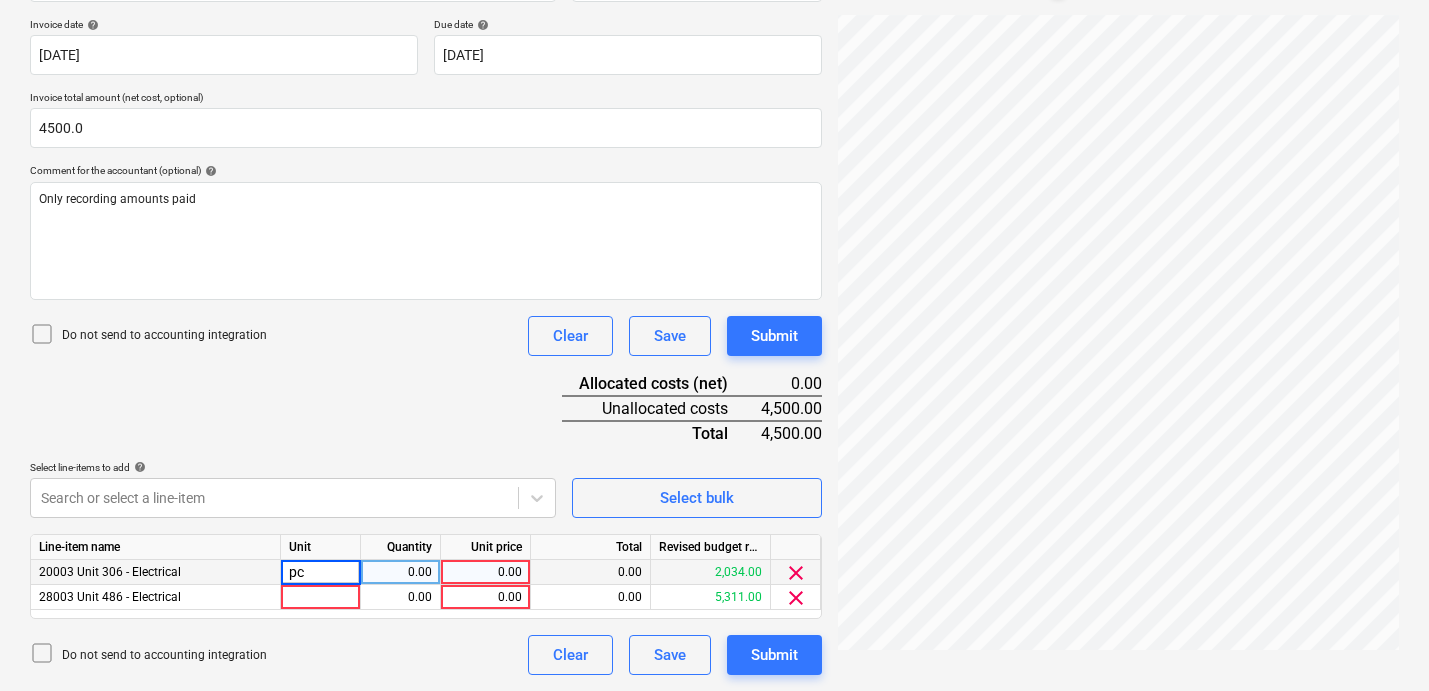 type on "pcs" 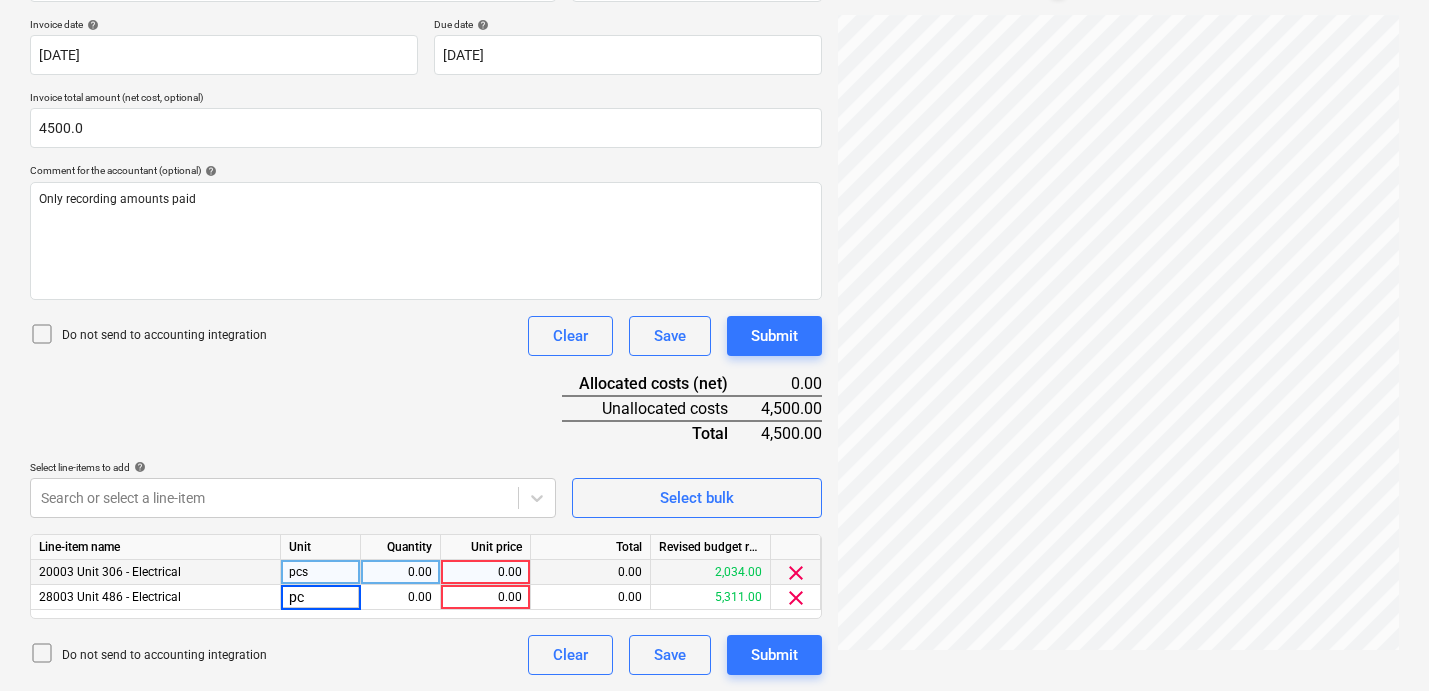 type on "pcs" 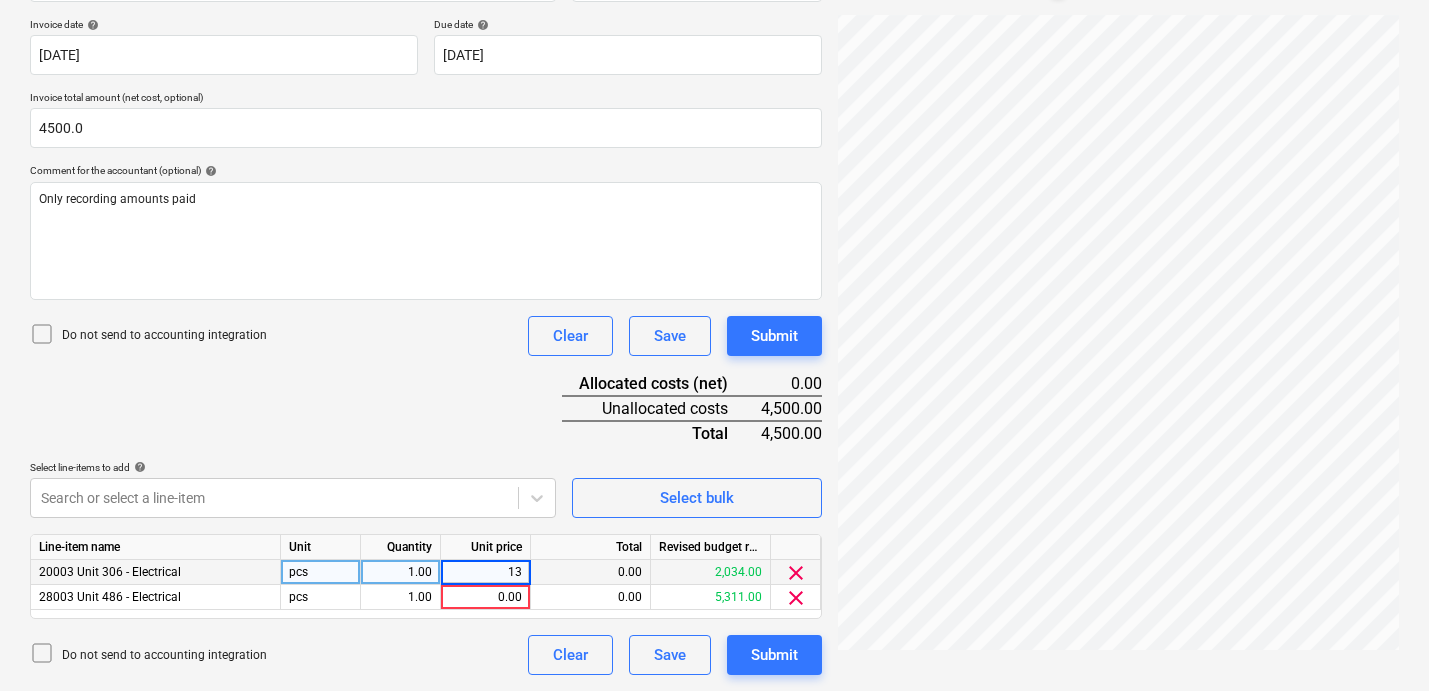 type on "1" 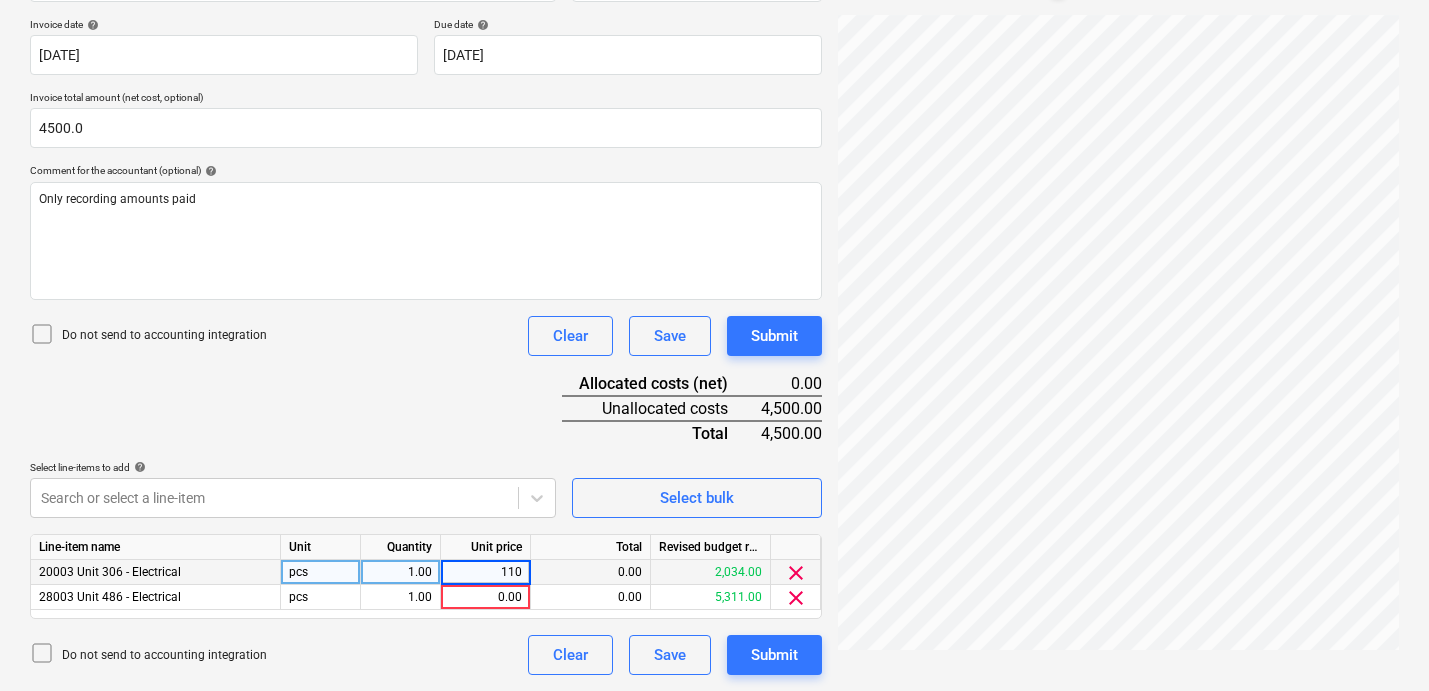 type on "1100" 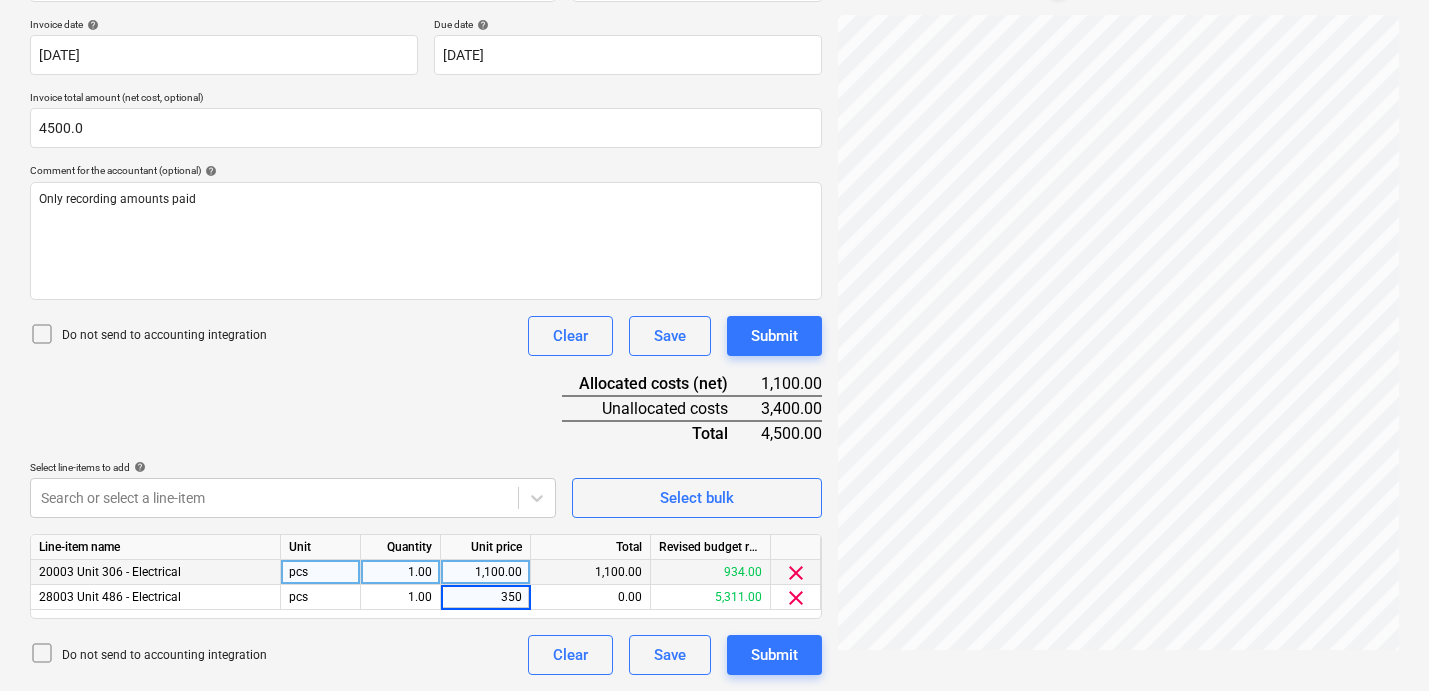 type on "3500" 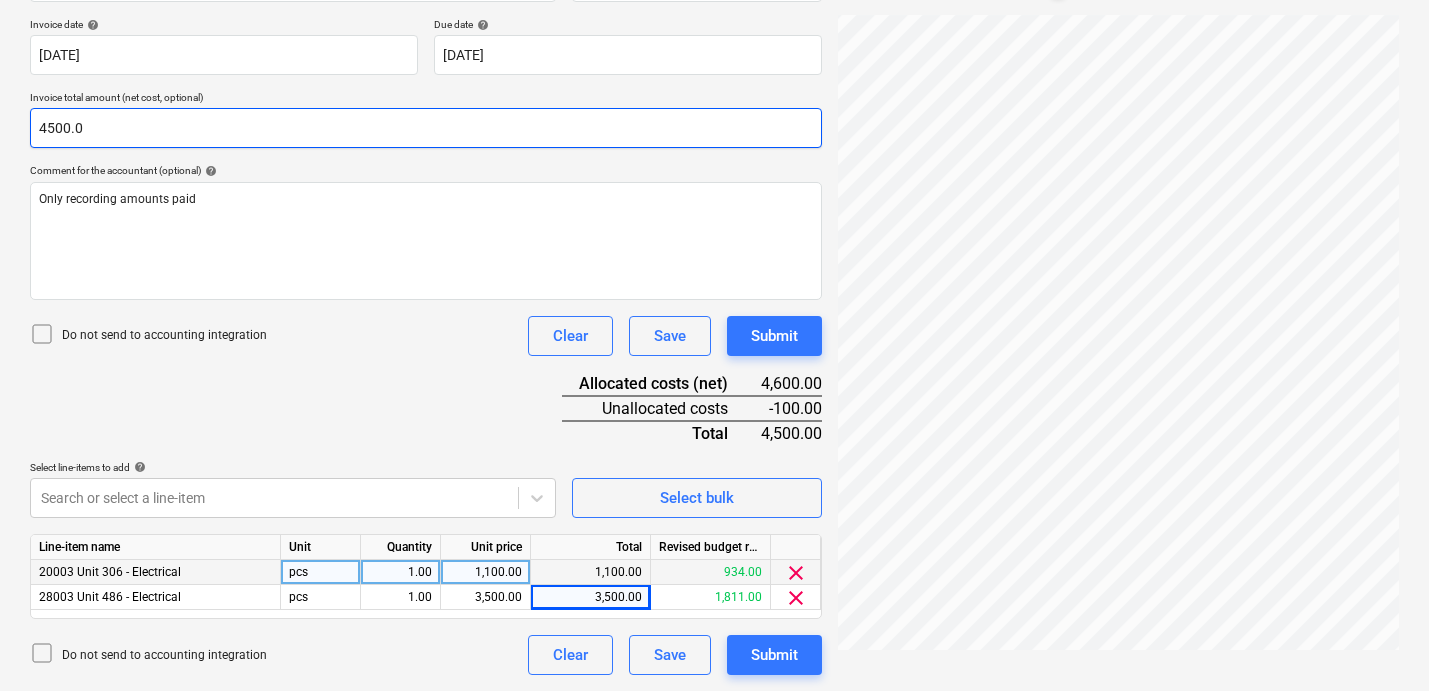 click on "4500.0" at bounding box center [426, 128] 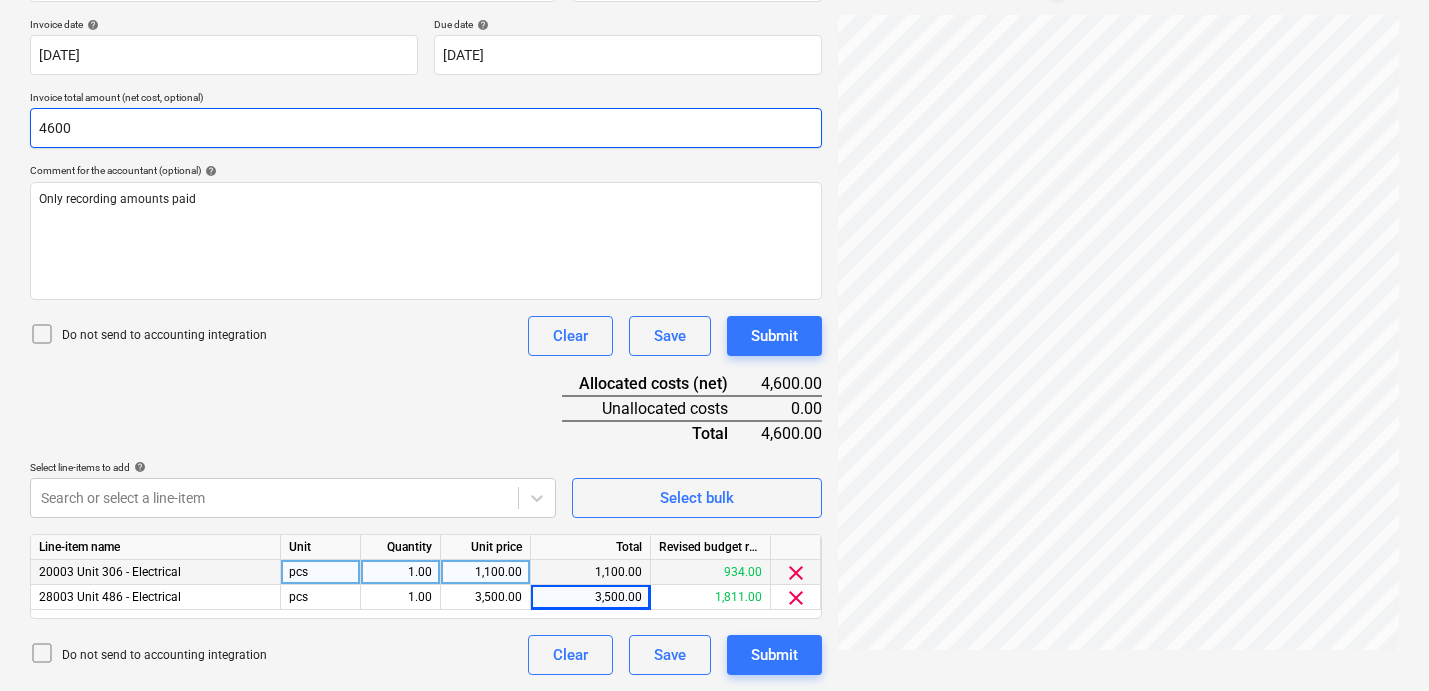 type on "4600" 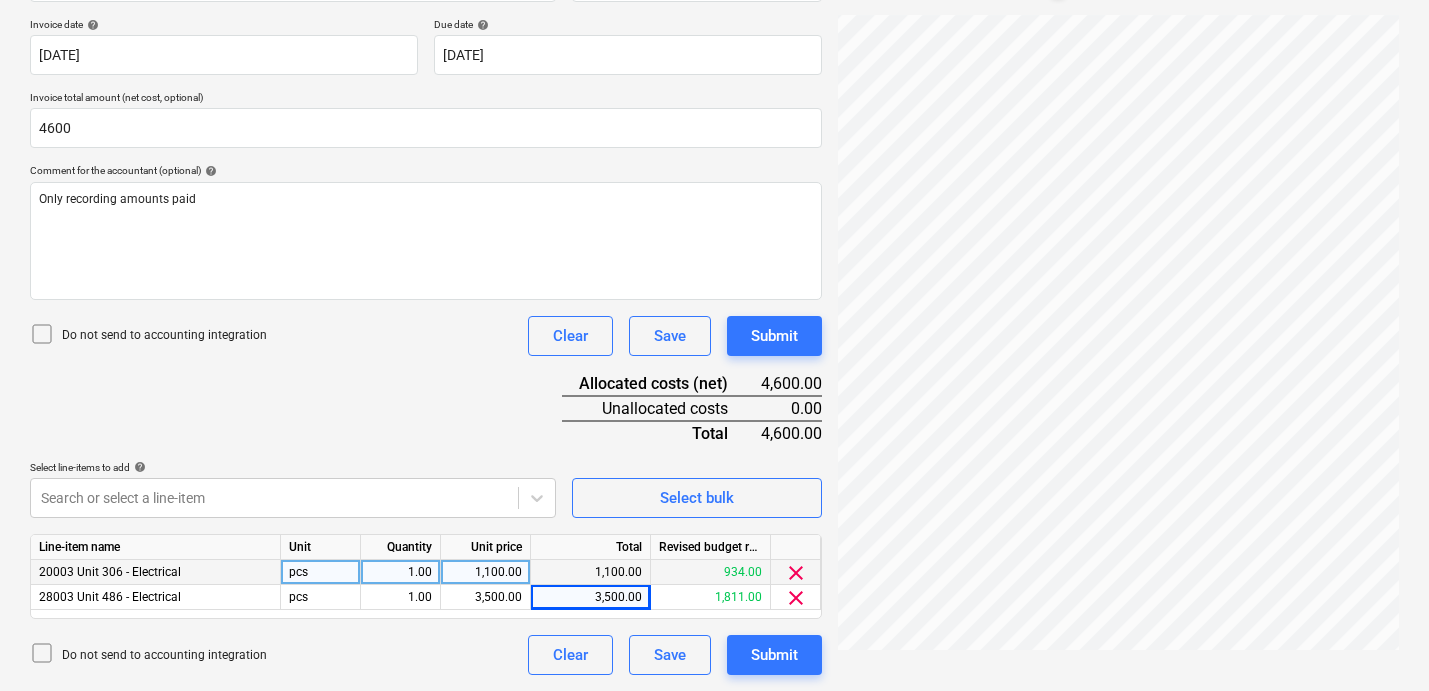 click on "Document name help Hanover - Bayliss.pdf Invoice number  (optional) help Invoice date help [DATE] 02.06.2025 Press the down arrow key to interact with the calendar and
select a date. Press the question mark key to get the keyboard shortcuts for changing dates. Due date help [DATE] 02.06.2025 Press the down arrow key to interact with the calendar and
select a date. Press the question mark key to get the keyboard shortcuts for changing dates. Invoice total amount (net cost, optional) 4600 Comment for the accountant (optional) help Only recording amounts paid  Do not send to accounting integration Clear Save Submit Allocated costs (net) 4,600.00 Unallocated costs 0.00 Total 4,600.00 Select line-items to add help Search or select a line-item Select bulk Line-item name Unit Quantity Unit price Total Revised budget remaining 20003 Unit 306 - Electrical pcs 1.00 1,100.00 1,100.00 934.00 clear 28003 Unit 486 - Electrical pcs 1.00 3,500.00 3,500.00 1,811.00 clear Do not send to accounting integration" at bounding box center (426, 310) 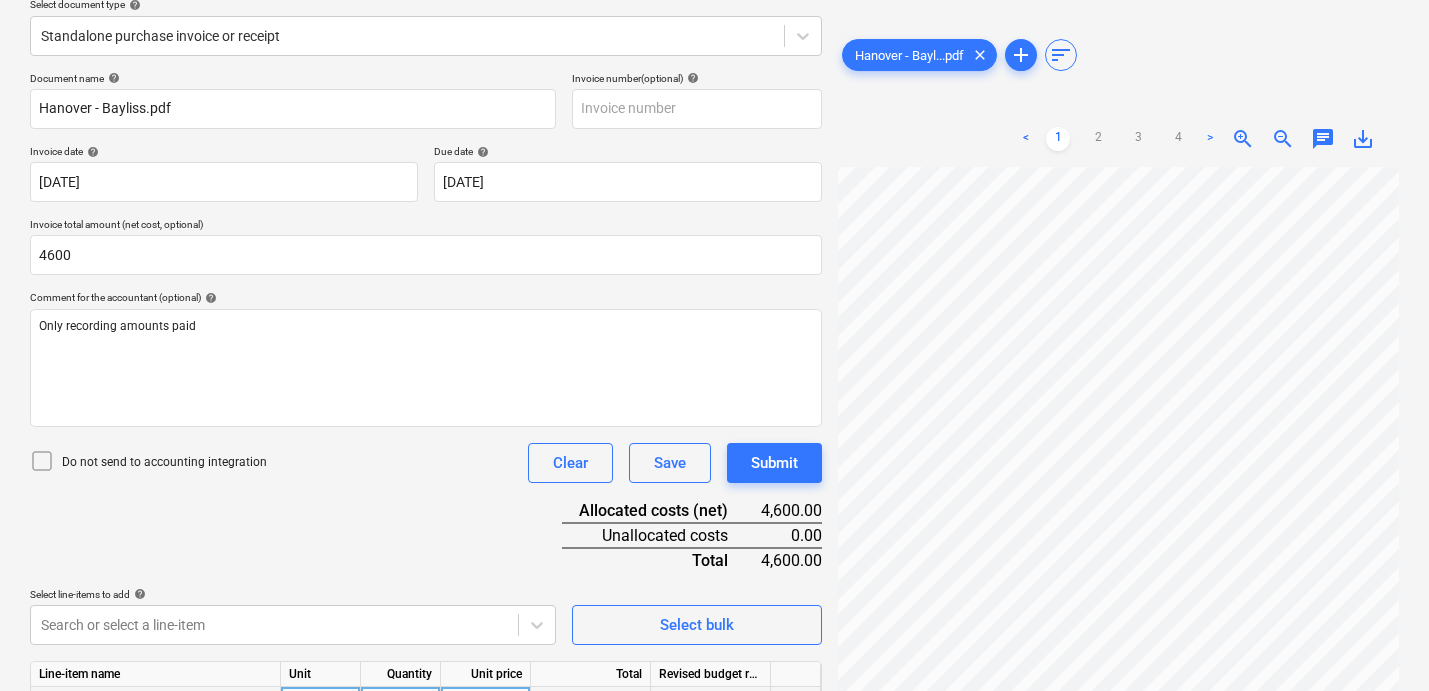 scroll, scrollTop: 0, scrollLeft: 0, axis: both 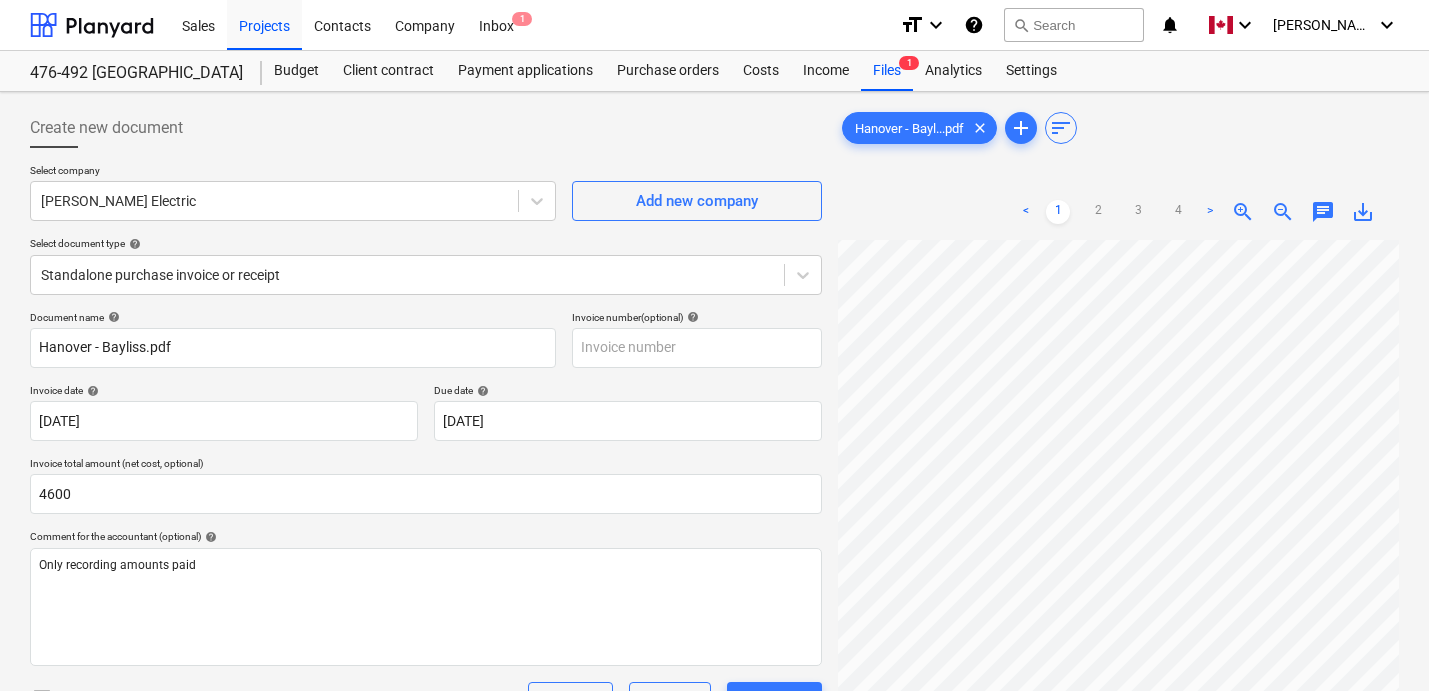 click on "Select company [PERSON_NAME] Electric   Add new company Select document type help Standalone purchase invoice or receipt" at bounding box center (426, 237) 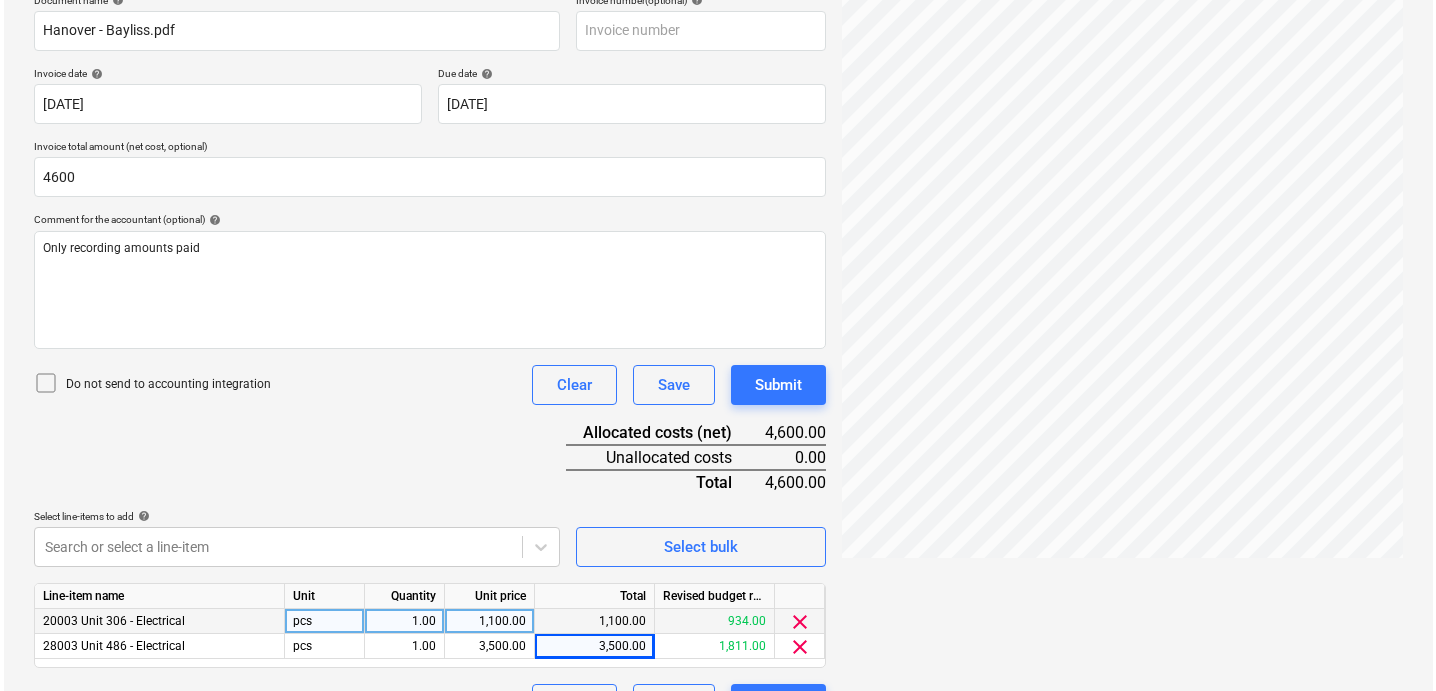 scroll, scrollTop: 366, scrollLeft: 0, axis: vertical 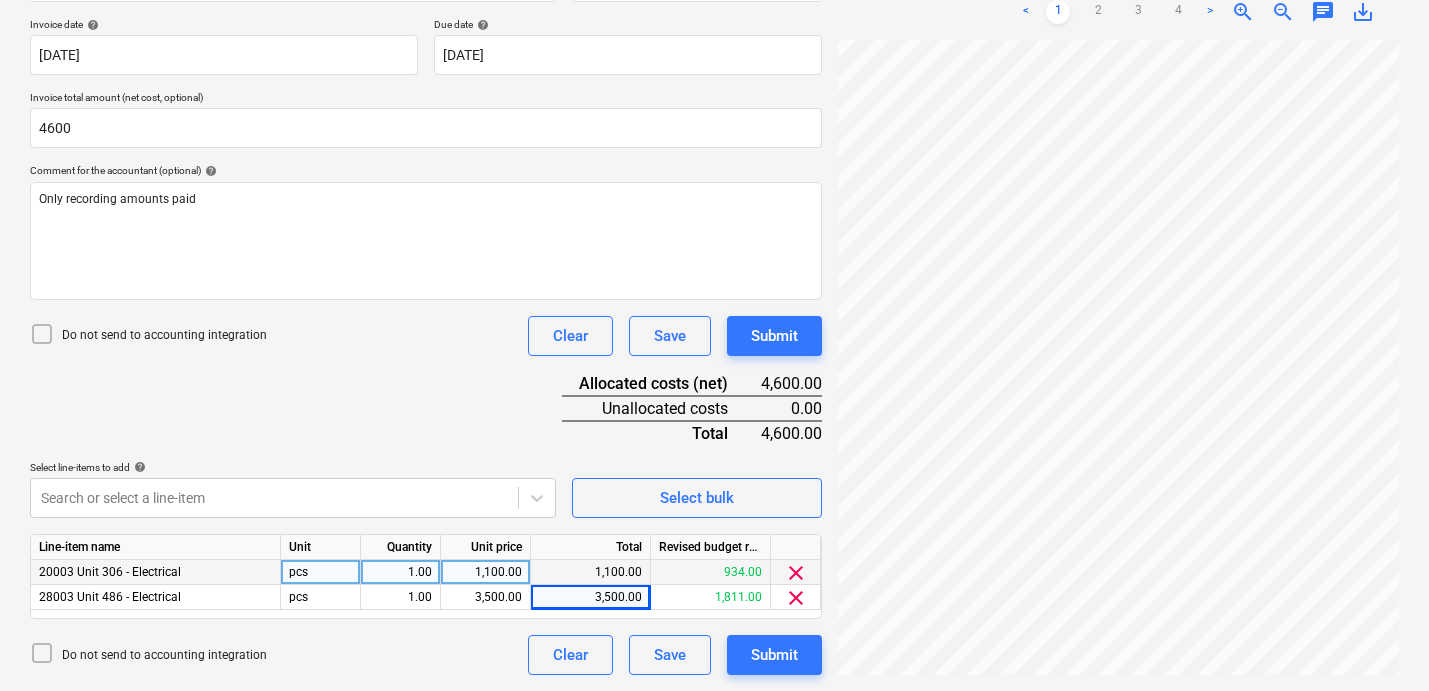 click on "Document name help Hanover - Bayliss.pdf Invoice number  (optional) help Invoice date help [DATE] 02.06.2025 Press the down arrow key to interact with the calendar and
select a date. Press the question mark key to get the keyboard shortcuts for changing dates. Due date help [DATE] 02.06.2025 Press the down arrow key to interact with the calendar and
select a date. Press the question mark key to get the keyboard shortcuts for changing dates. Invoice total amount (net cost, optional) 4600 Comment for the accountant (optional) help Only recording amounts paid  Do not send to accounting integration Clear Save Submit Allocated costs (net) 4,600.00 Unallocated costs 0.00 Total 4,600.00 Select line-items to add help Search or select a line-item Select bulk Line-item name Unit Quantity Unit price Total Revised budget remaining 20003 Unit 306 - Electrical pcs 1.00 1,100.00 1,100.00 934.00 clear 28003 Unit 486 - Electrical pcs 1.00 3,500.00 3,500.00 1,811.00 clear Do not send to accounting integration" at bounding box center [426, 310] 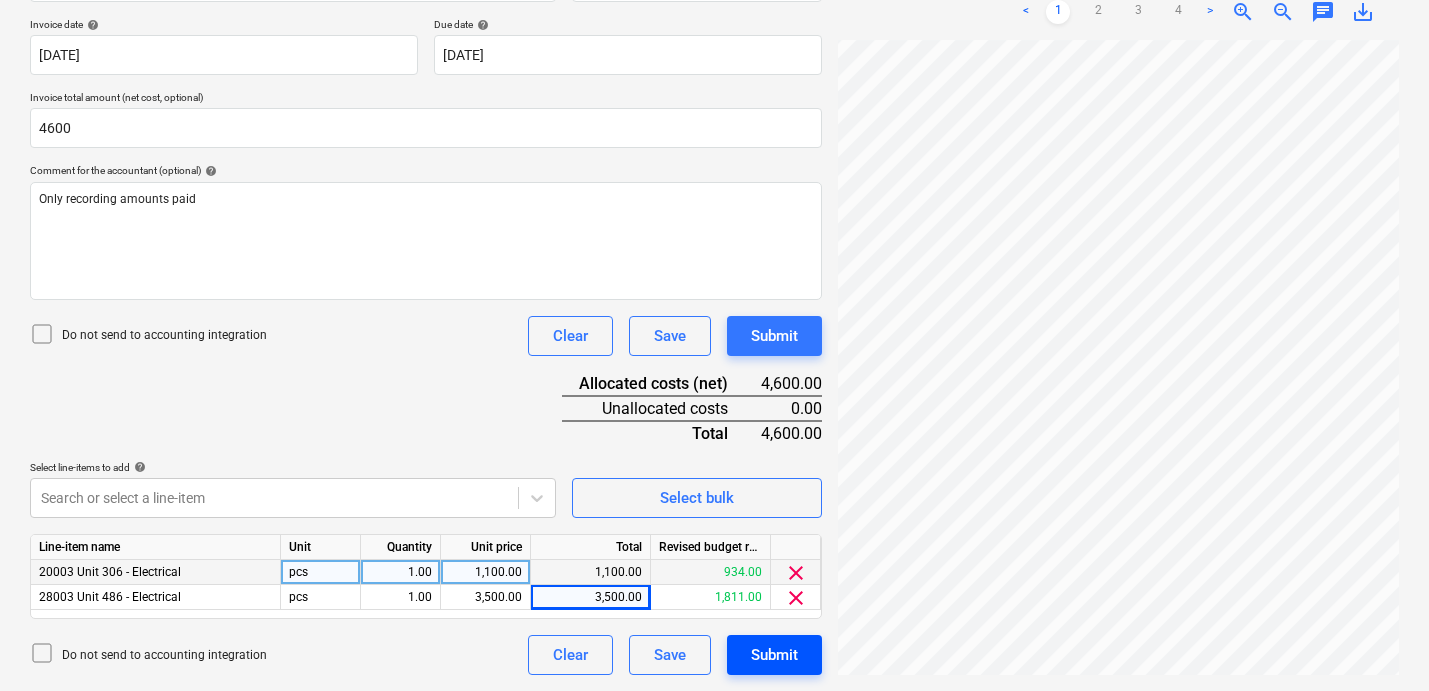 click on "Submit" at bounding box center (774, 655) 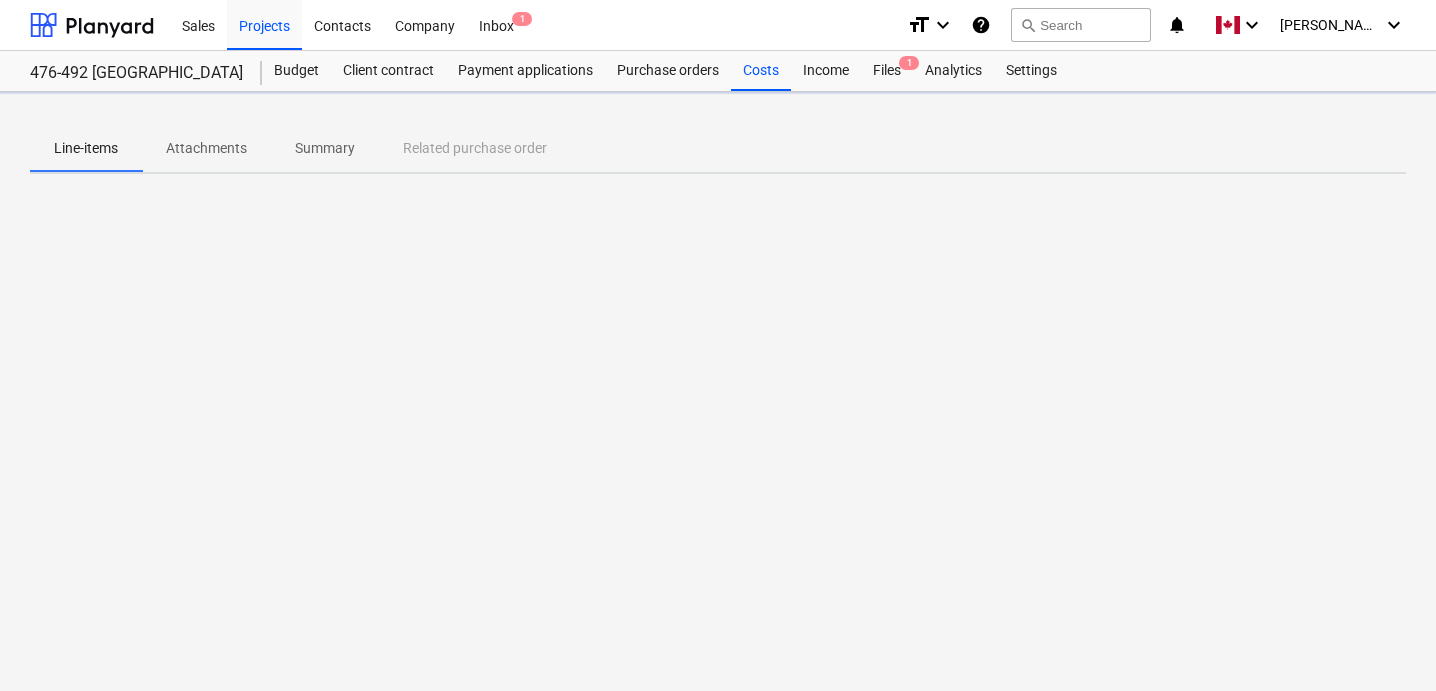 scroll, scrollTop: 0, scrollLeft: 0, axis: both 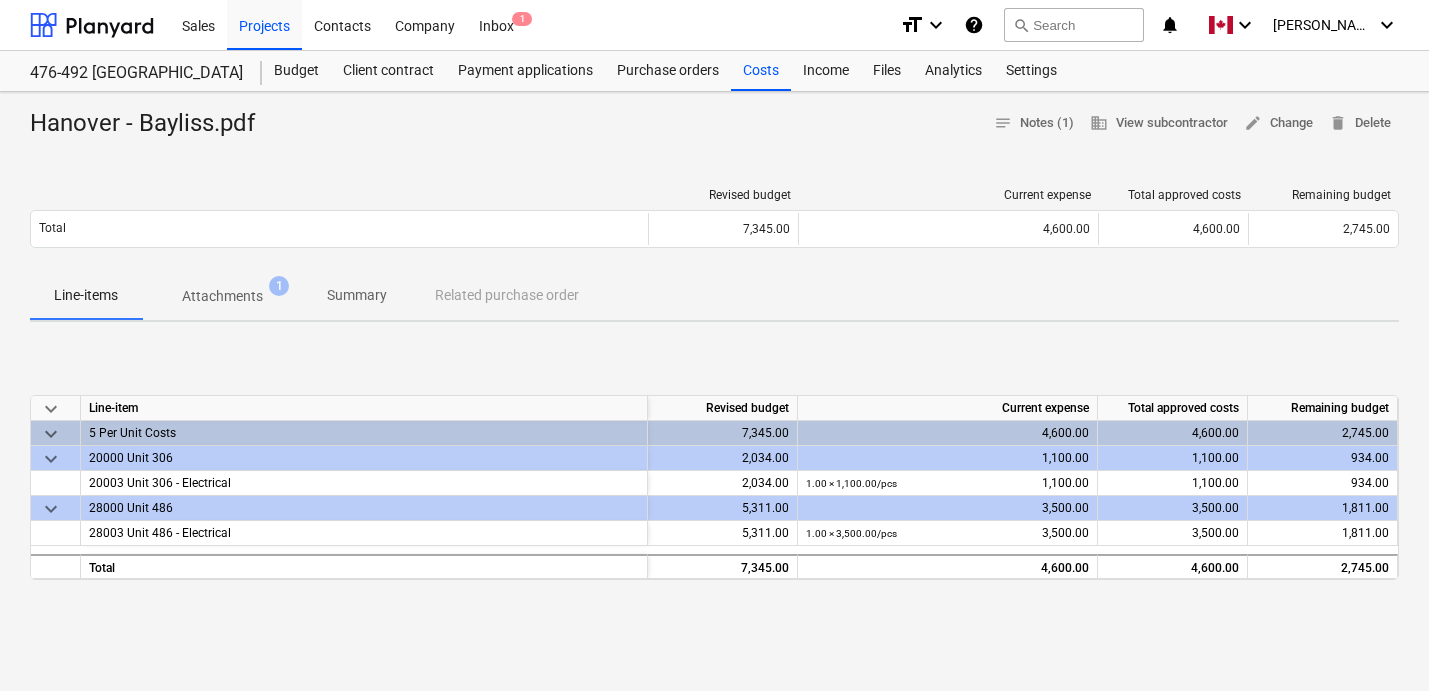 click at bounding box center (714, 148) 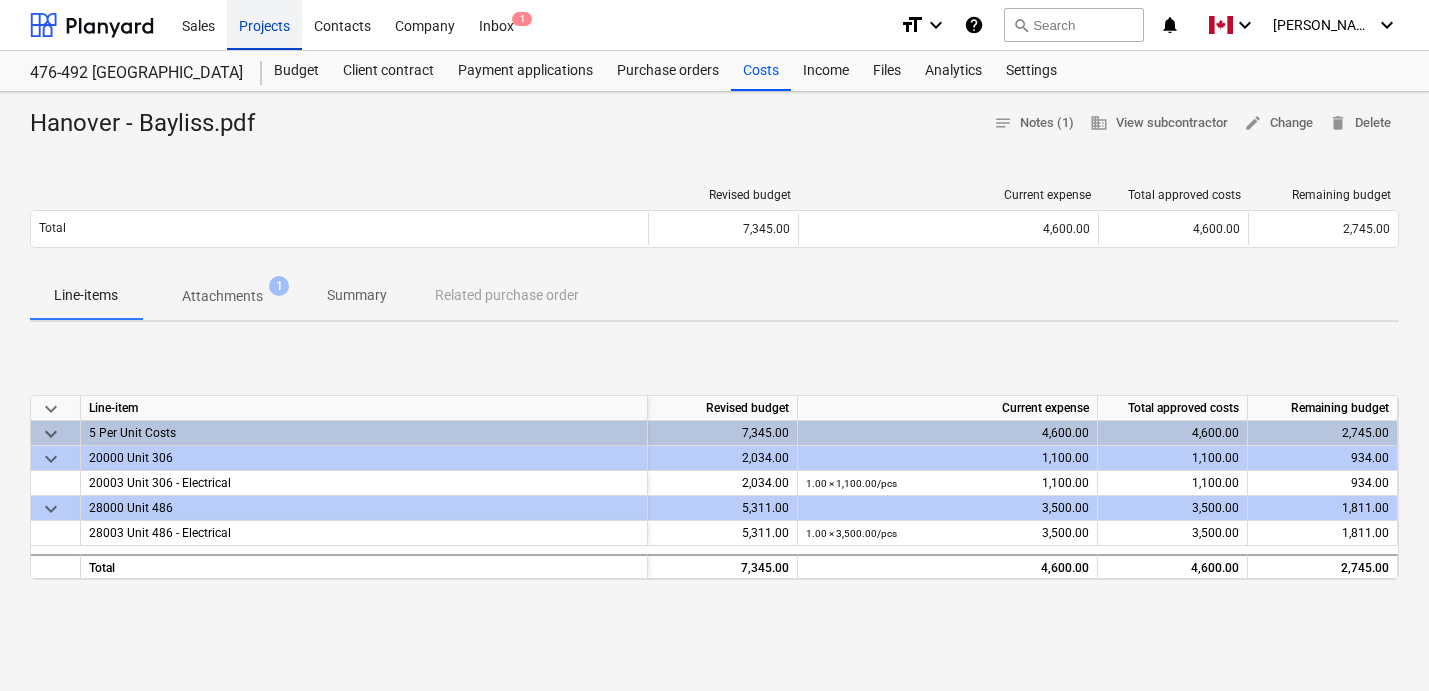 click on "Projects" at bounding box center (264, 24) 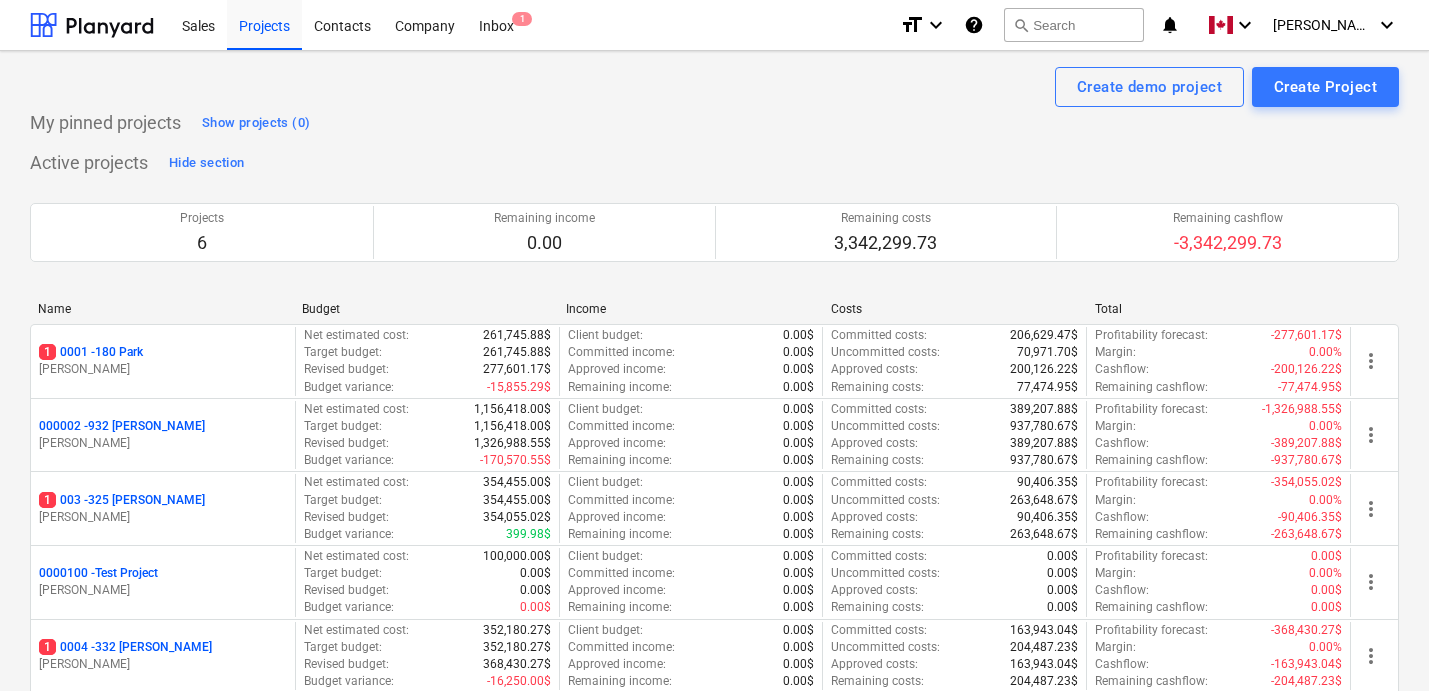 click on "Name Budget Income Costs Total 1  0001 -  180 Park [PERSON_NAME] Net estimated cost : 261,745.88$ Target budget : 261,745.88$ Revised budget : 277,601.17$ Budget variance : -15,855.29$ Client budget : 0.00$ Committed income : 0.00$ Approved income : 0.00$ Remaining income : 0.00$ Committed costs : 206,629.47$ Uncommitted costs : 70,971.70$ Approved costs : 200,126.22$ Remaining costs : 77,474.95$ Profitability forecast : -277,601.17$ Margin : 0.00% Cashflow : -200,126.22$ Remaining cashflow : -77,474.95$ more_vert  000002 -  932 [PERSON_NAME] Net estimated cost : 1,156,418.00$ Target budget : 1,156,418.00$ Revised budget : 1,326,988.55$ Budget variance : -170,570.55$ Client budget : 0.00$ Committed income : 0.00$ Approved income : 0.00$ Remaining income : 0.00$ Committed costs : 389,207.88$ Uncommitted costs : 937,780.67$ Approved costs : 389,207.88$ Remaining costs : 937,780.67$ Profitability forecast : -1,326,988.55$ Margin : 0.00% Cashflow : -389,207.88$ Remaining cashflow : -937,780.67$ more_vert 1 : :" at bounding box center (714, 538) 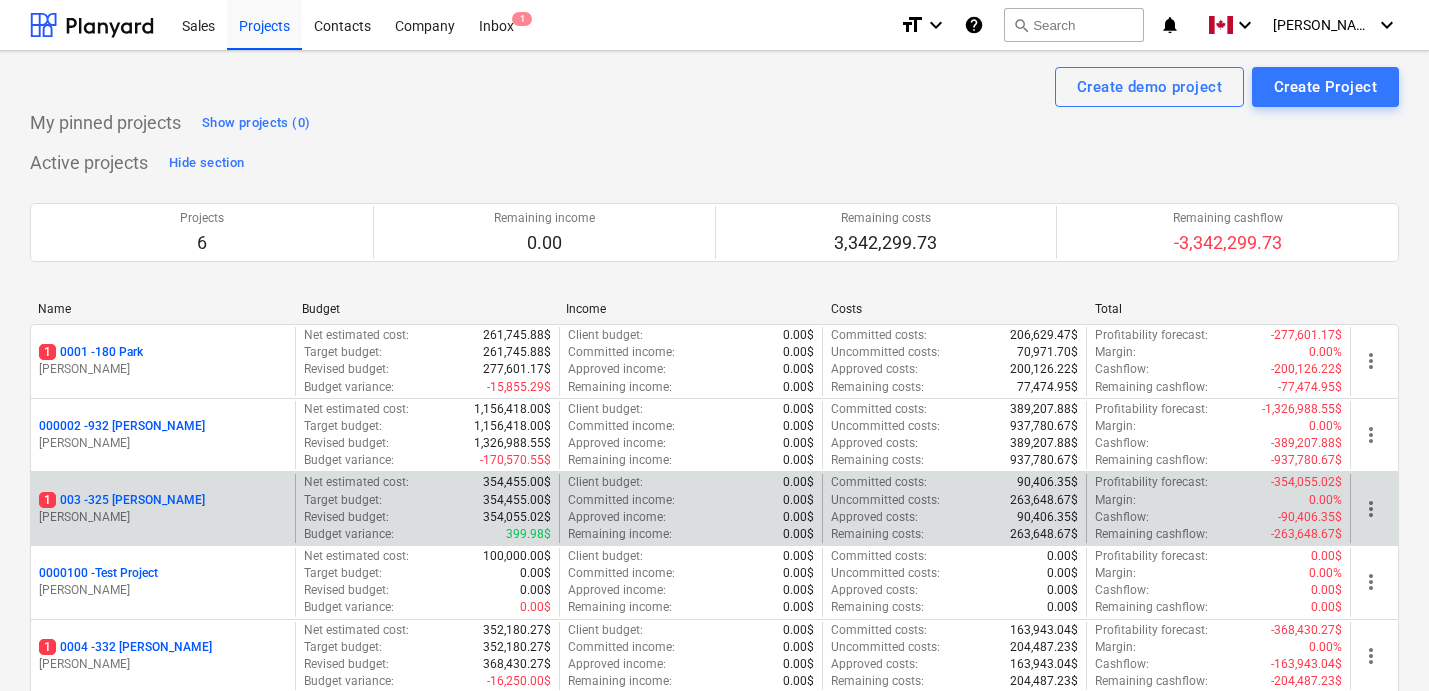 click on "1  003 -  325 [PERSON_NAME]" at bounding box center (122, 500) 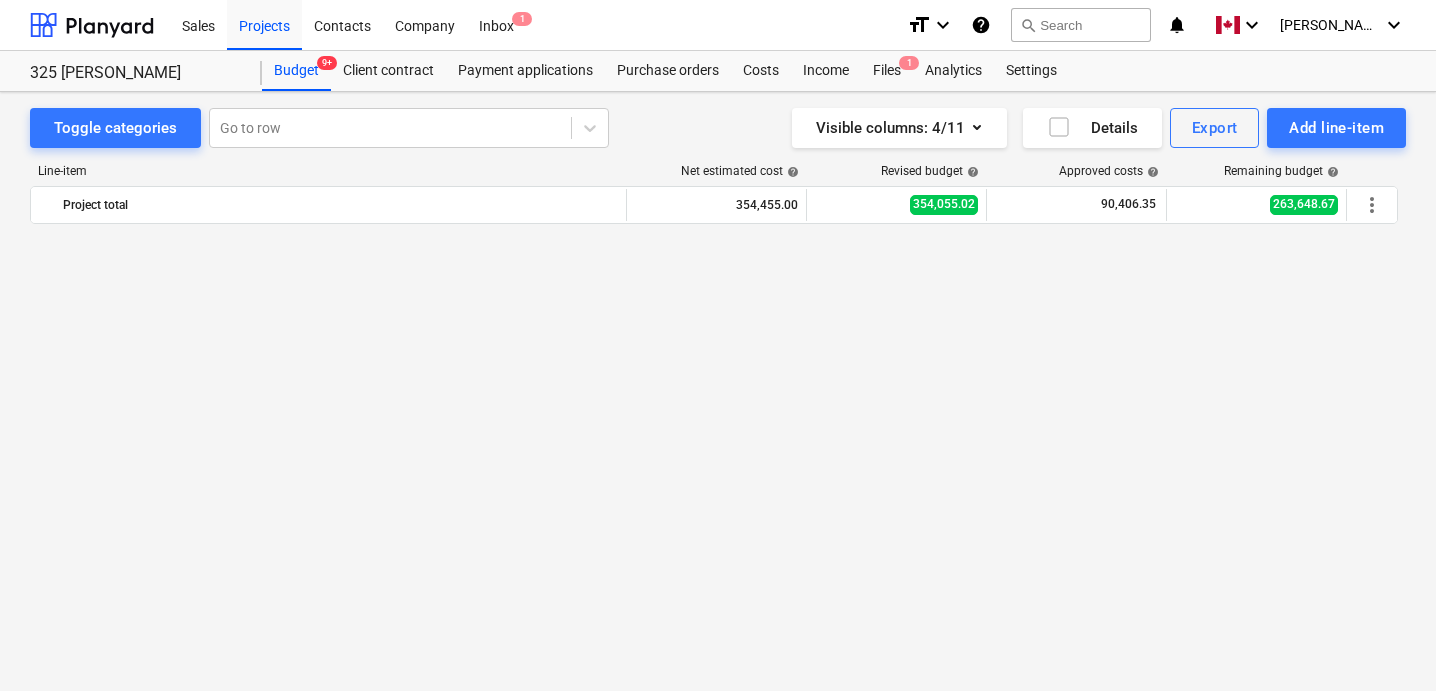 scroll, scrollTop: 1124, scrollLeft: 0, axis: vertical 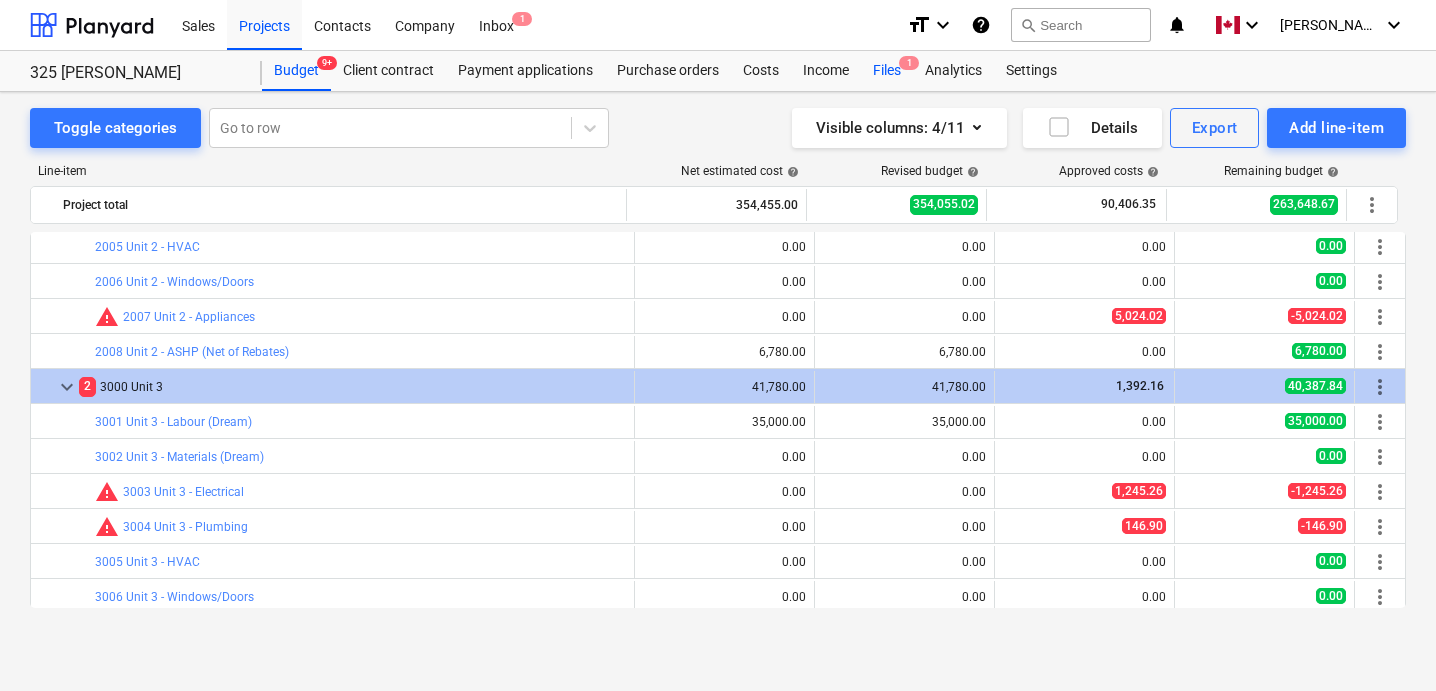 click on "Files 1" at bounding box center [887, 71] 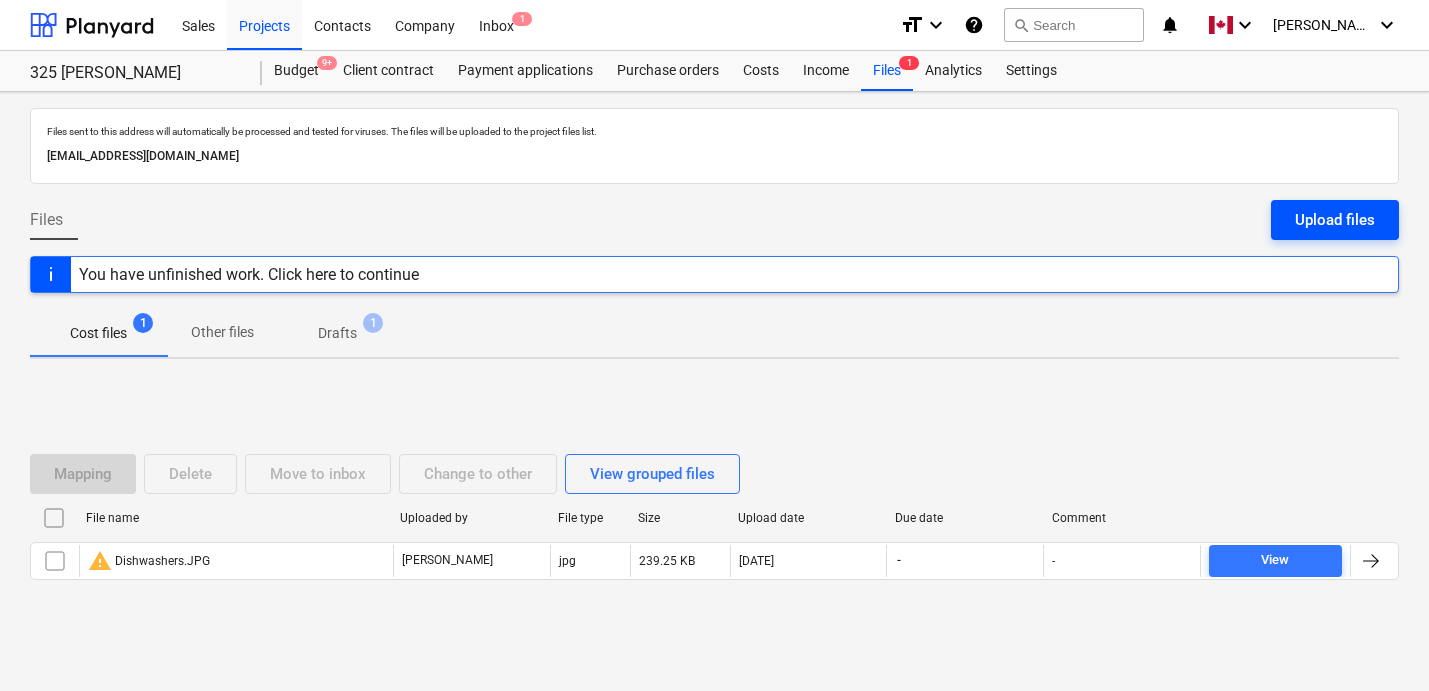 click on "Upload files" at bounding box center (1335, 220) 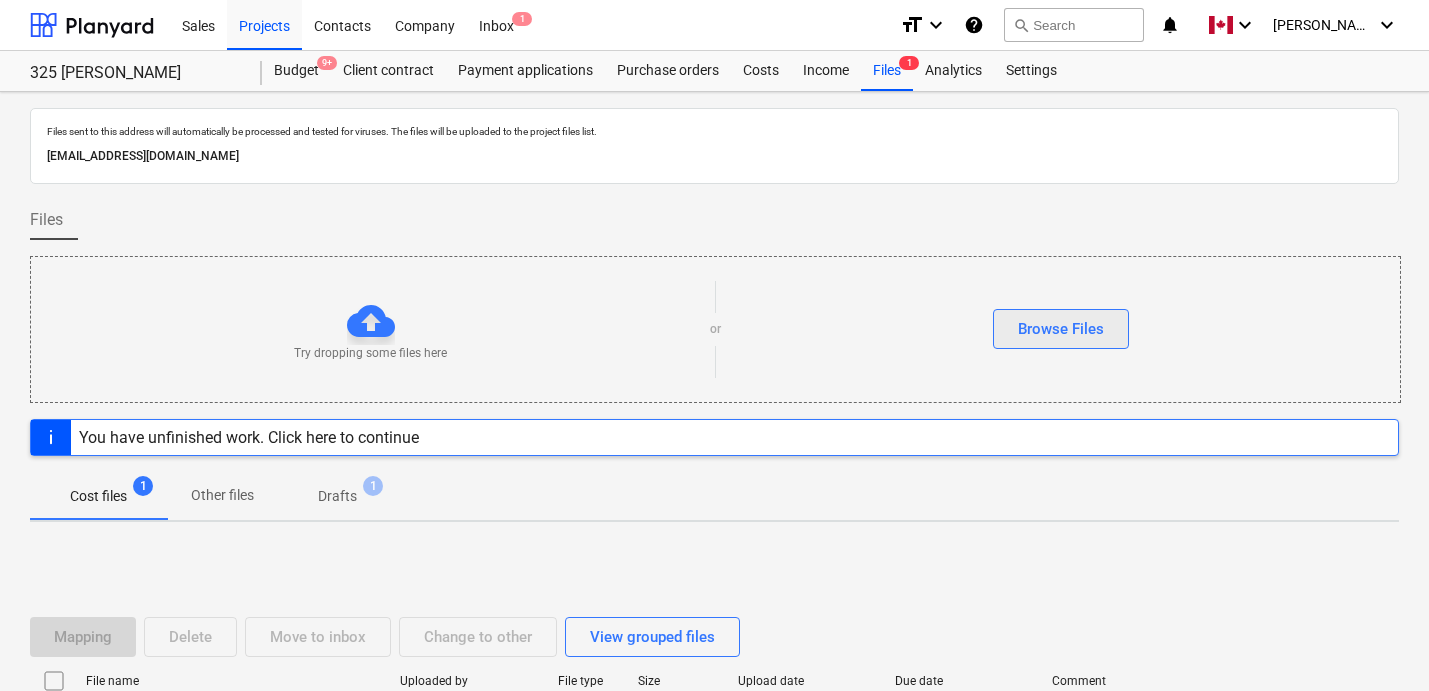 click on "Browse Files" at bounding box center (1061, 329) 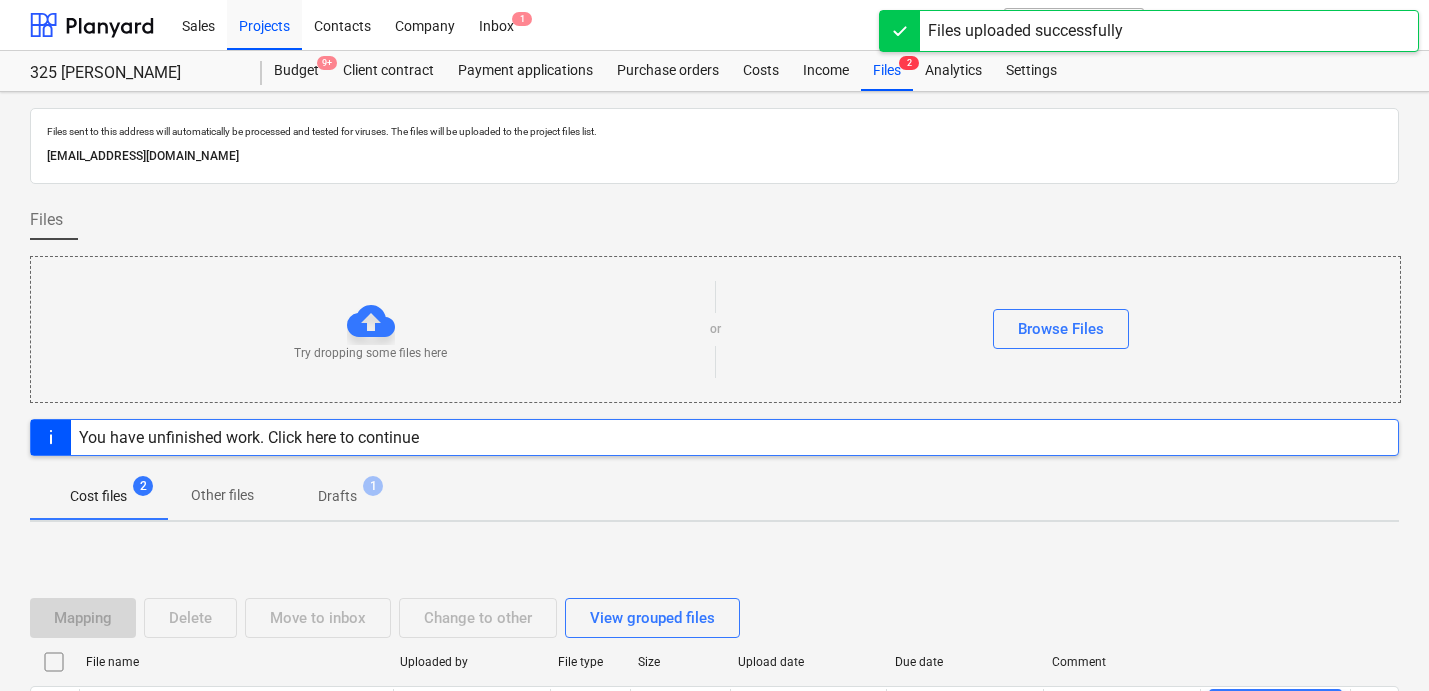 click on "Files" at bounding box center (714, 228) 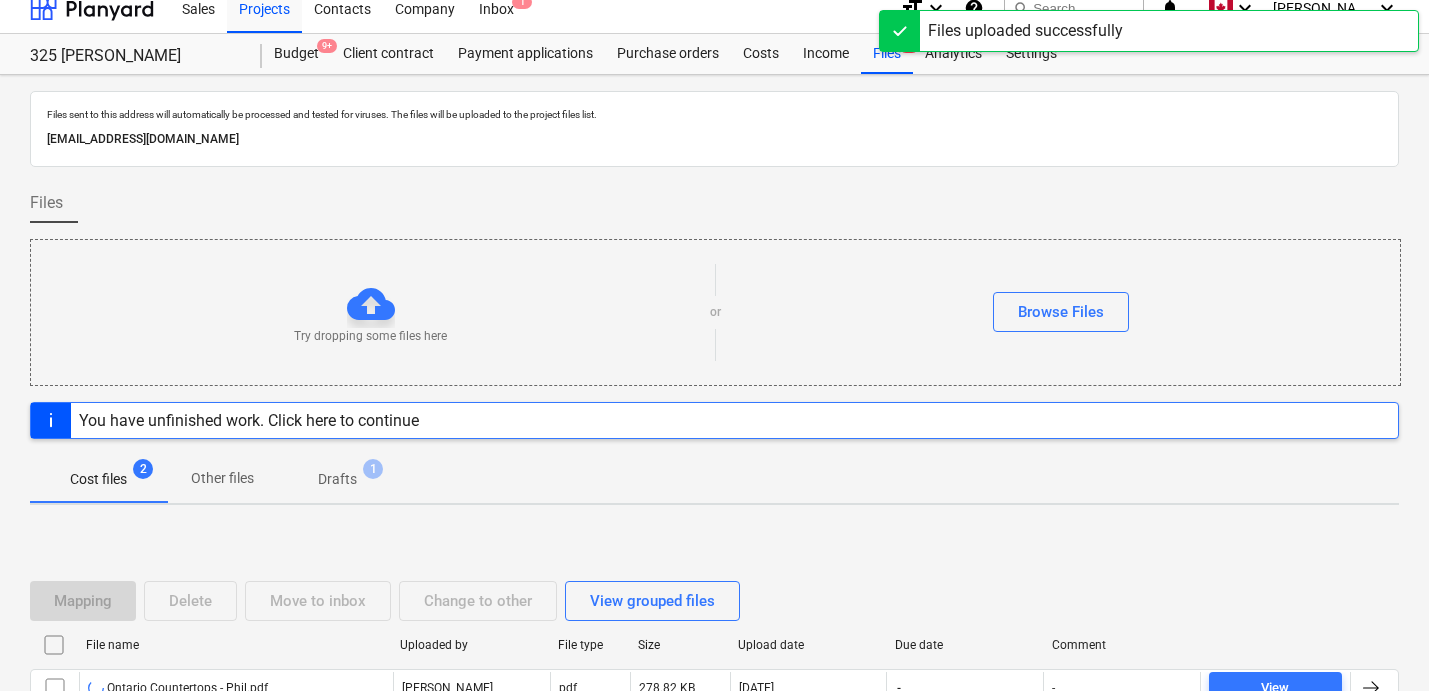 scroll, scrollTop: 0, scrollLeft: 0, axis: both 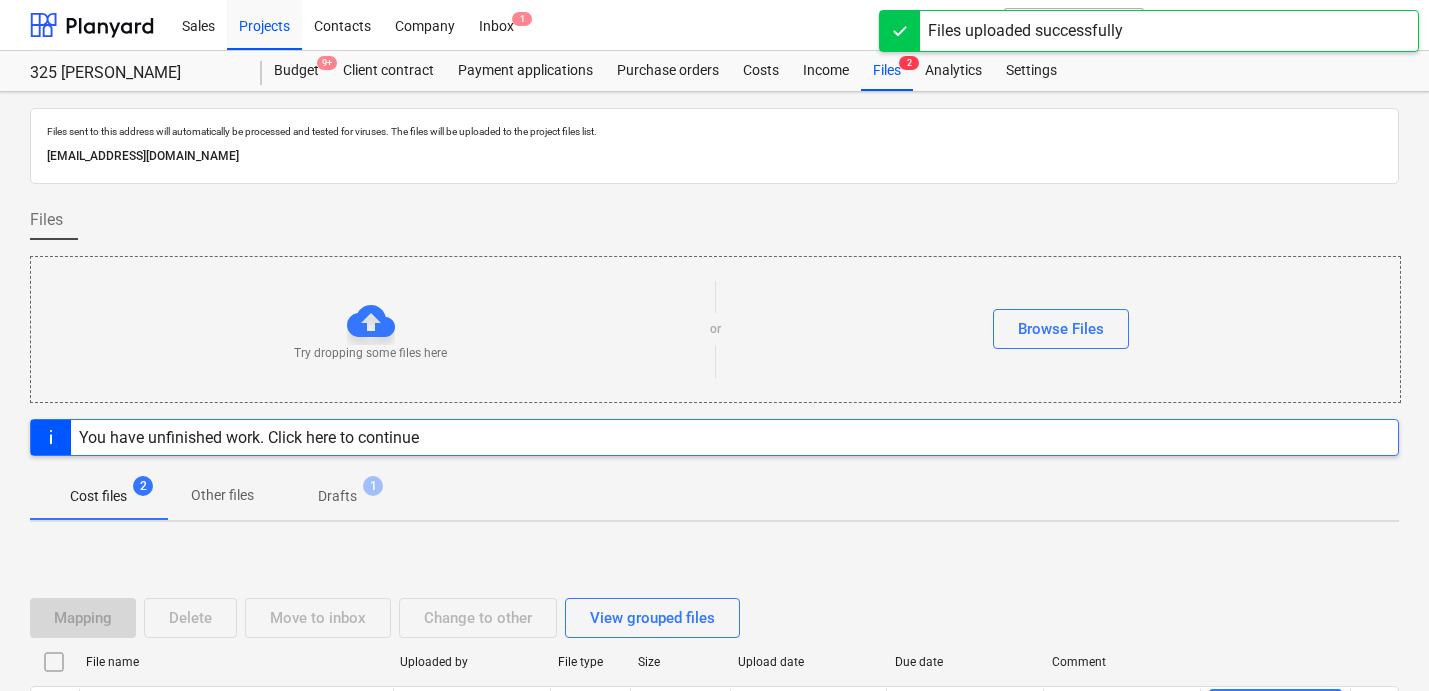 click on "Files" at bounding box center [714, 228] 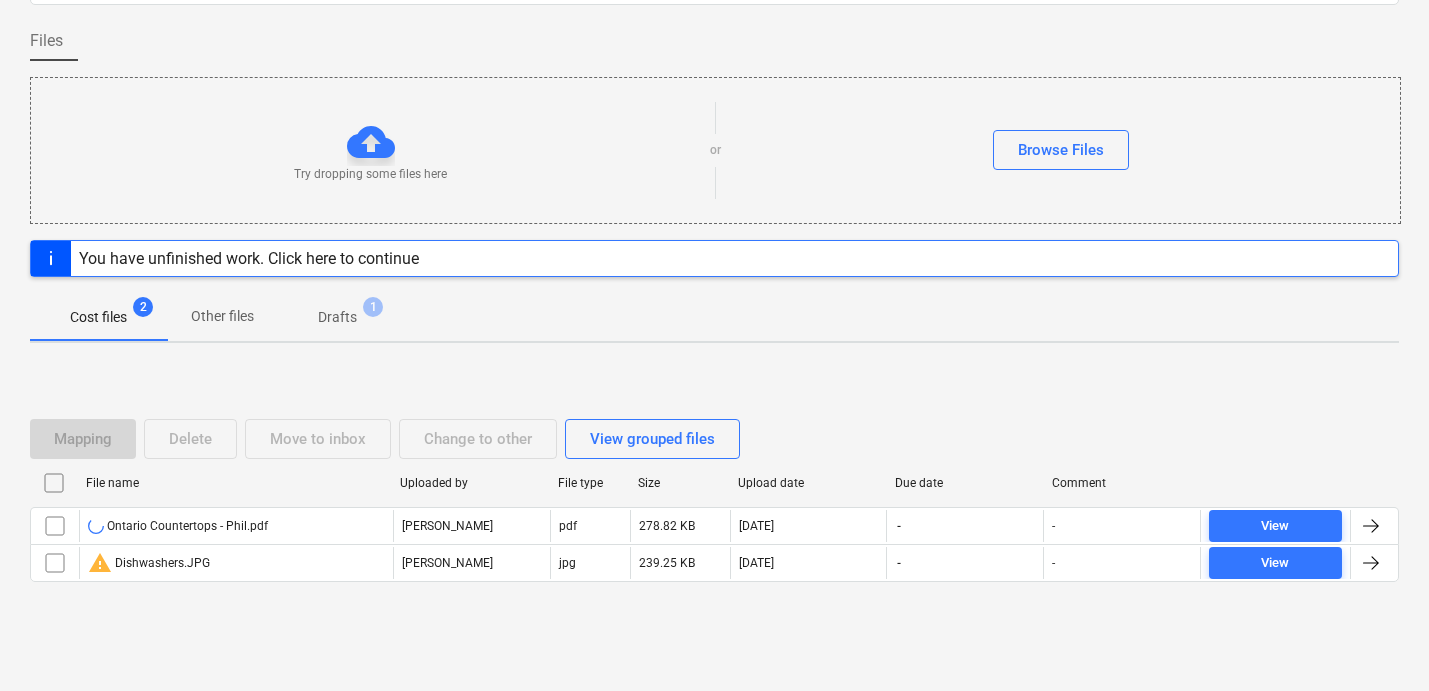 click on "Mapping Delete Move to inbox Change to other View grouped files File name Uploaded by File type Size Upload date Due date Comment   Ontario Countertops - Phil.pdf [PERSON_NAME] pdf 278.82 KB [DATE] - - View warning   Dishwashers.JPG [PERSON_NAME] jpg 239.25 KB [DATE] - - View Please wait" at bounding box center (714, 508) 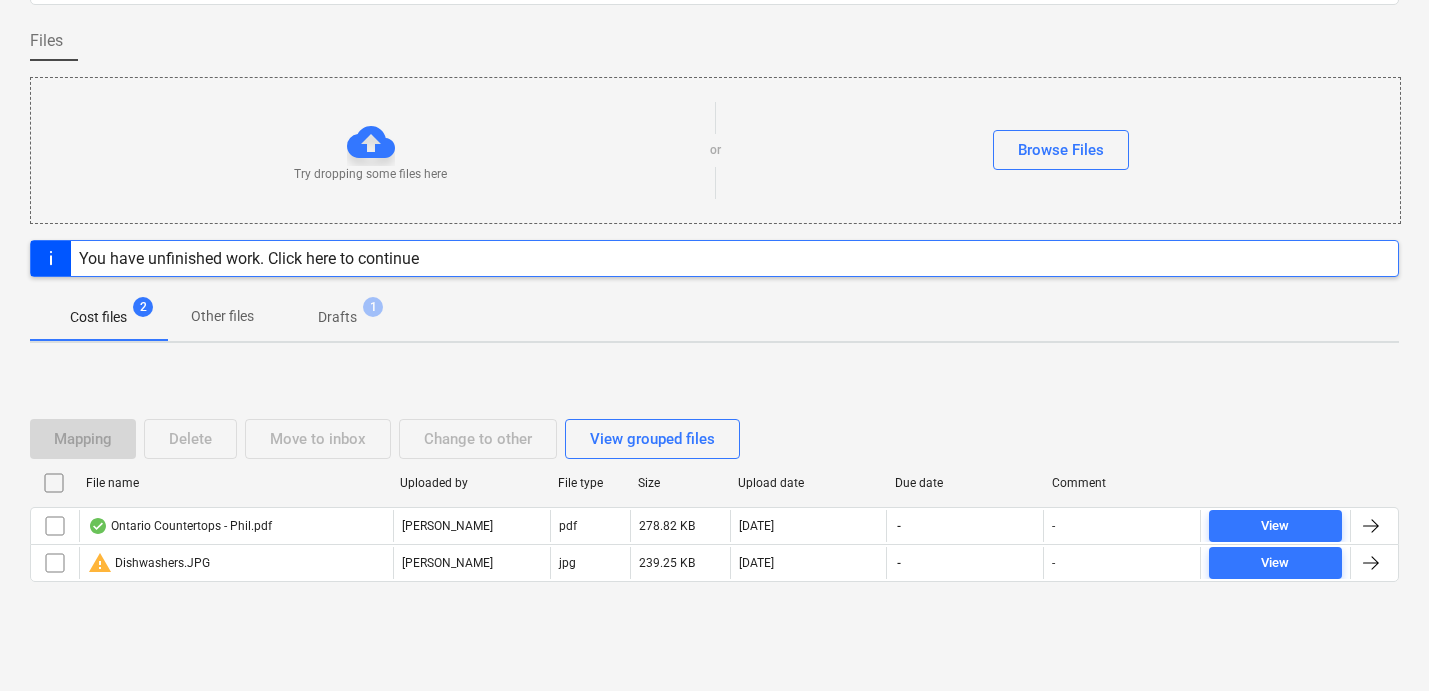 scroll, scrollTop: 0, scrollLeft: 0, axis: both 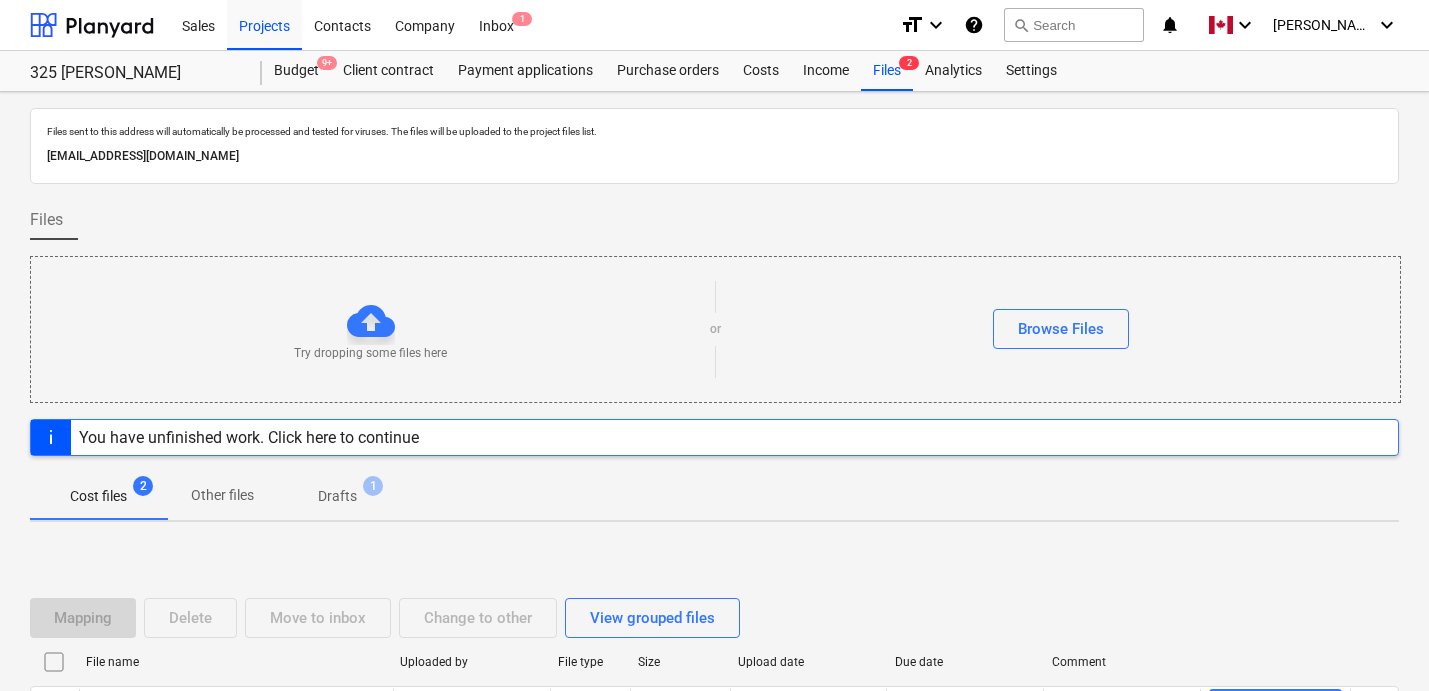 click on "Files" at bounding box center [714, 228] 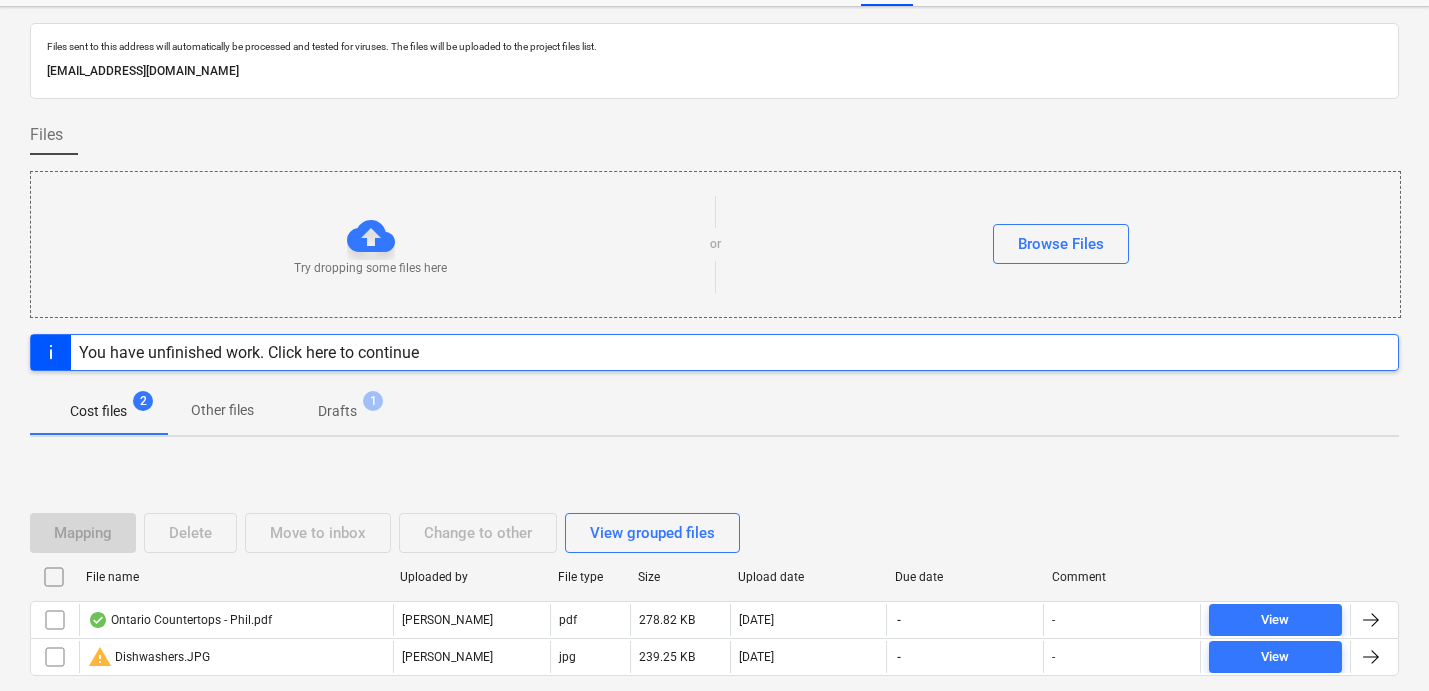 scroll, scrollTop: 179, scrollLeft: 0, axis: vertical 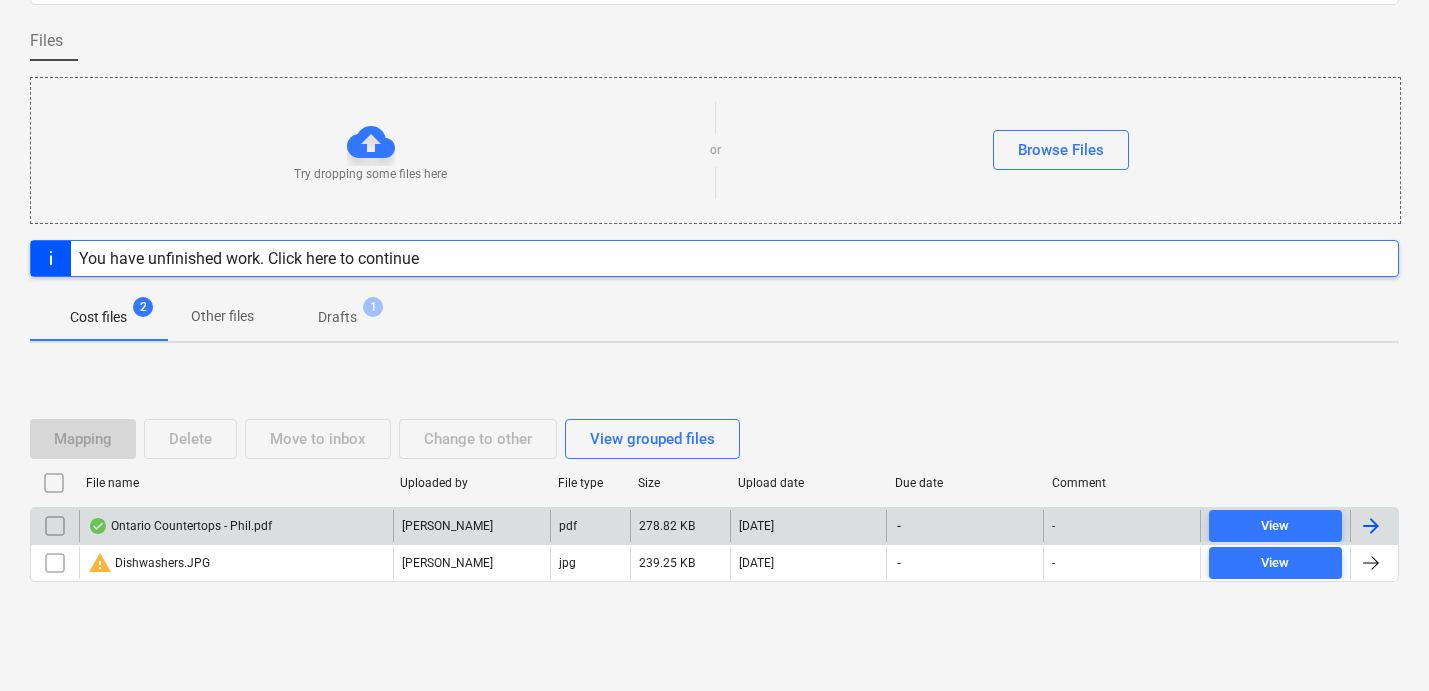 click at bounding box center (1371, 526) 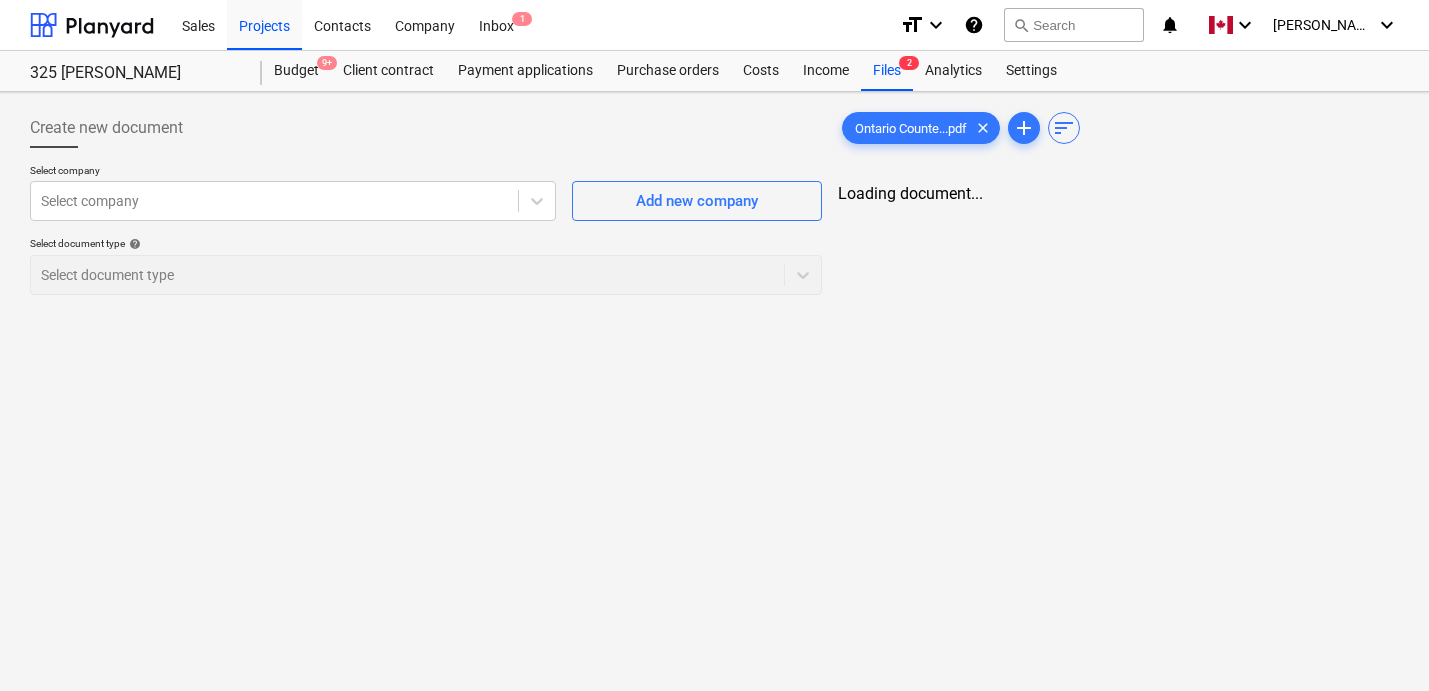 scroll, scrollTop: 0, scrollLeft: 0, axis: both 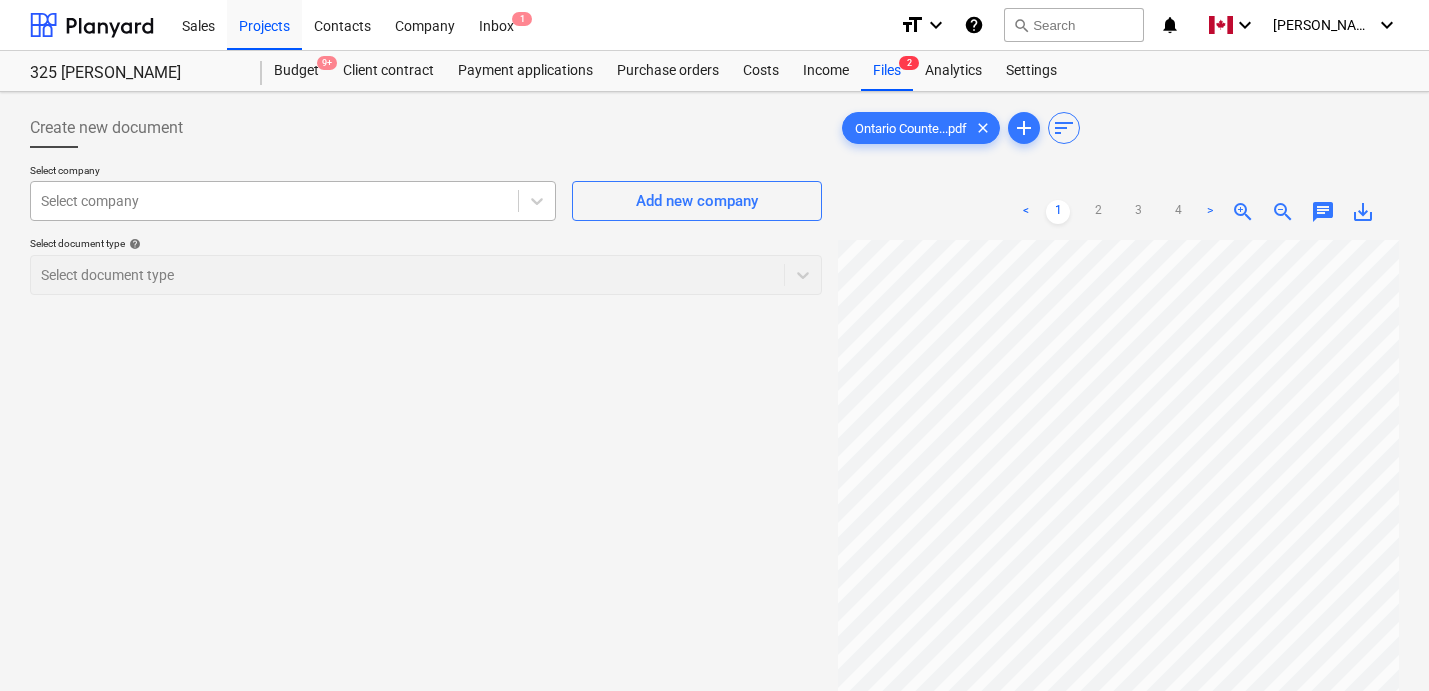 click at bounding box center (274, 201) 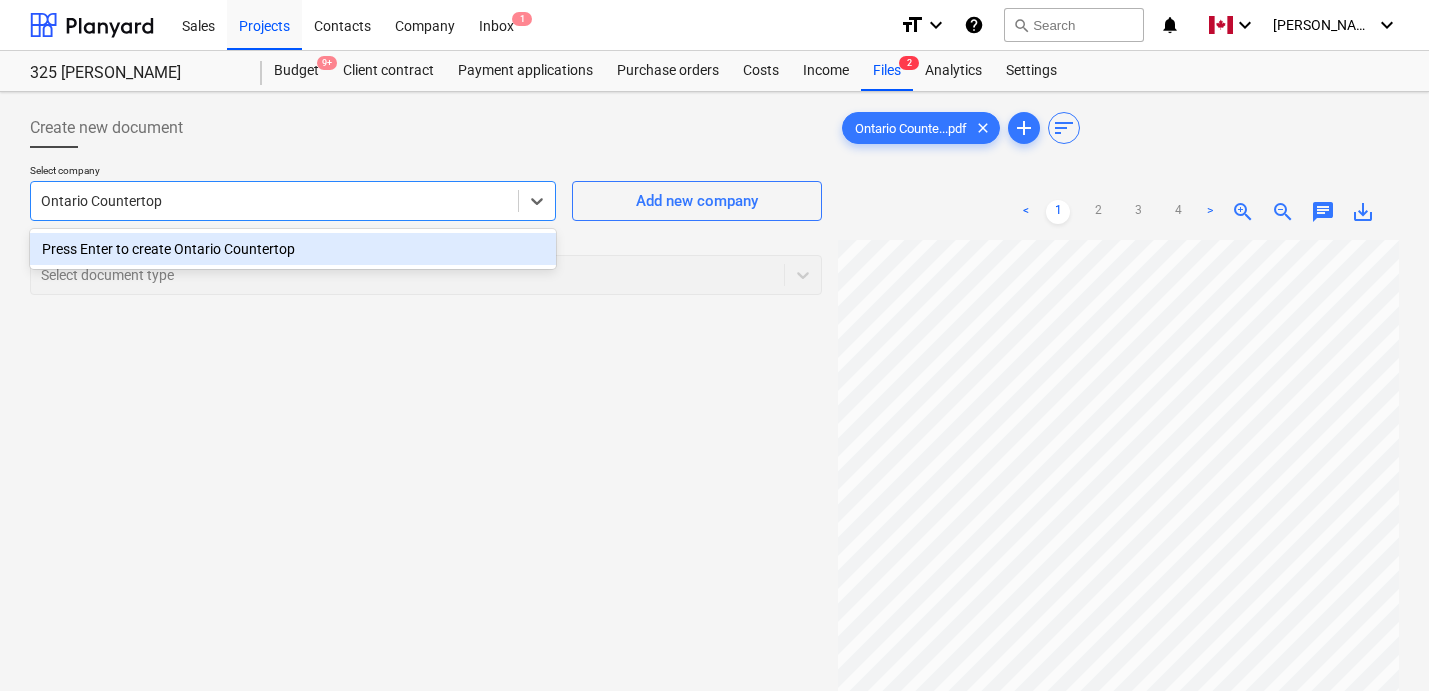 type on "Ontario Countertops" 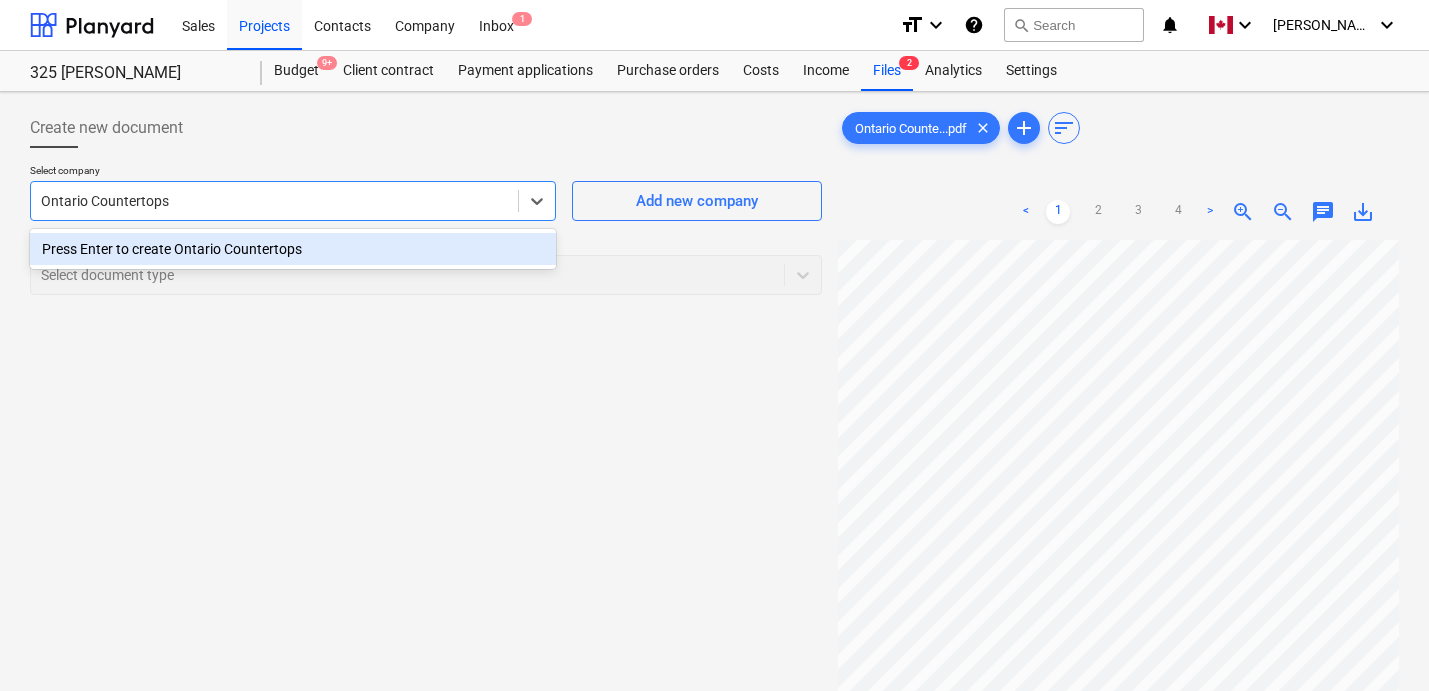 click on "Press Enter to create Ontario Countertops" at bounding box center [293, 249] 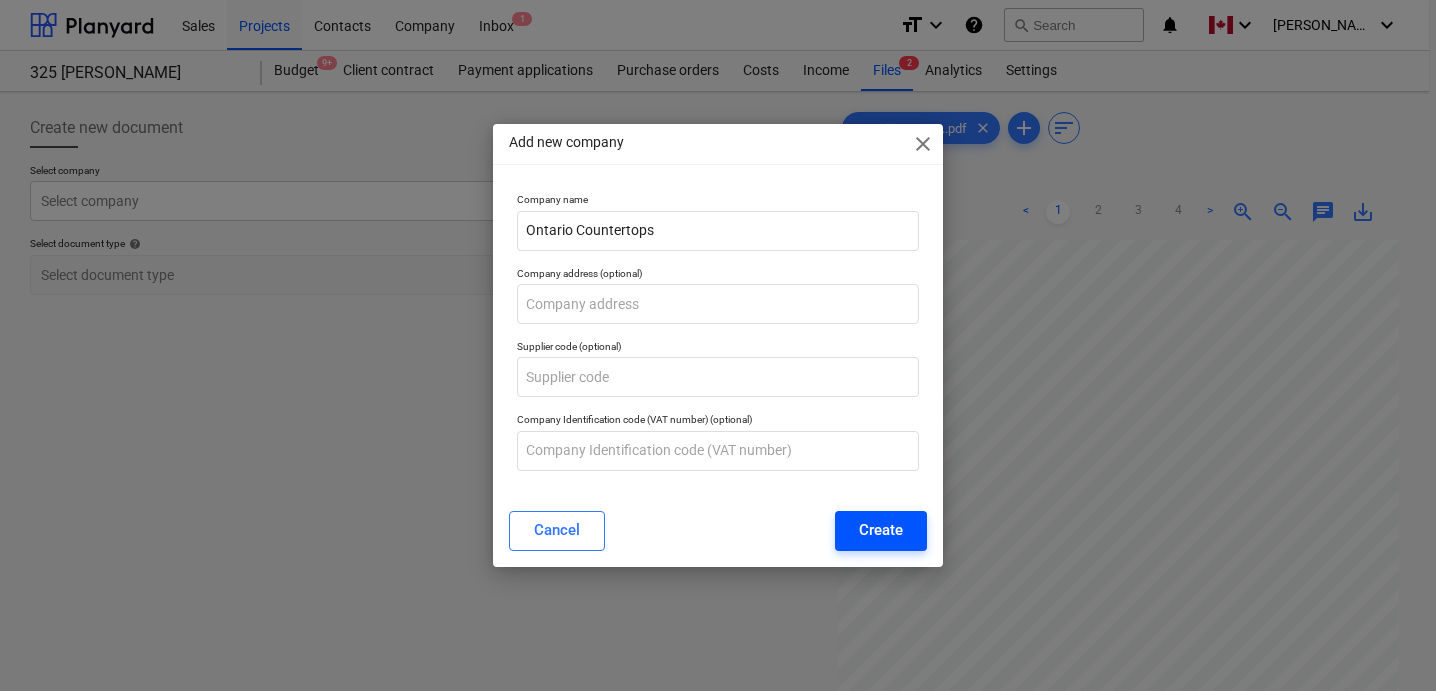 click on "Create" at bounding box center [881, 530] 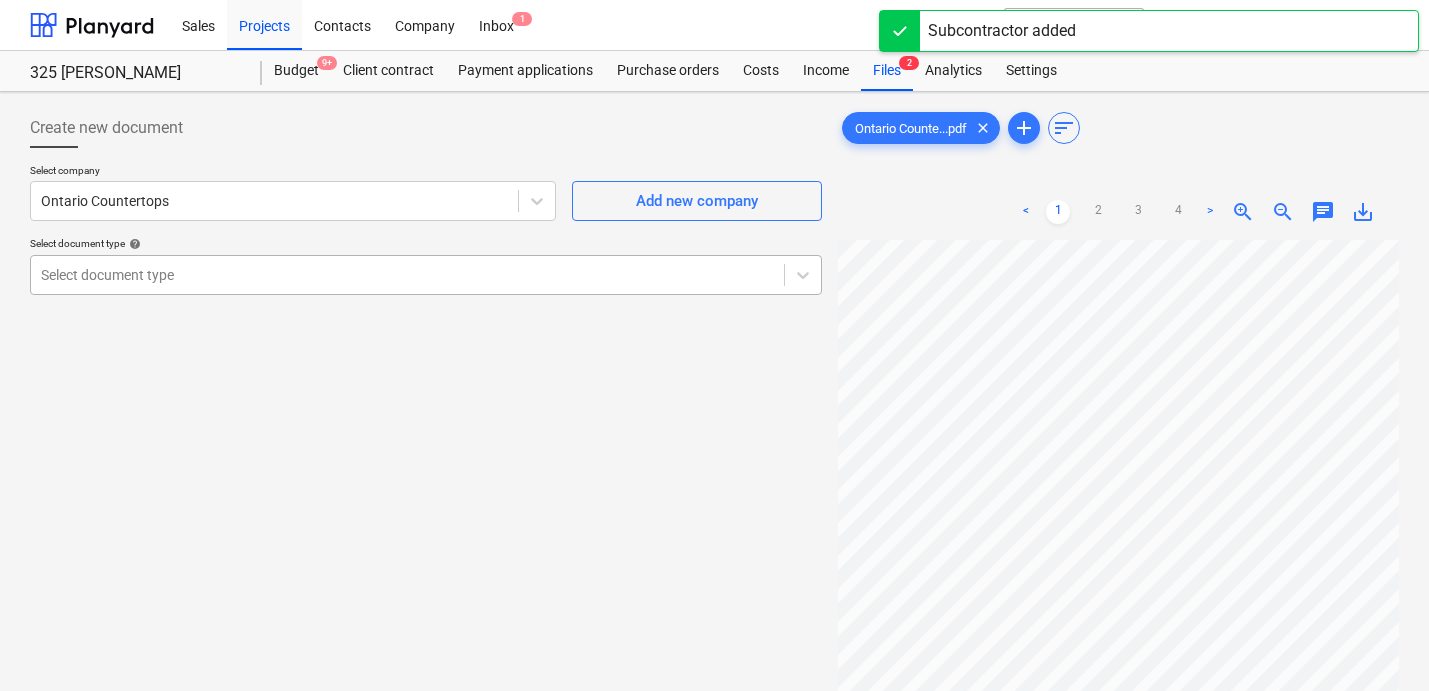 click at bounding box center (407, 275) 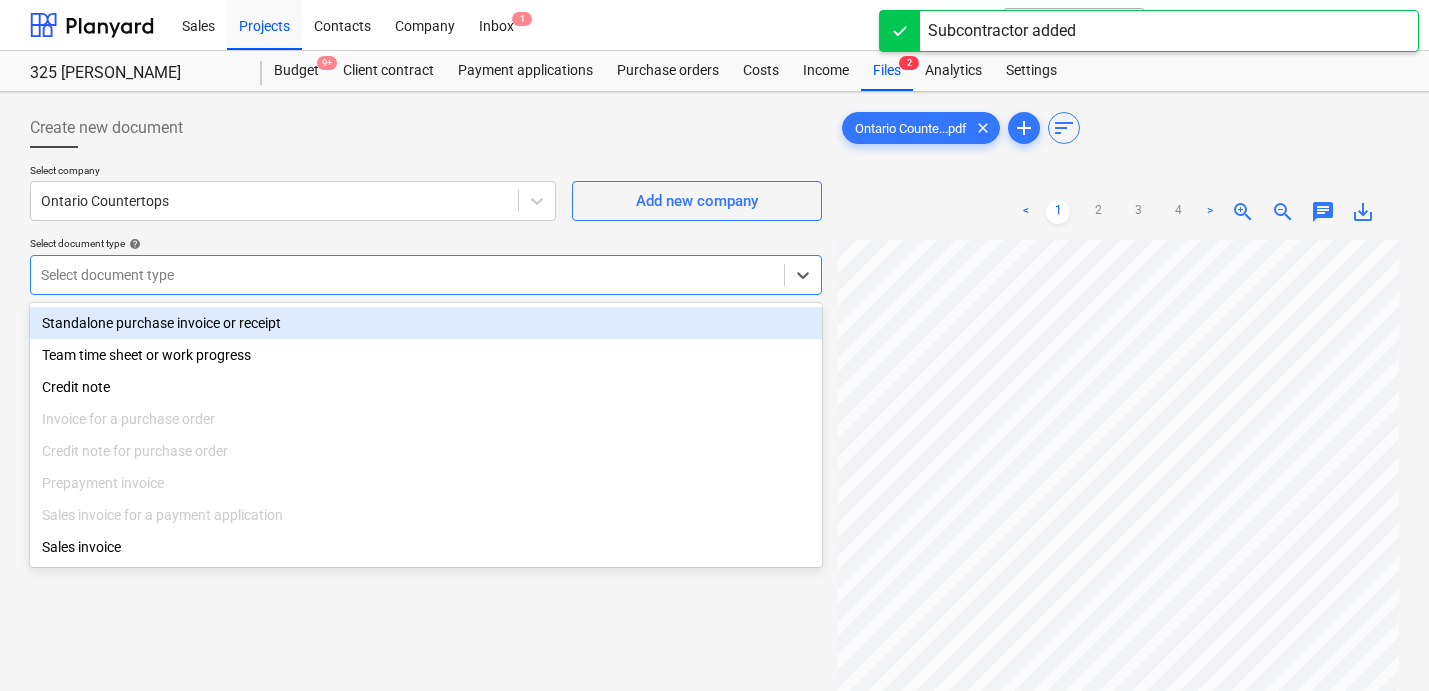 click on "Standalone purchase invoice or receipt" at bounding box center (426, 323) 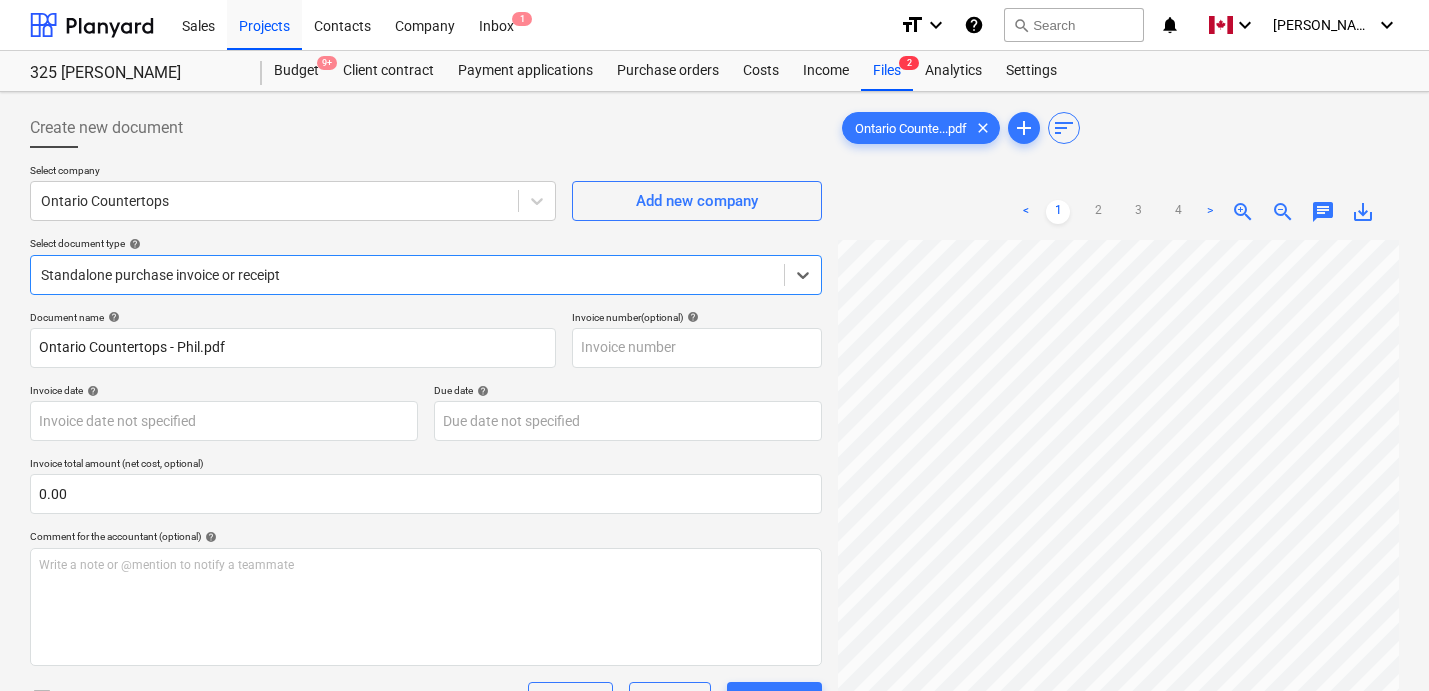 scroll, scrollTop: 0, scrollLeft: 0, axis: both 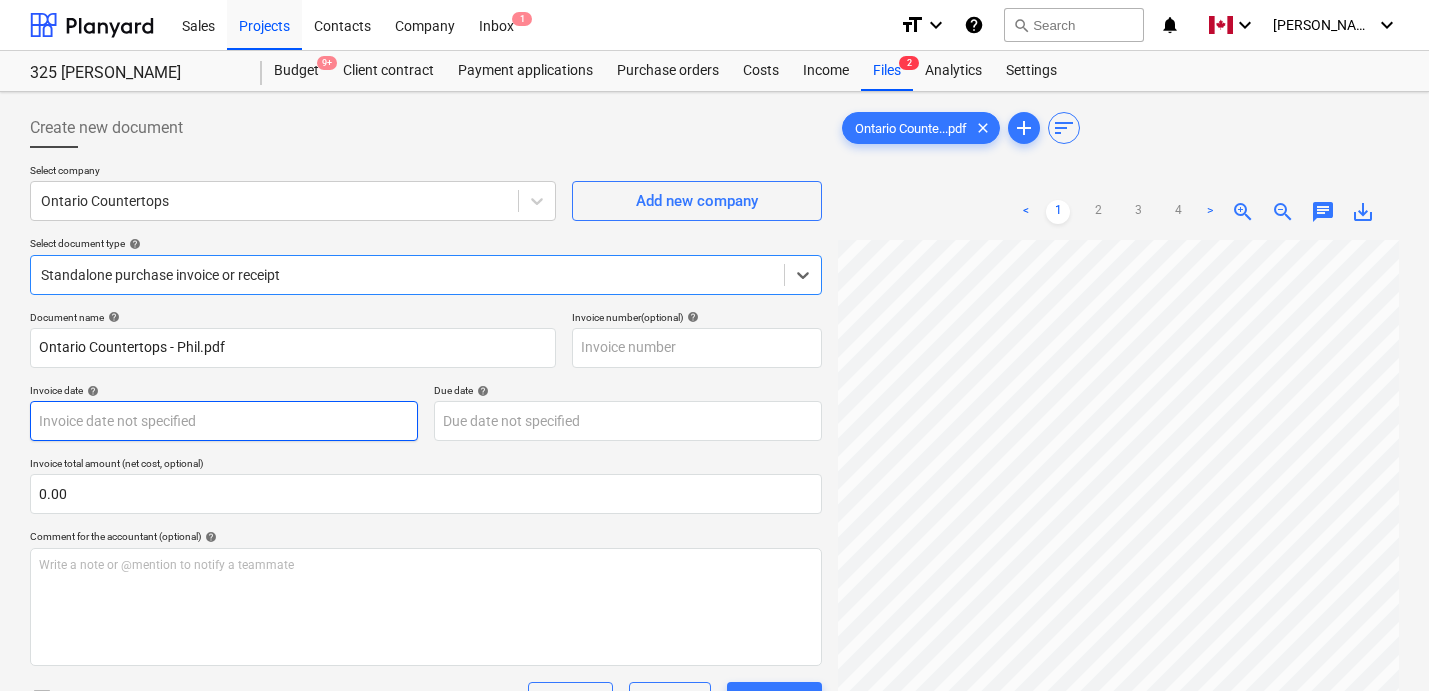 click on "Sales Projects Contacts Company Inbox 1 format_size keyboard_arrow_down help search Search notifications 0 keyboard_arrow_down [PERSON_NAME] keyboard_arrow_down 325 [PERSON_NAME] Budget 9+ Client contract Payment applications Purchase orders Costs Income Files 2 Analytics Settings Create new document Select company Ontario Countertops   Add new company Select document type help option Standalone purchase invoice or receipt, selected.   Select is focused ,type to refine list, press Down to open the menu,  Standalone purchase invoice or receipt Document name help Ontario Countertops - Phil.pdf Invoice number  (optional) help Invoice date help Press the down arrow key to interact with the calendar and
select a date. Press the question mark key to get the keyboard shortcuts for changing dates. Due date help Press the down arrow key to interact with the calendar and
select a date. Press the question mark key to get the keyboard shortcuts for changing dates. Invoice total amount (net cost, optional) 0.00 help ﻿ <" at bounding box center (714, 345) 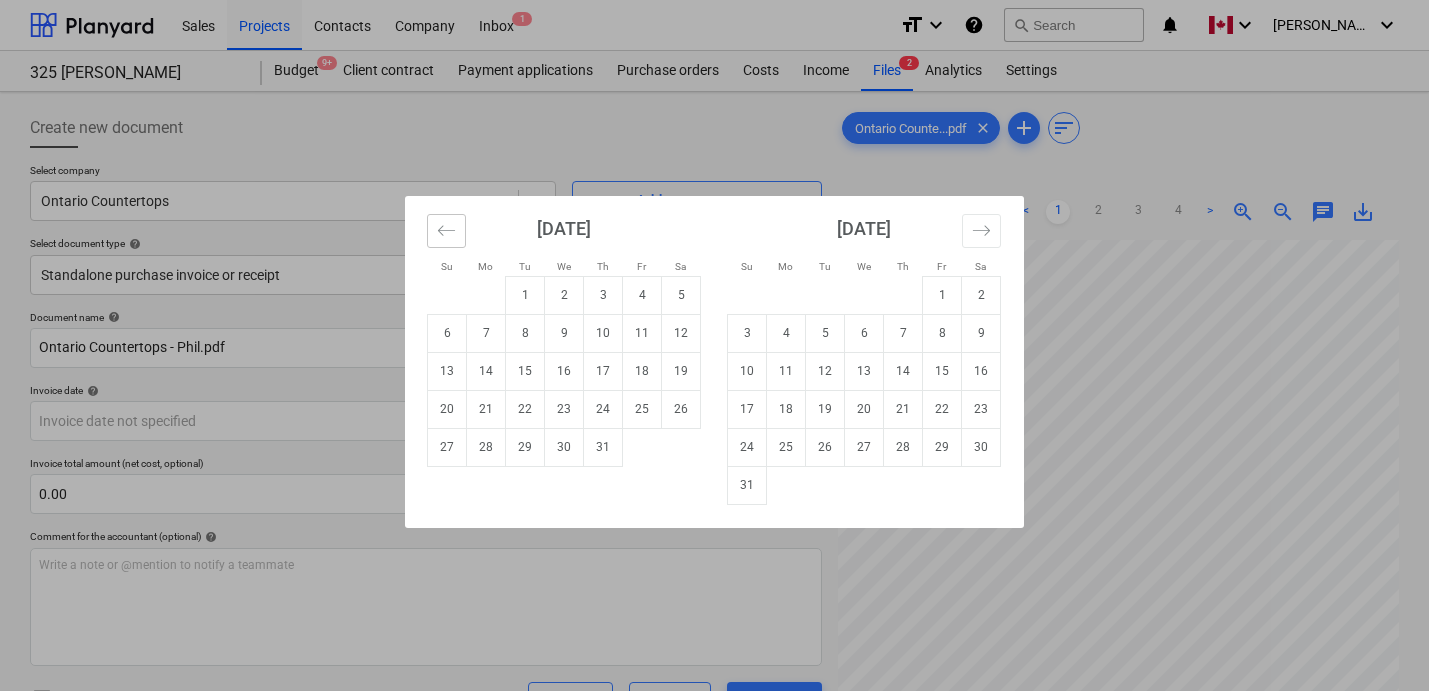click 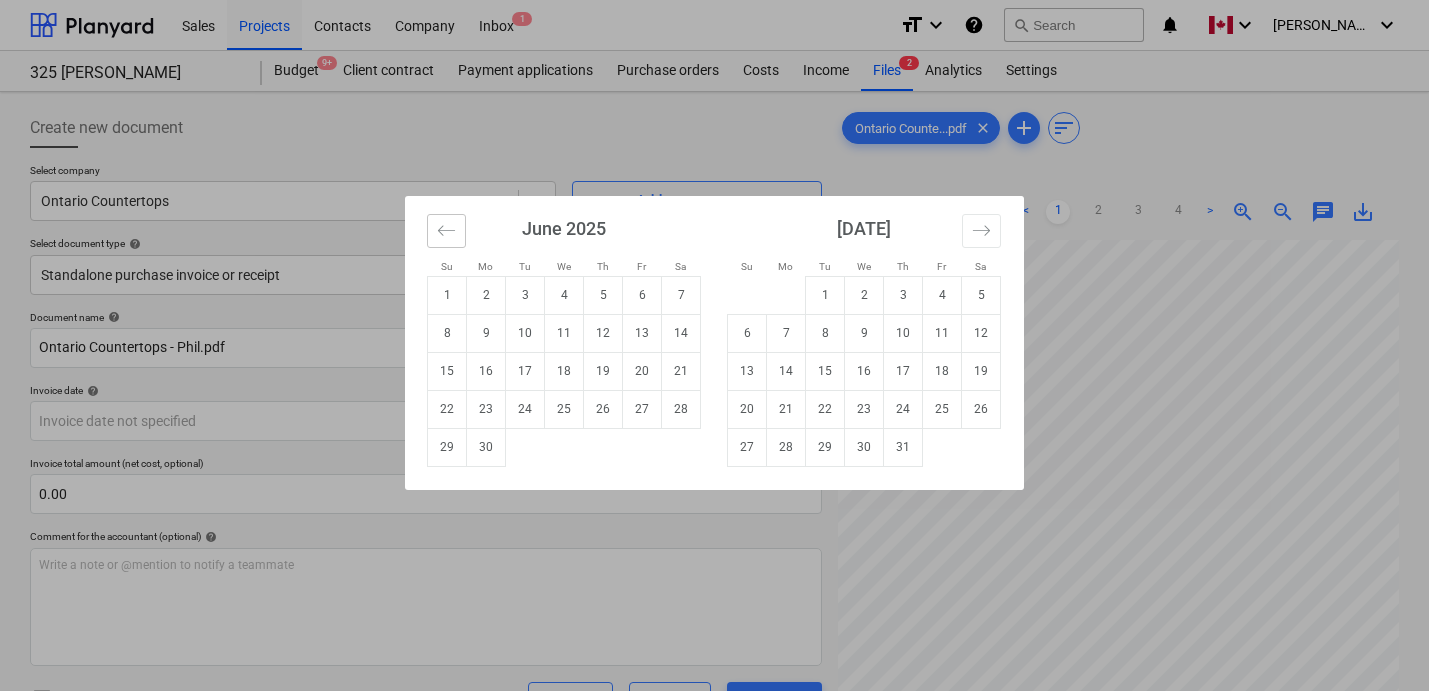 click 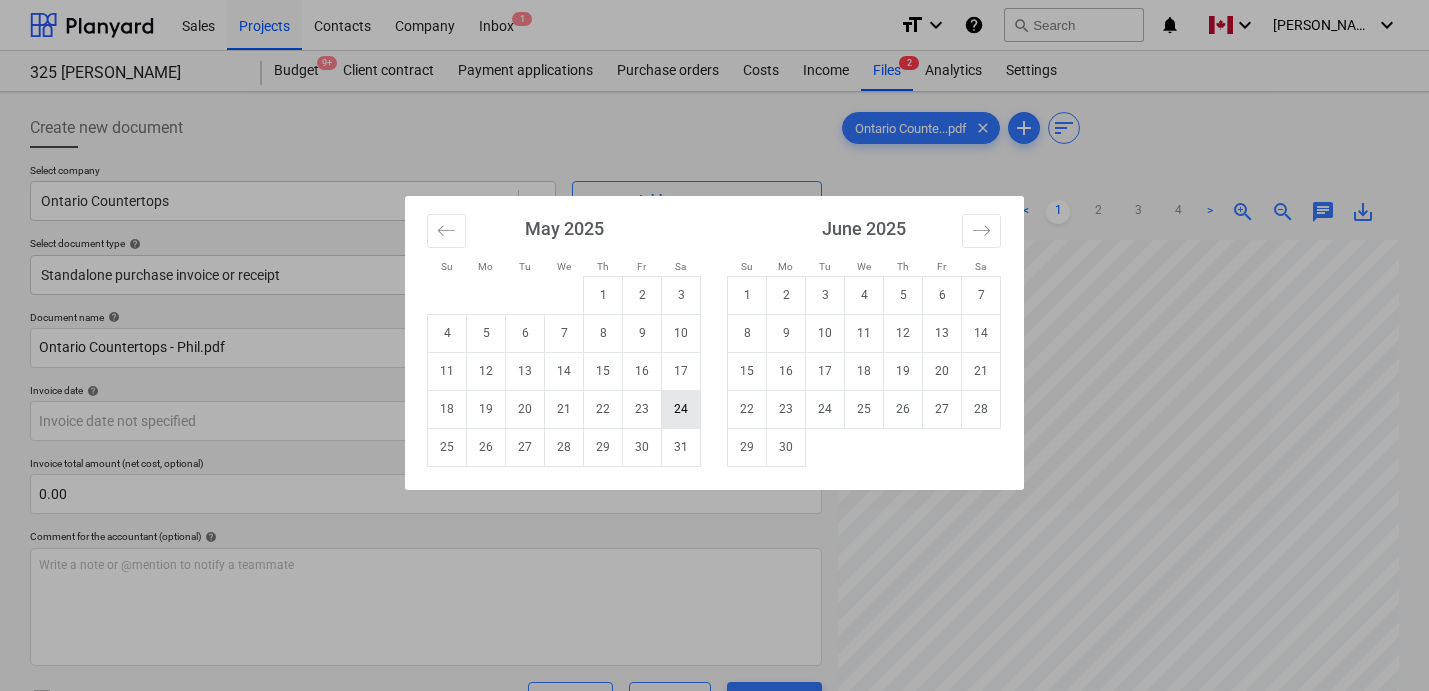 click on "24" at bounding box center [681, 409] 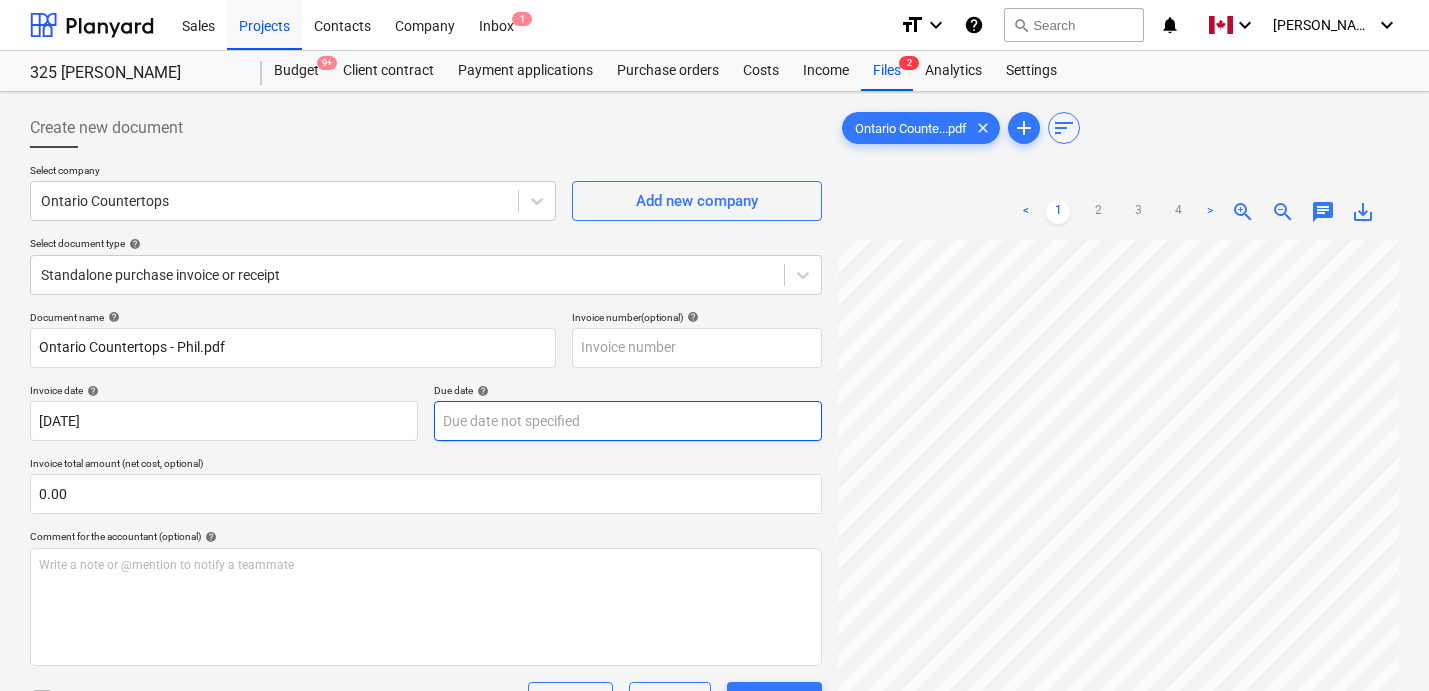 click on "Sales Projects Contacts Company Inbox 1 format_size keyboard_arrow_down help search Search notifications 0 keyboard_arrow_down [PERSON_NAME] keyboard_arrow_down 325 [PERSON_NAME] Budget 9+ Client contract Payment applications Purchase orders Costs Income Files 2 Analytics Settings Create new document Select company Ontario Countertops   Add new company Select document type help Standalone purchase invoice or receipt Document name help Ontario Countertops - Phil.pdf Invoice number  (optional) help Invoice date help [DATE] [DATE] Press the down arrow key to interact with the calendar and
select a date. Press the question mark key to get the keyboard shortcuts for changing dates. Due date help Press the down arrow key to interact with the calendar and
select a date. Press the question mark key to get the keyboard shortcuts for changing dates. Invoice total amount (net cost, optional) 0.00 Comment for the accountant (optional) help Write a note or @mention to notify a teammate ﻿ Clear Save Submit 0.00$" at bounding box center (714, 345) 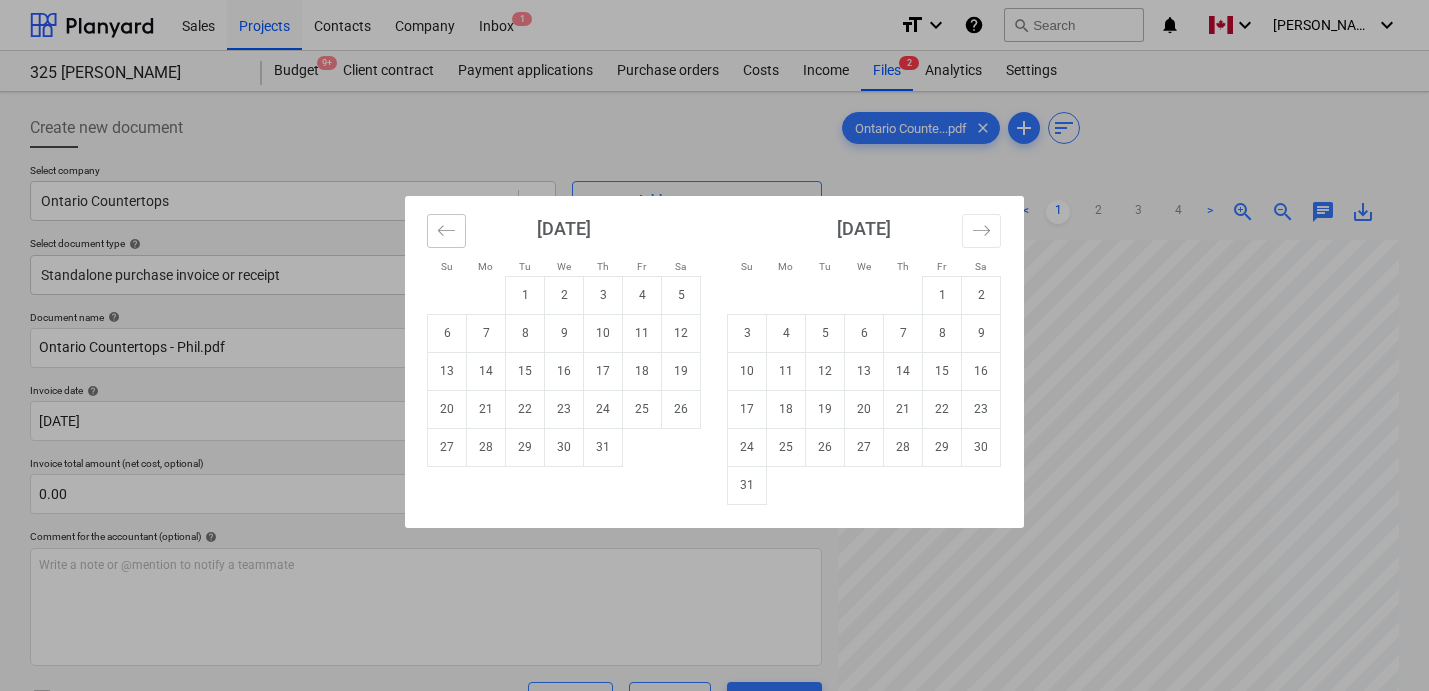 click 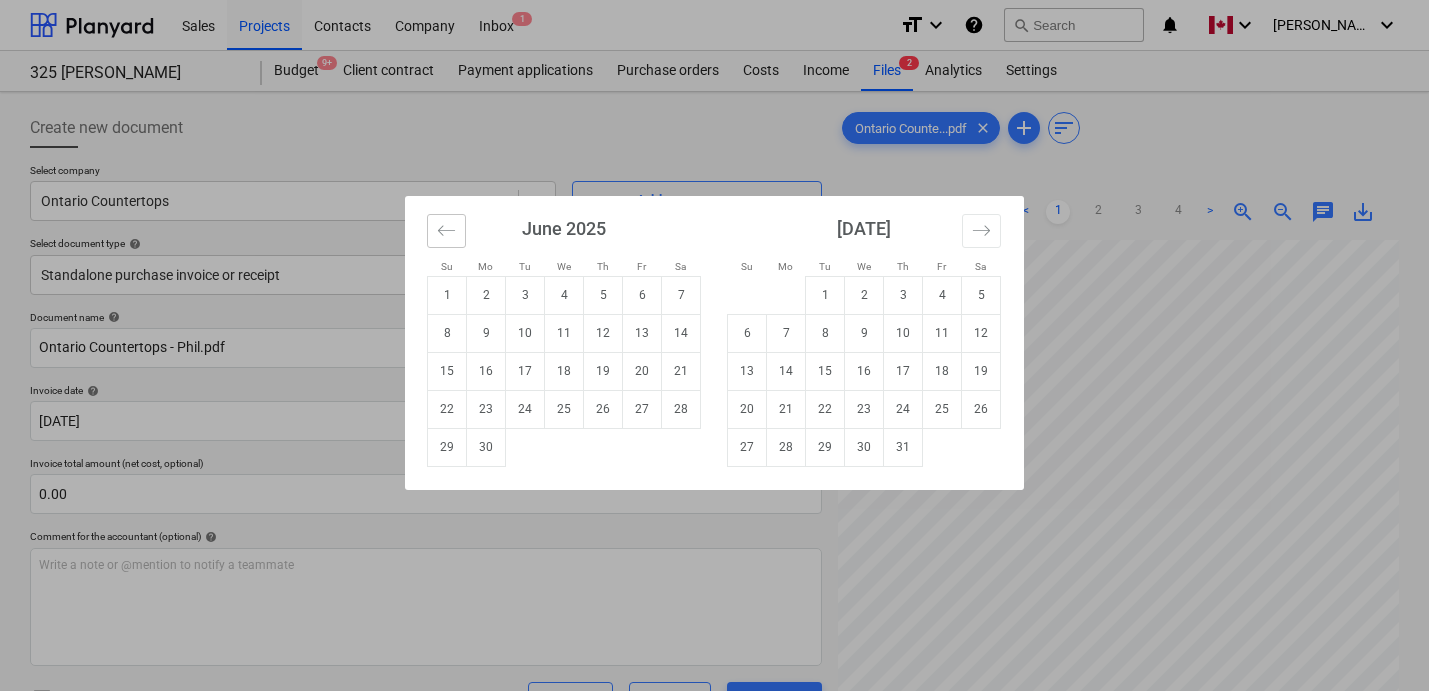click 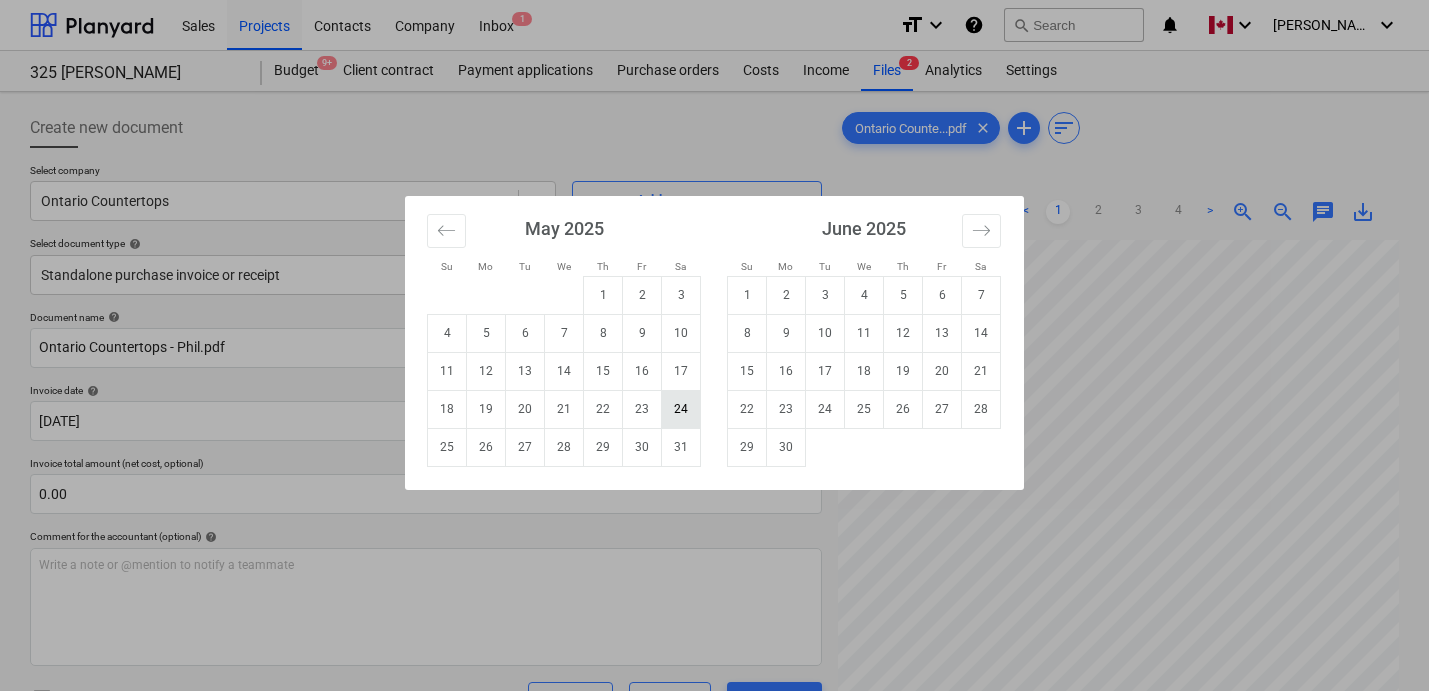 click on "24" at bounding box center (681, 409) 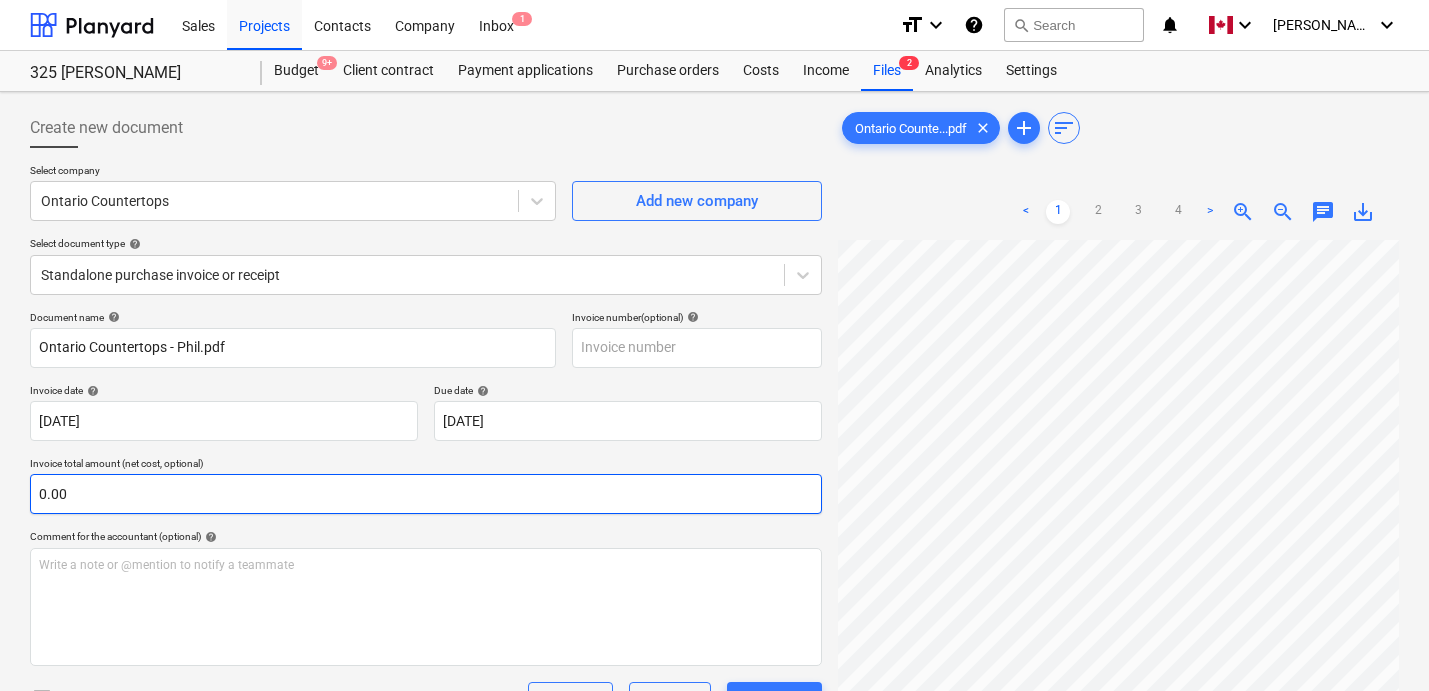 click on "0.00" at bounding box center (426, 494) 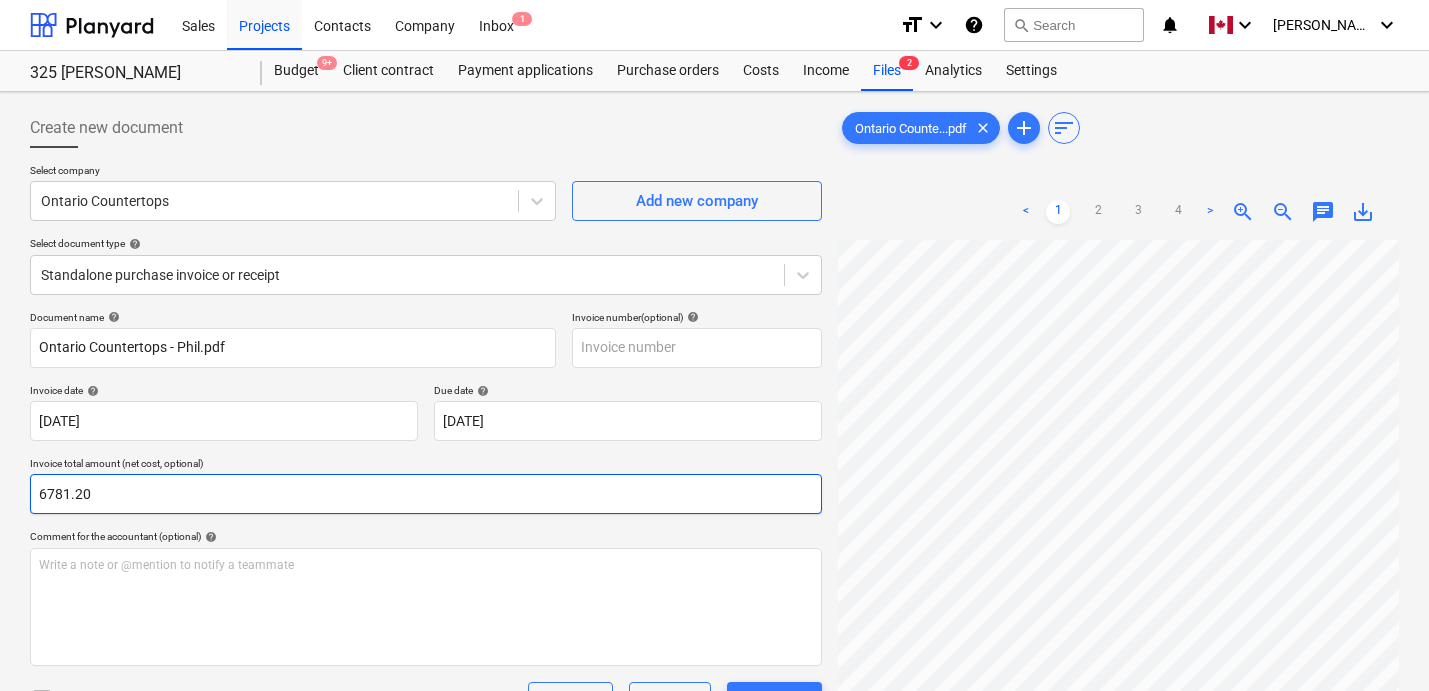 type on "6781.20" 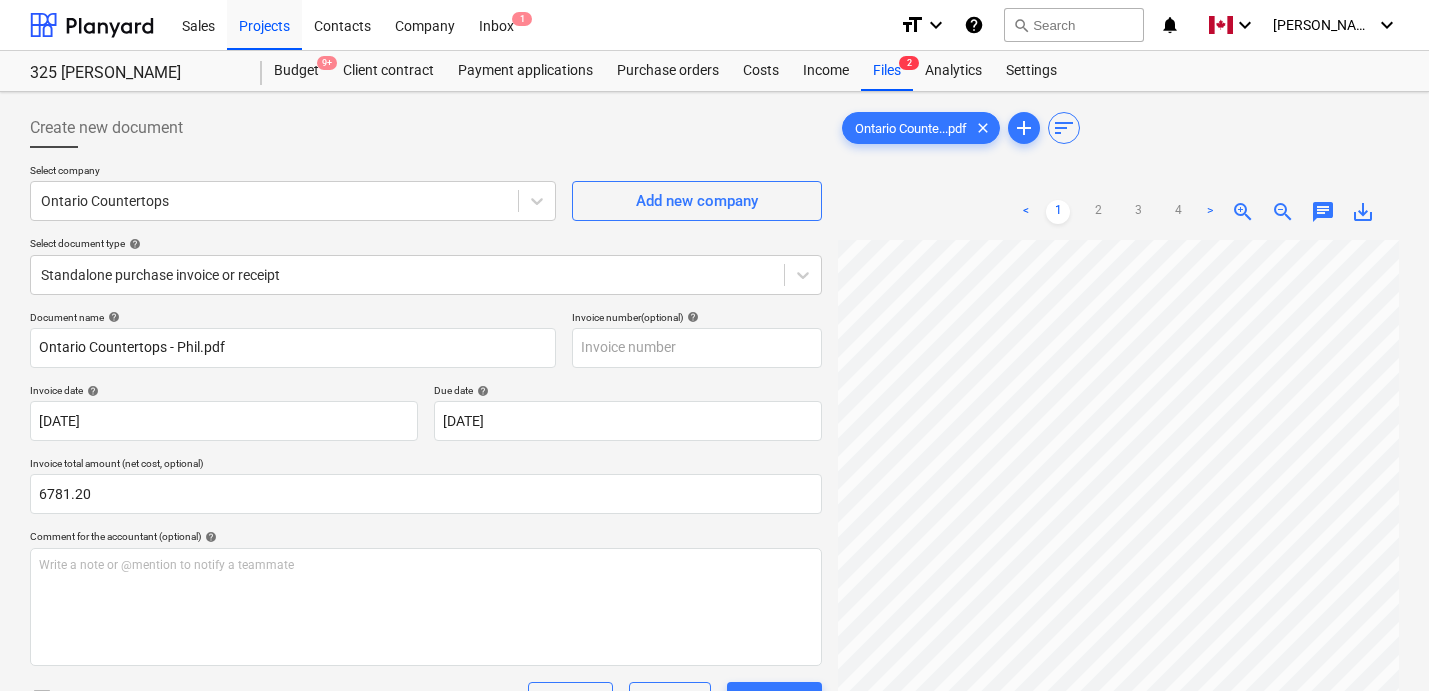 click on "Comment for the accountant (optional) help" at bounding box center [426, 536] 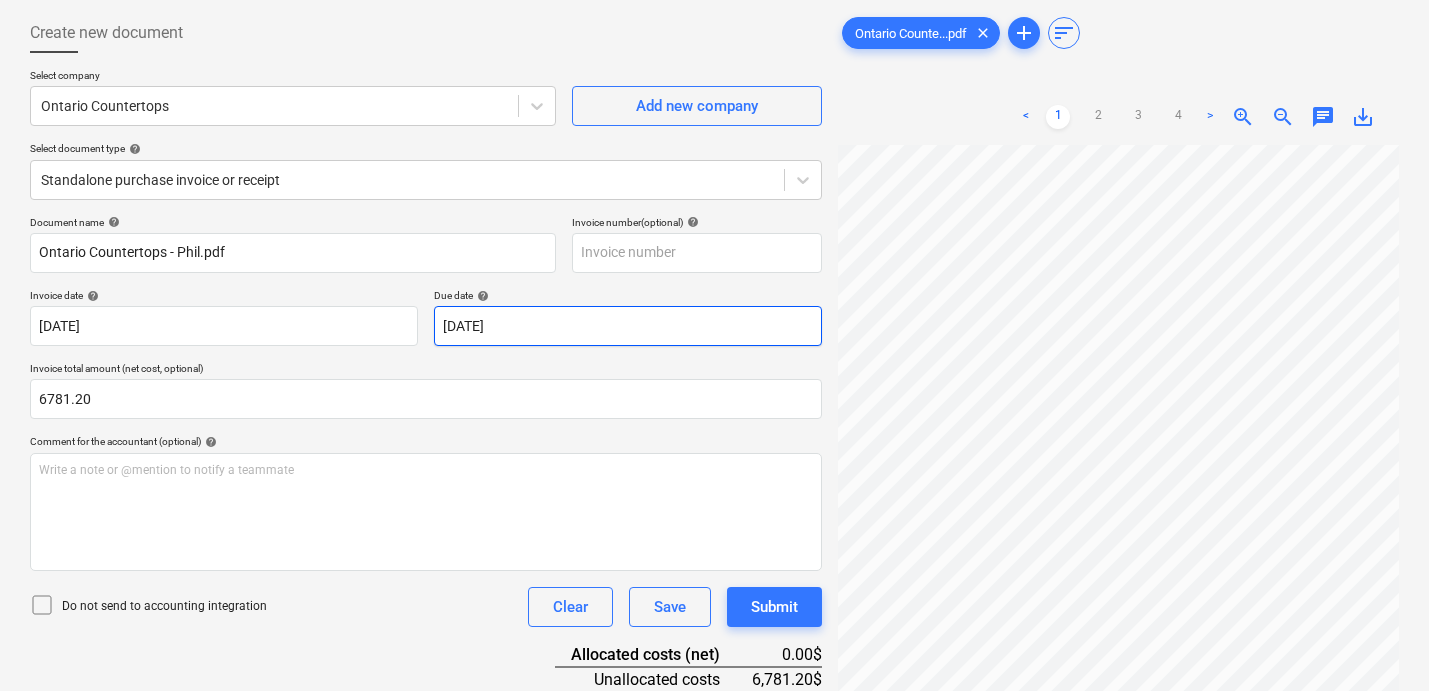 scroll, scrollTop: 209, scrollLeft: 0, axis: vertical 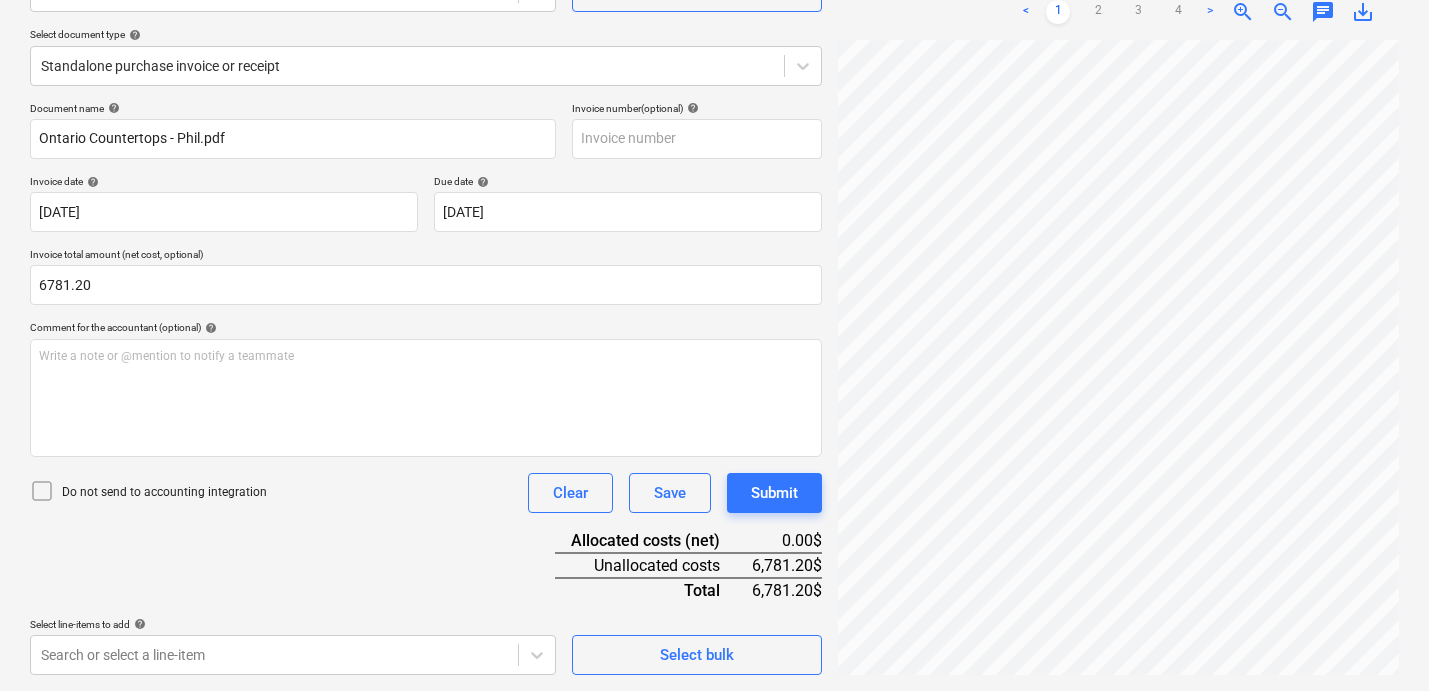click on "Document name help Ontario Countertops - Phil.pdf Invoice number  (optional) help Invoice date help [DATE] [DATE] Press the down arrow key to interact with the calendar and
select a date. Press the question mark key to get the keyboard shortcuts for changing dates. Due date help [DATE] [DATE] Press the down arrow key to interact with the calendar and
select a date. Press the question mark key to get the keyboard shortcuts for changing dates. Invoice total amount (net cost, optional) 6781.20 Comment for the accountant (optional) help Write a note or @mention to notify a teammate ﻿ Do not send to accounting integration Clear Save Submit Allocated costs (net) 0.00$ Unallocated costs 6,781.20$ Total 6,781.20$ Select line-items to add help Search or select a line-item Select bulk" at bounding box center [426, 388] 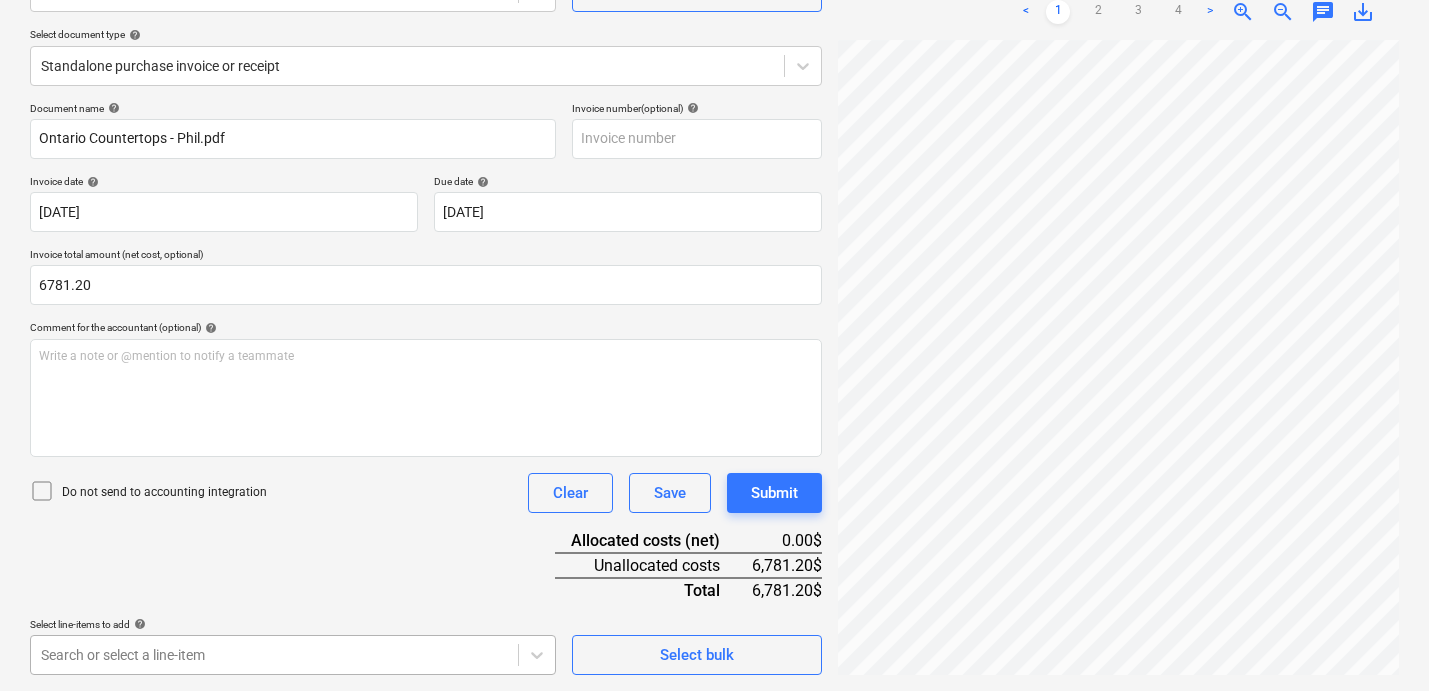 click on "Sales Projects Contacts Company Inbox 1 format_size keyboard_arrow_down help search Search notifications 0 keyboard_arrow_down [PERSON_NAME] keyboard_arrow_down 325 [PERSON_NAME] Budget 9+ Client contract Payment applications Purchase orders Costs Income Files 2 Analytics Settings Create new document Select company Ontario Countertops   Add new company Select document type help Standalone purchase invoice or receipt Document name help Ontario Countertops - Phil.pdf Invoice number  (optional) help Invoice date help [DATE] [DATE] Press the down arrow key to interact with the calendar and
select a date. Press the question mark key to get the keyboard shortcuts for changing dates. Due date help [DATE] [DATE] Press the down arrow key to interact with the calendar and
select a date. Press the question mark key to get the keyboard shortcuts for changing dates. Invoice total amount (net cost, optional) 6781.20 Comment for the accountant (optional) help Write a note or @mention to notify a teammate <" at bounding box center (714, 136) 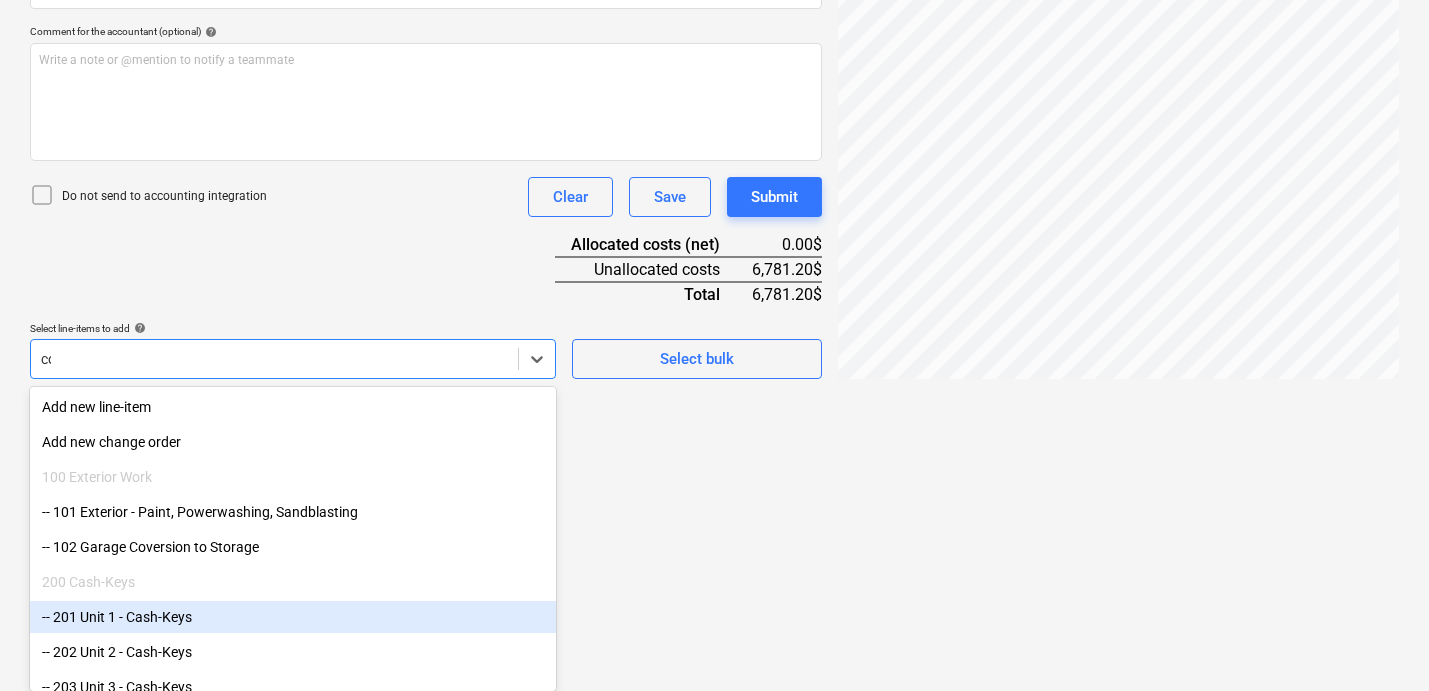scroll, scrollTop: 241, scrollLeft: 0, axis: vertical 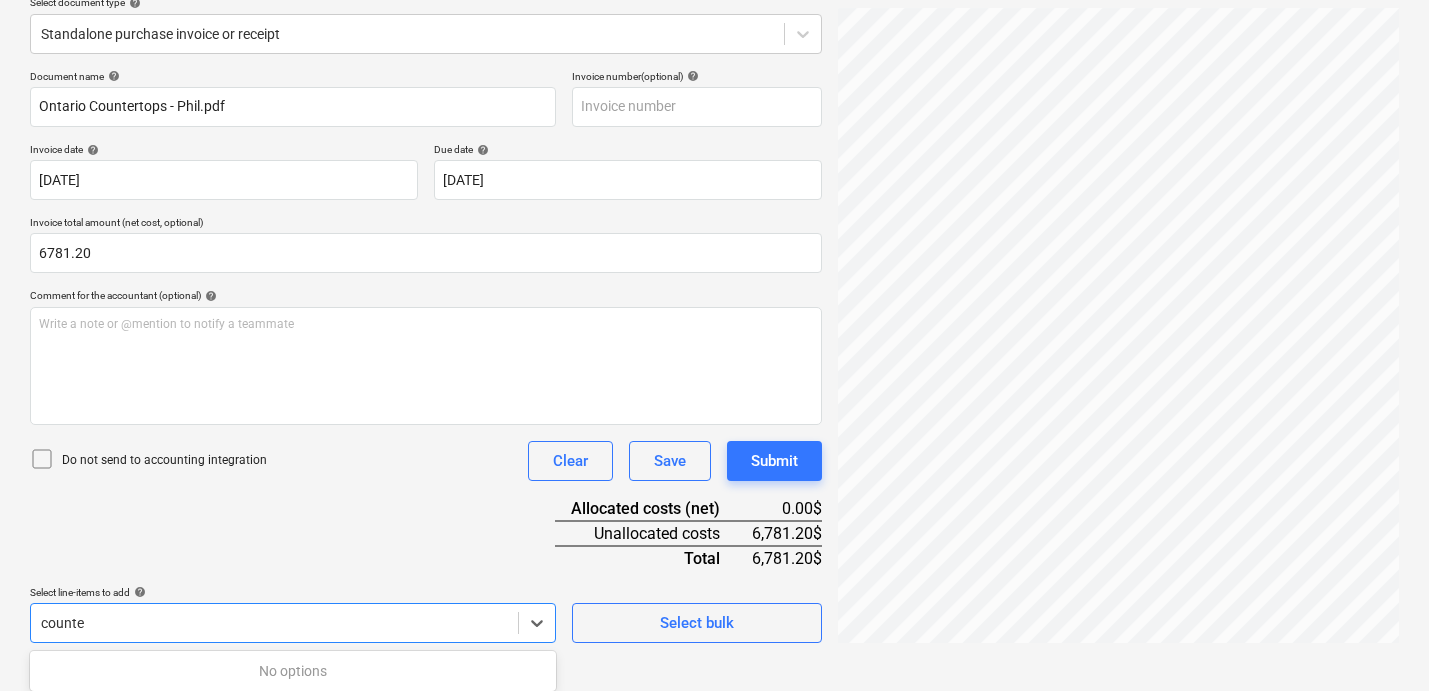 type on "counter" 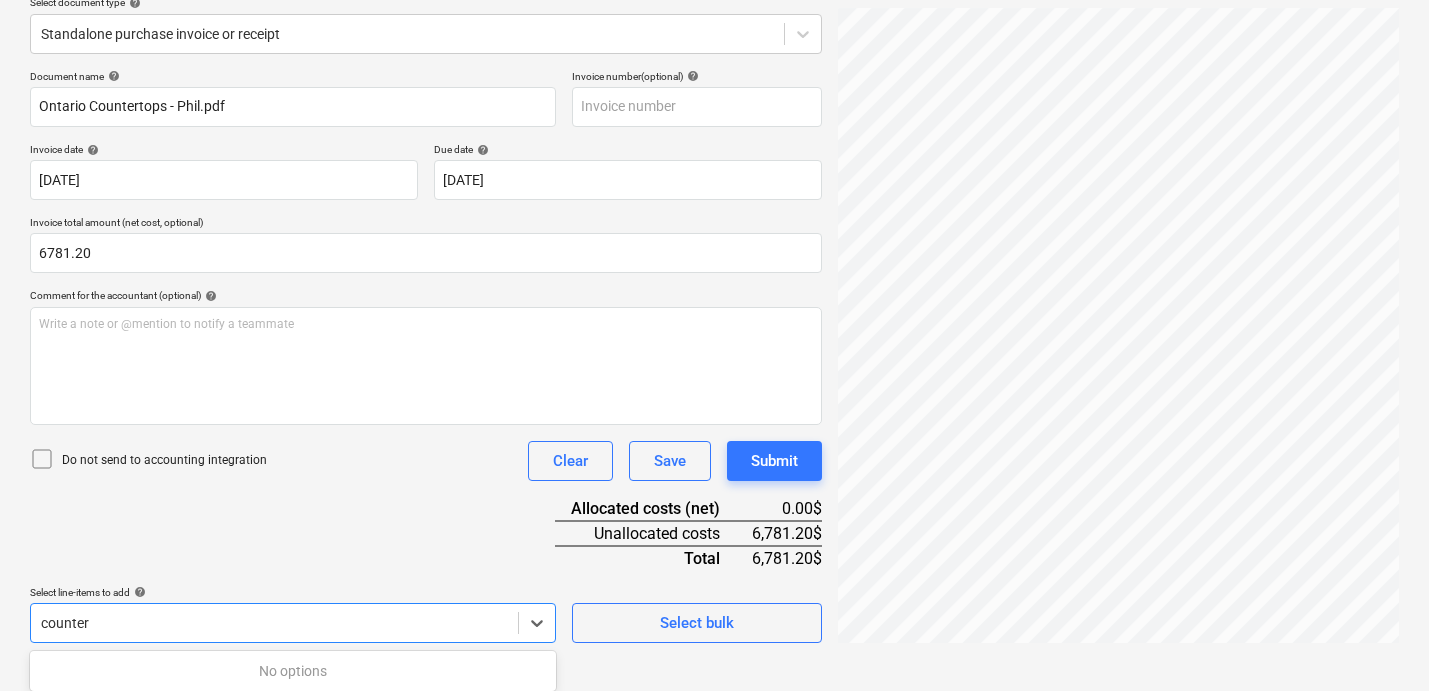 click on "Document name help Ontario Countertops - Phil.pdf Invoice number  (optional) help Invoice date help [DATE] [DATE] Press the down arrow key to interact with the calendar and
select a date. Press the question mark key to get the keyboard shortcuts for changing dates. Due date help [DATE] [DATE] Press the down arrow key to interact with the calendar and
select a date. Press the question mark key to get the keyboard shortcuts for changing dates. Invoice total amount (net cost, optional) 6781.20 Comment for the accountant (optional) help Write a note or @mention to notify a teammate ﻿ Do not send to accounting integration Clear Save Submit Allocated costs (net) 0.00$ Unallocated costs 6,781.20$ Total 6,781.20$ Select line-items to add help  0 results available for search term counter. Use Up and Down to choose options, press Enter to select the currently focused option, press Escape to exit the menu, press Tab to select the option and exit the menu. counter Select bulk" at bounding box center [426, 356] 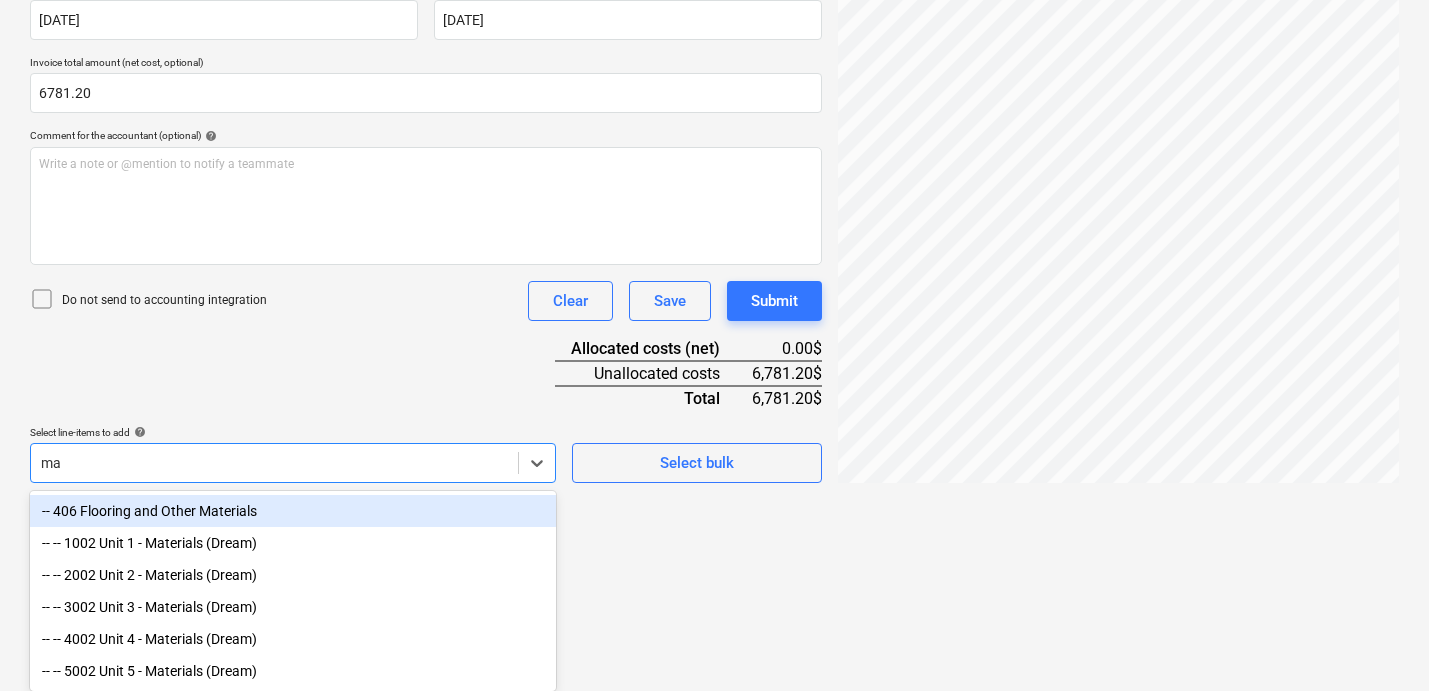 scroll, scrollTop: 401, scrollLeft: 0, axis: vertical 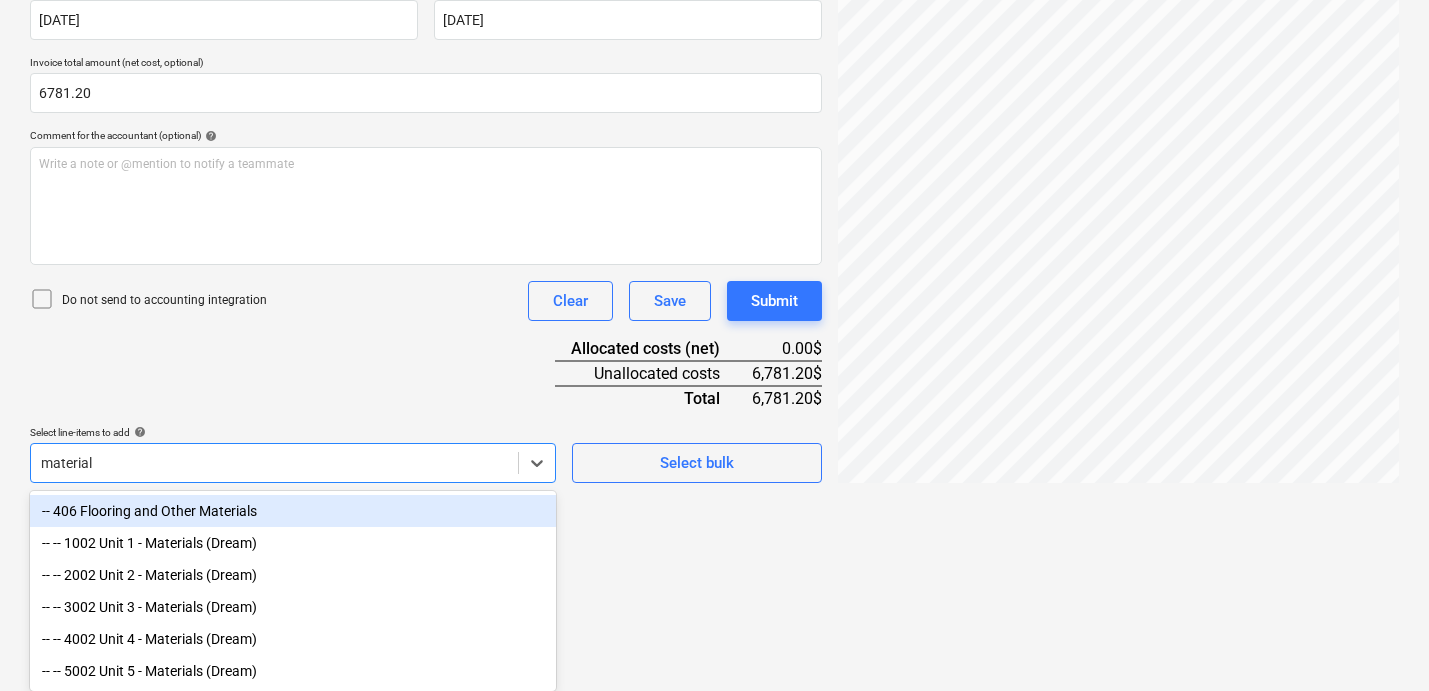 type on "materials" 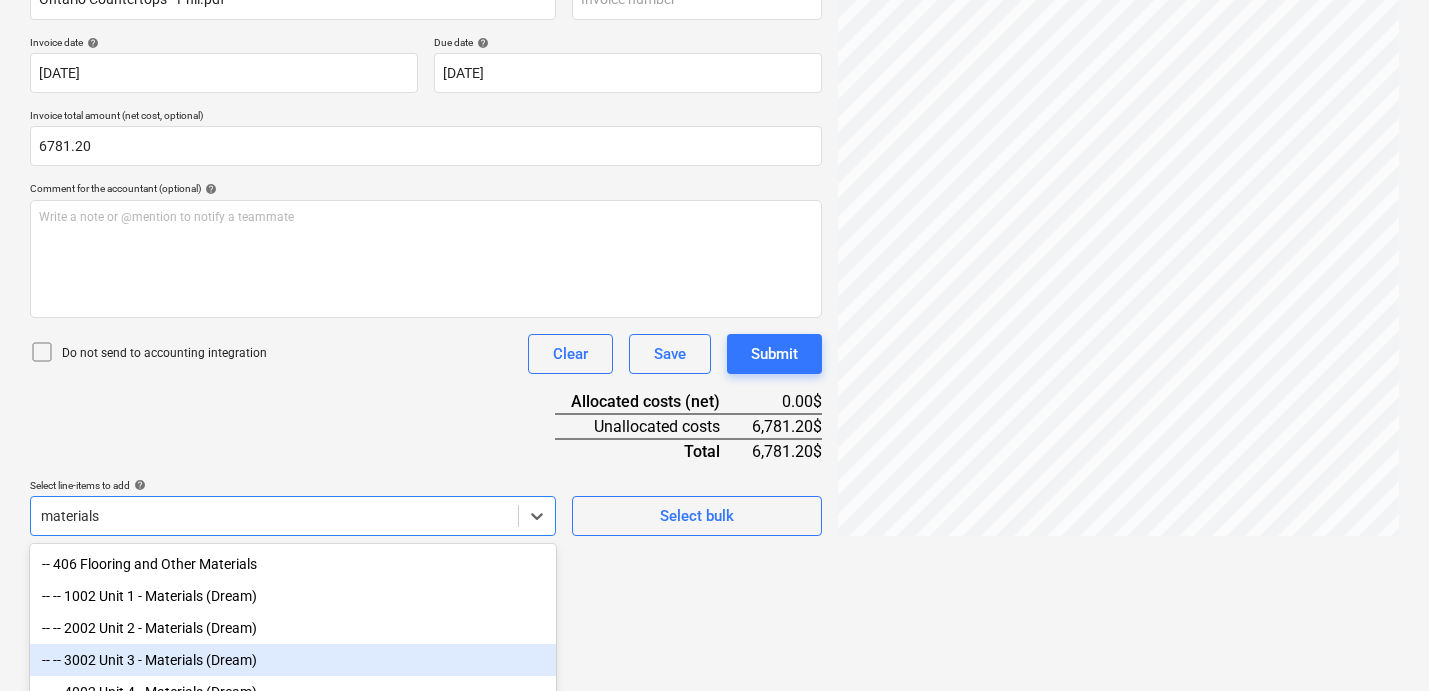 scroll, scrollTop: 354, scrollLeft: 0, axis: vertical 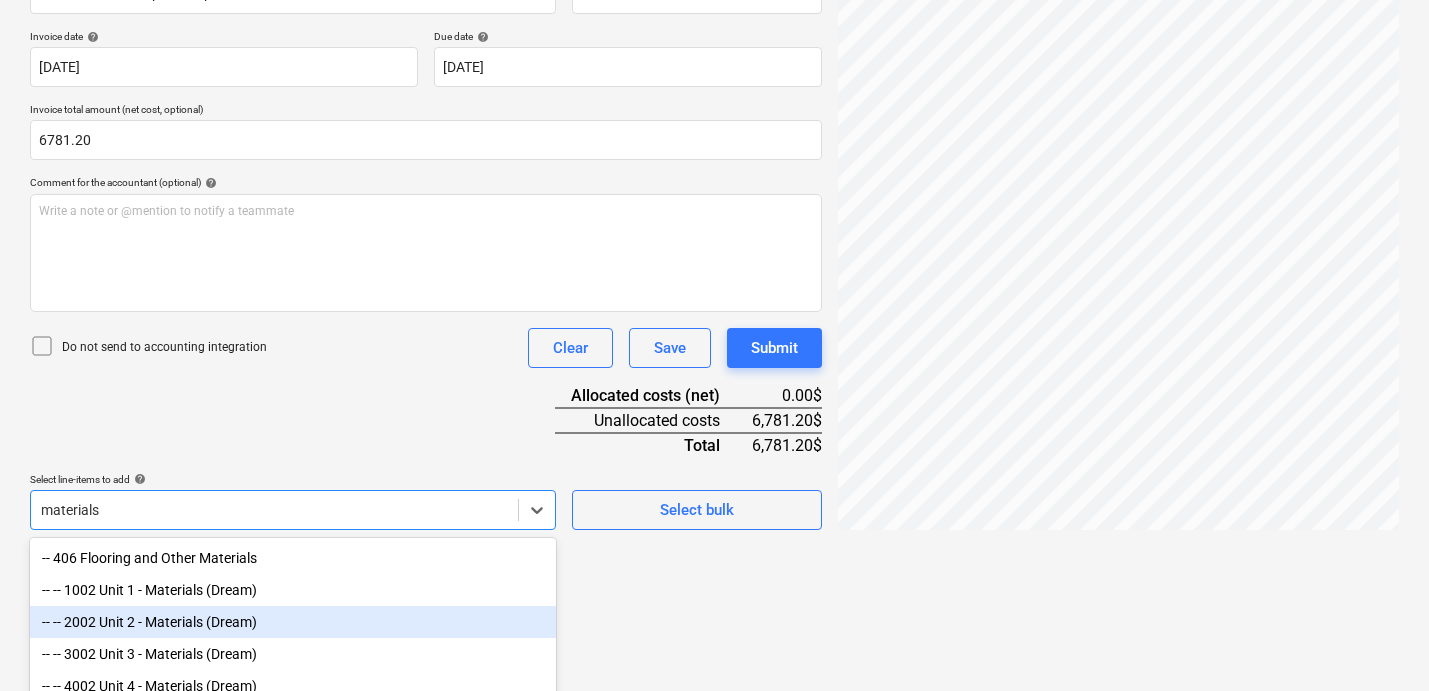 click on "-- --  2002 Unit 2 - Materials (Dream)" at bounding box center (293, 622) 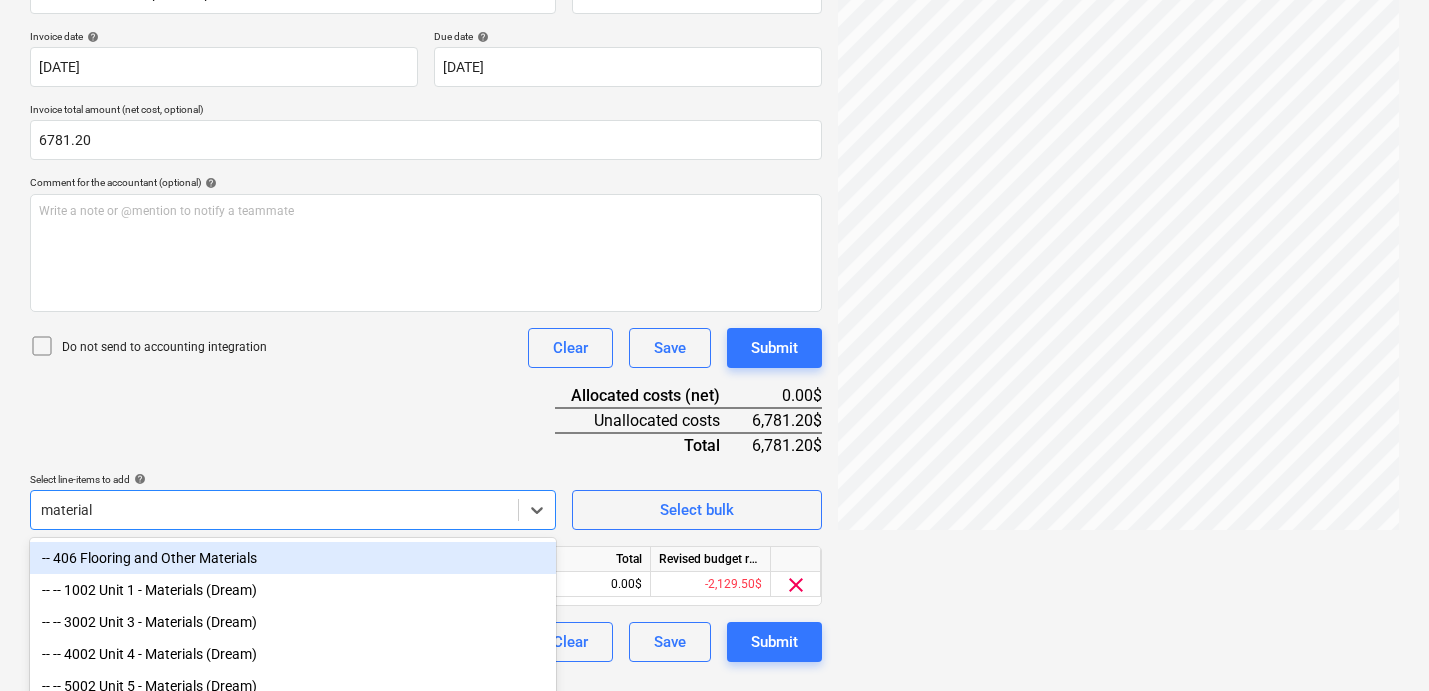 type on "materials" 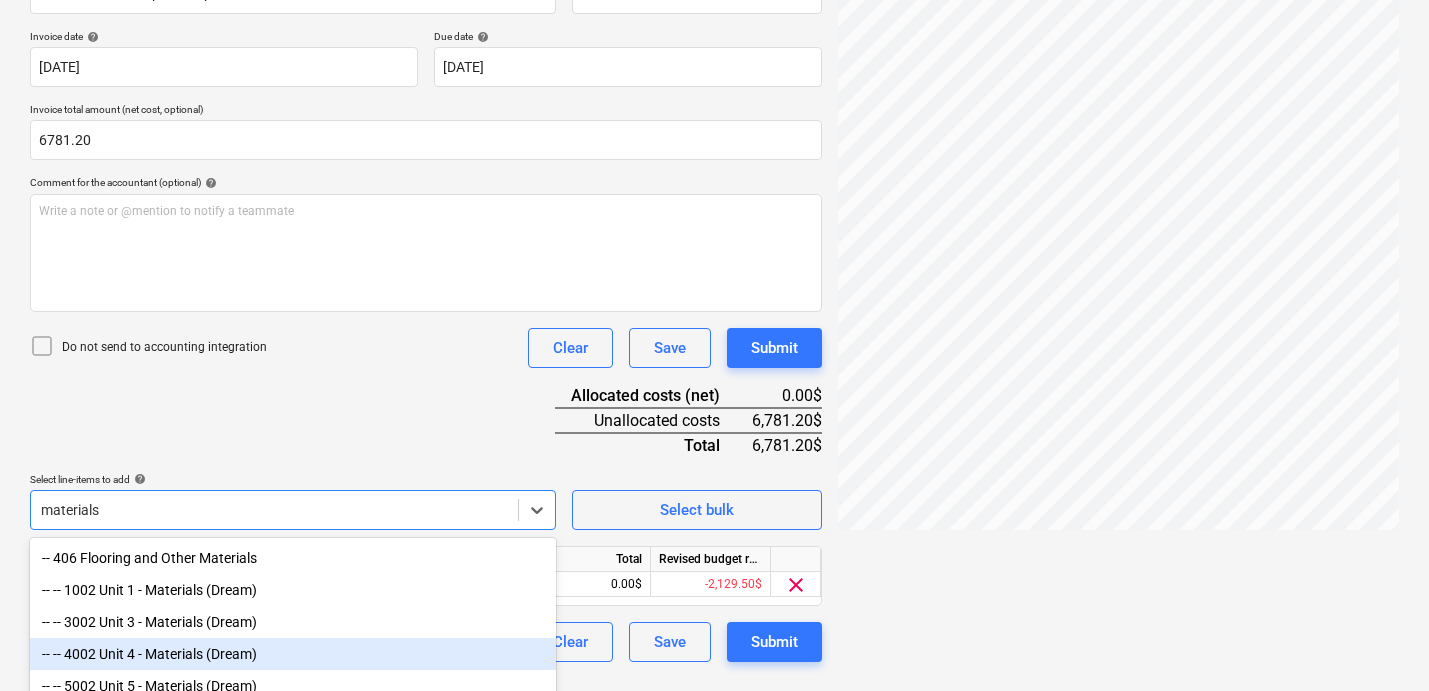 click on "-- --  4002 Unit 4 - Materials (Dream)" at bounding box center (293, 654) 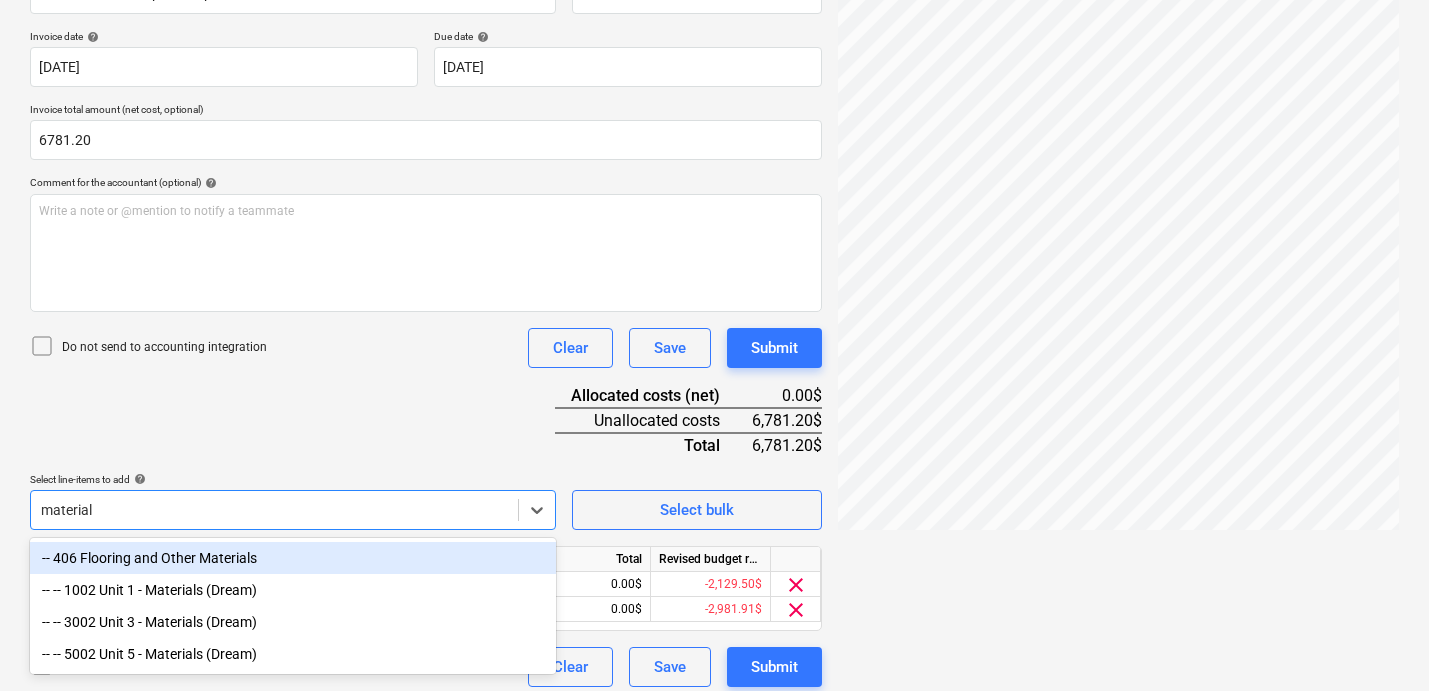 type on "materials" 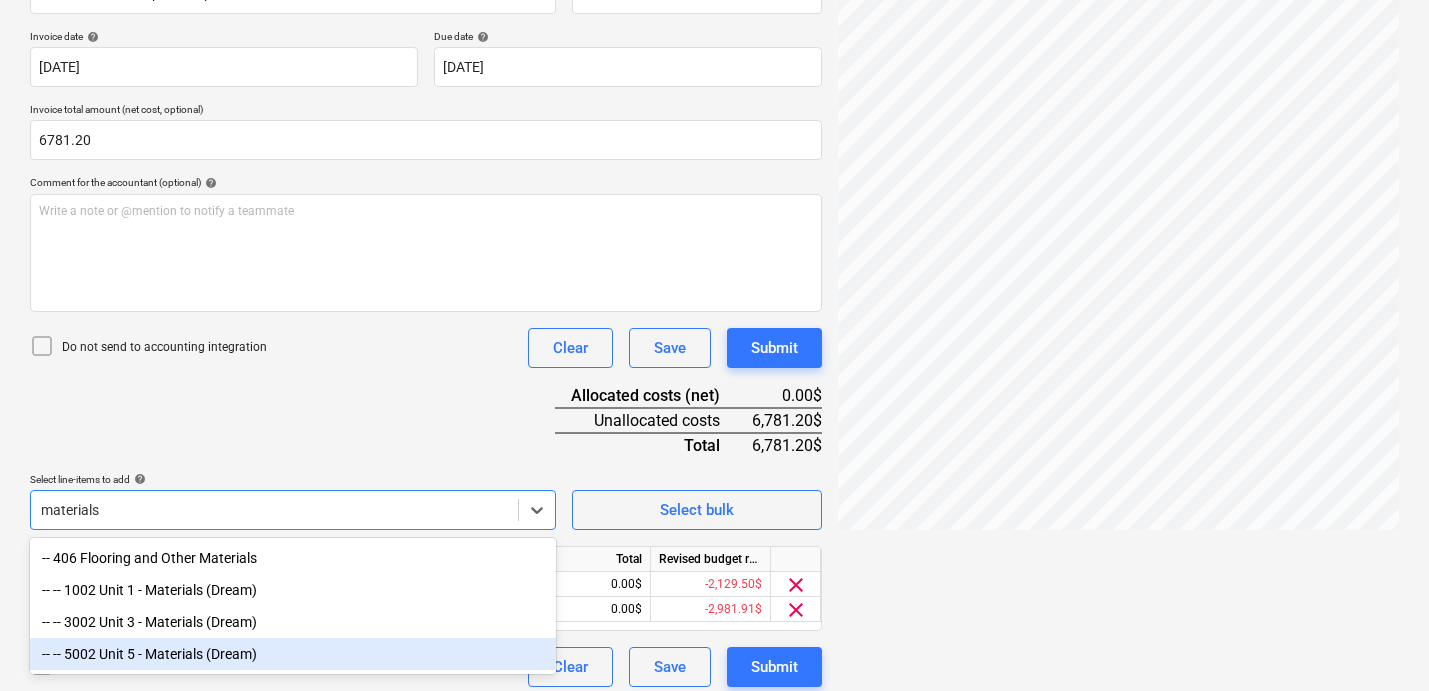 click on "-- --  5002 Unit 5 - Materials (Dream)" at bounding box center [293, 654] 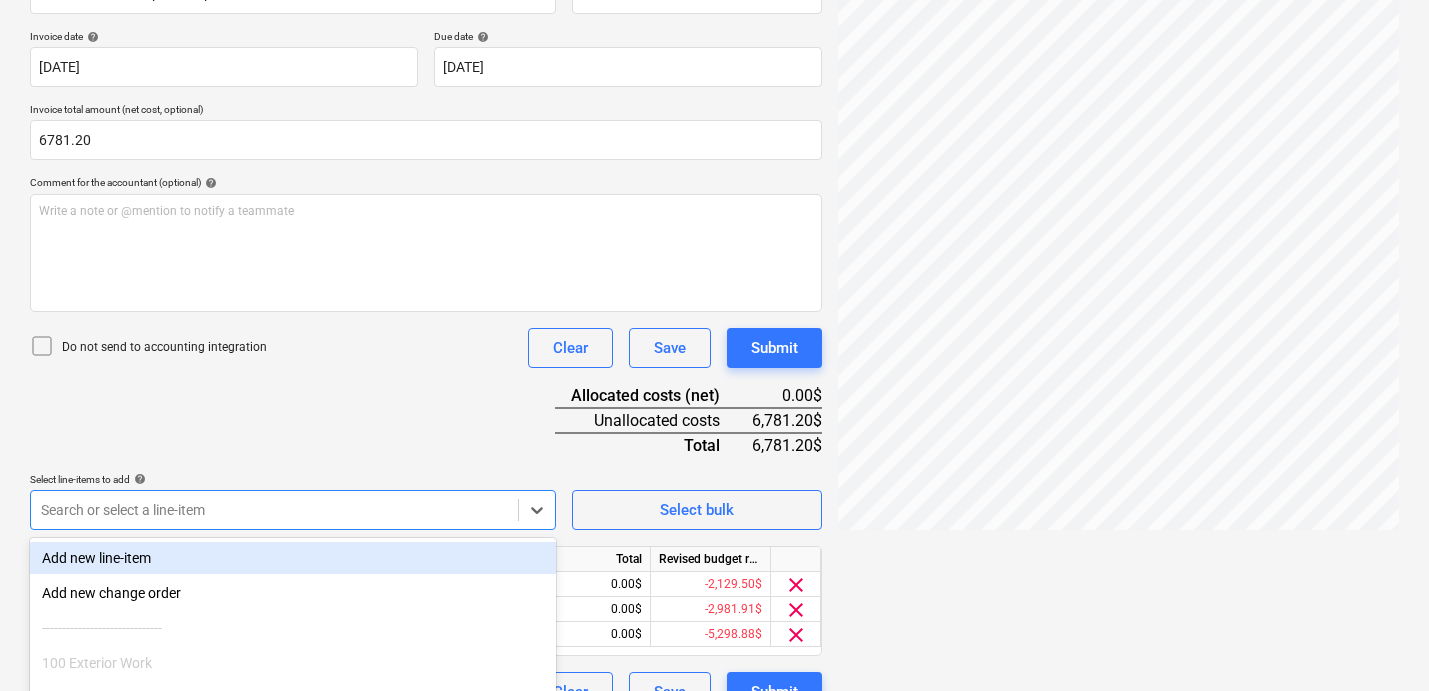 click on "Document name help Ontario Countertops - Phil.pdf Invoice number  (optional) help Invoice date help [DATE] [DATE] Press the down arrow key to interact with the calendar and
select a date. Press the question mark key to get the keyboard shortcuts for changing dates. Due date help [DATE] [DATE] Press the down arrow key to interact with the calendar and
select a date. Press the question mark key to get the keyboard shortcuts for changing dates. Invoice total amount (net cost, optional) 6781.20 Comment for the accountant (optional) help Write a note or @mention to notify a teammate ﻿ Do not send to accounting integration Clear Save Submit Allocated costs (net) 0.00$ Unallocated costs 6,781.20$ Total 6,781.20$ Select line-items to add help option -- --  5002 Unit 5 - Materials (Dream), selected. Search or select a line-item Select bulk Line-item name Unit Quantity Unit price Total Revised budget remaining 2002 Unit 2 - Materials (Dream) 0.00 0.00 0.00$ -2,129.50$ clear 0.00 0.00 0.00$ clear" at bounding box center (426, 334) 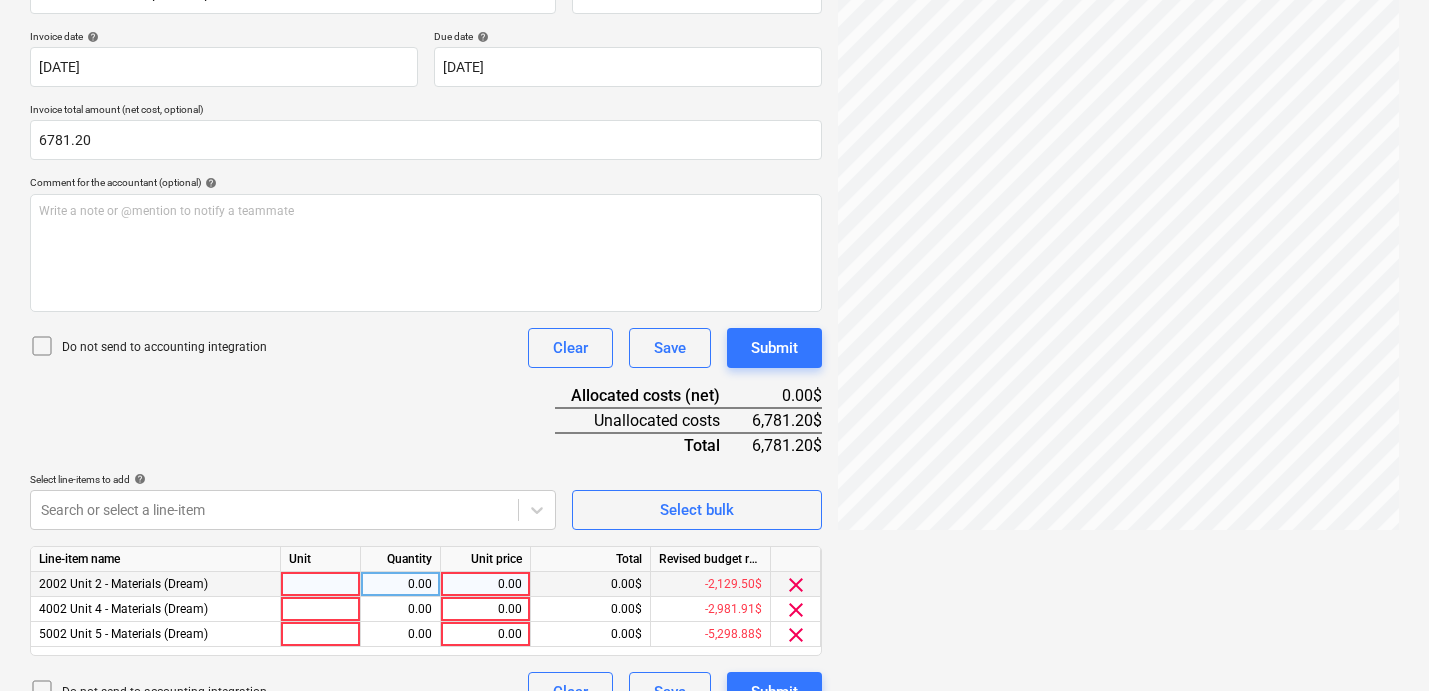 click at bounding box center (321, 584) 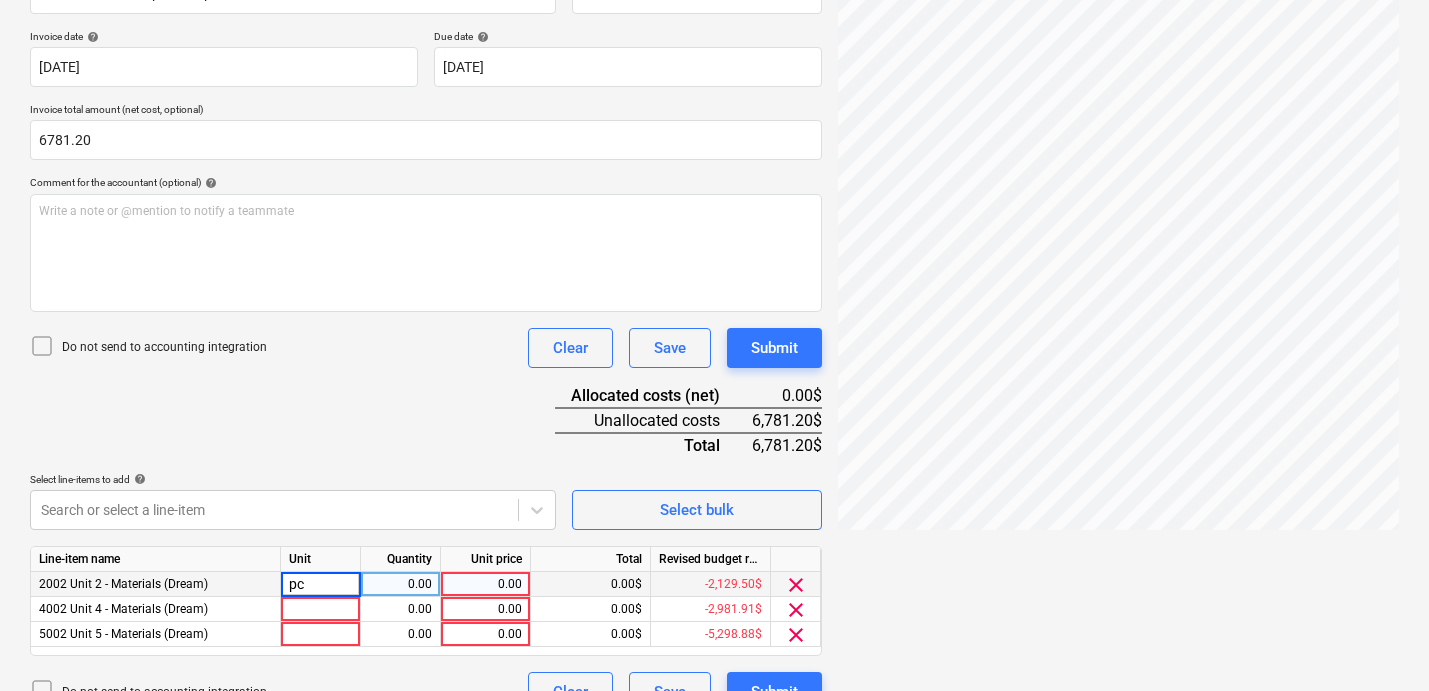 type on "pcs" 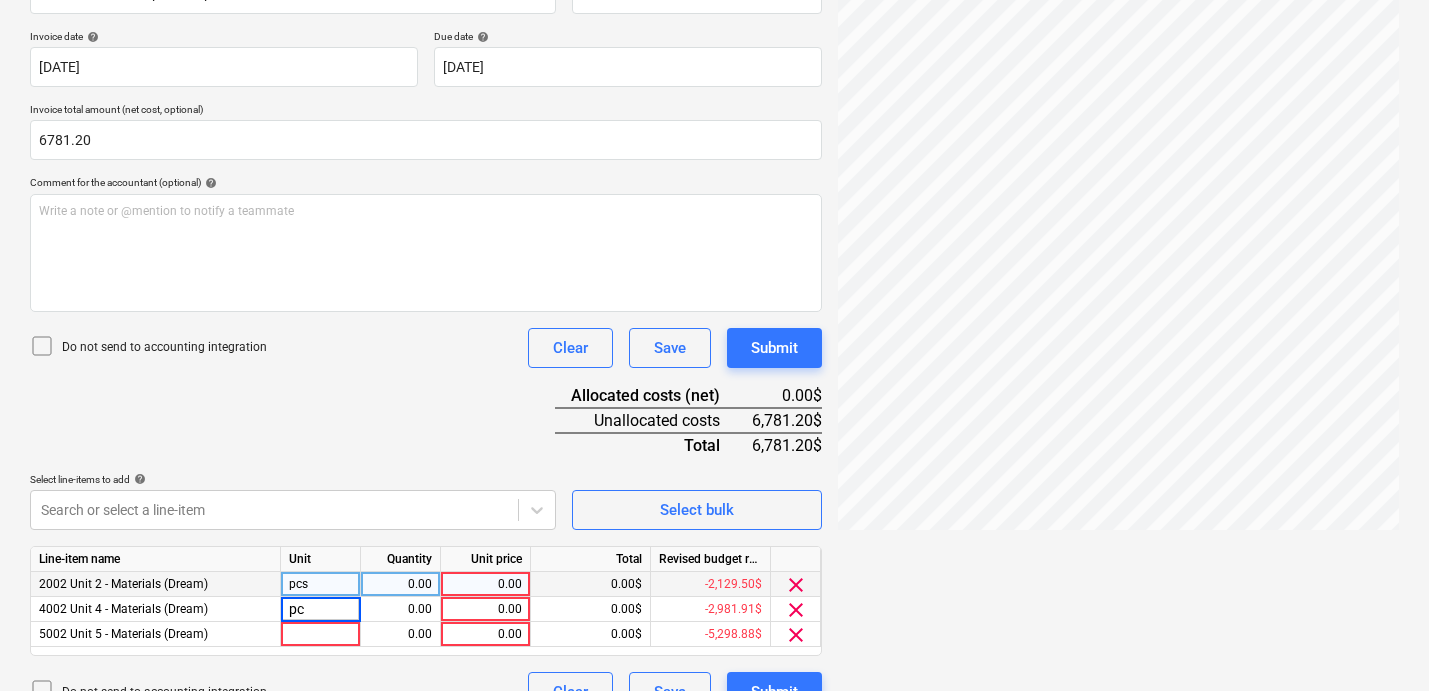 type on "pcs" 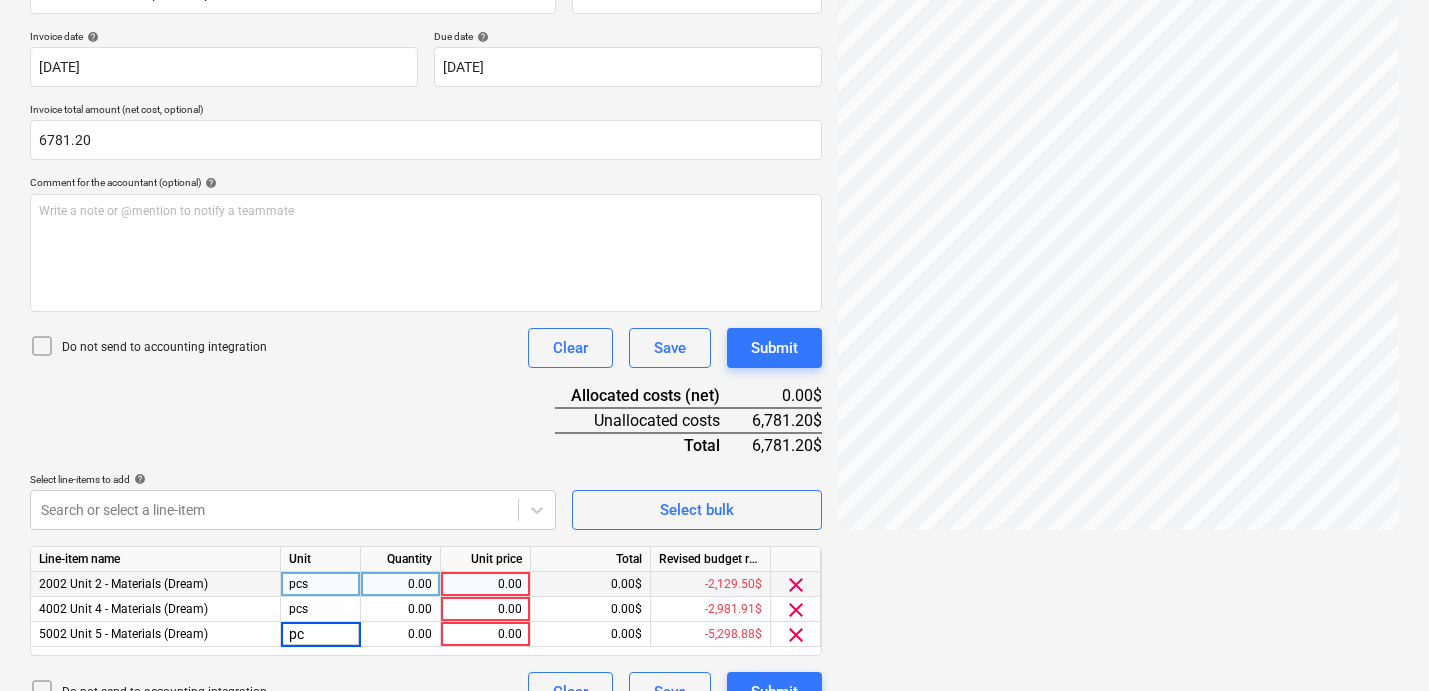 type on "pcs" 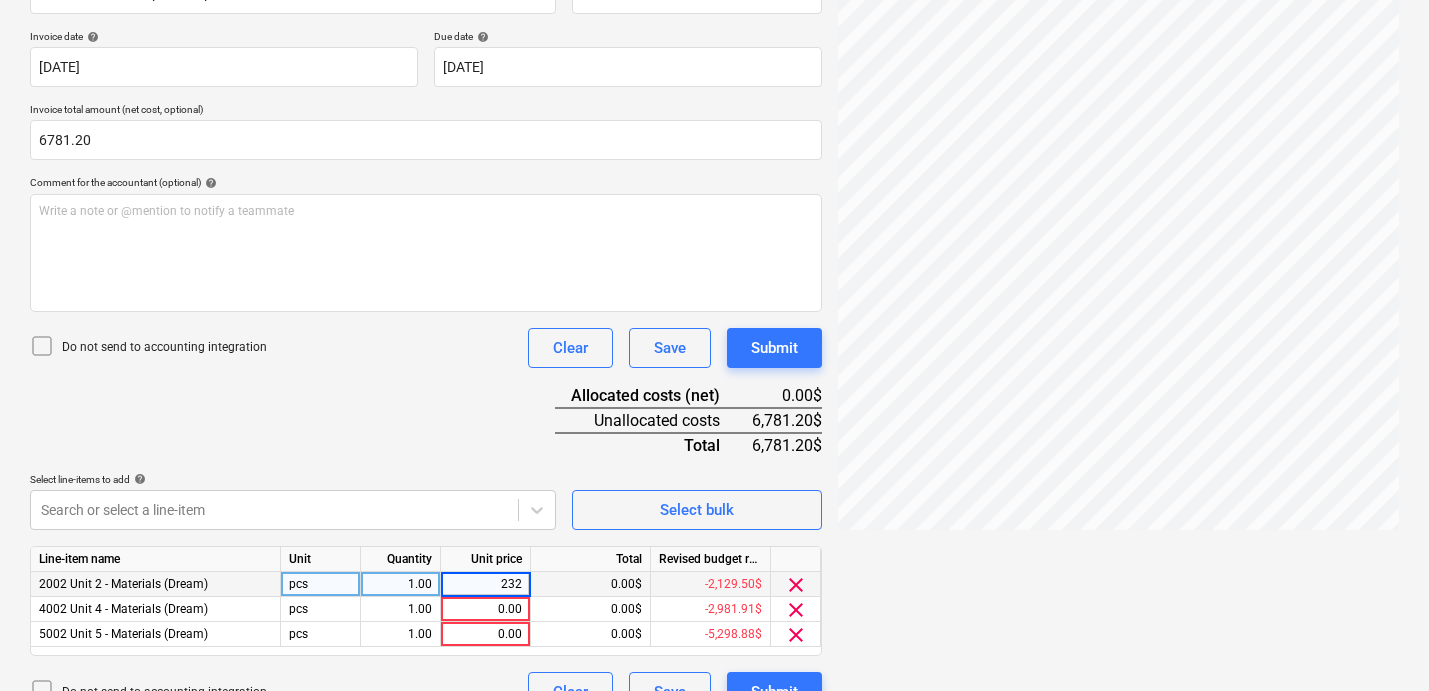 type on "2329" 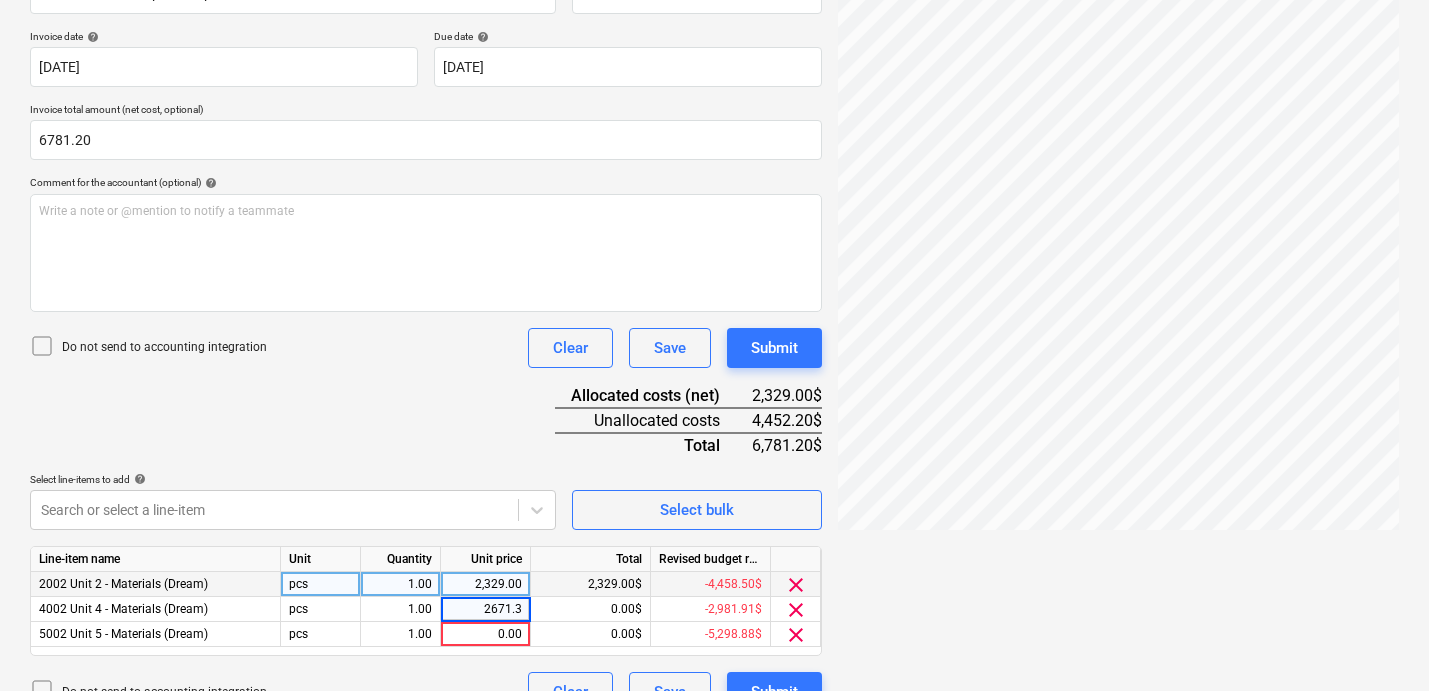 type on "2671.32" 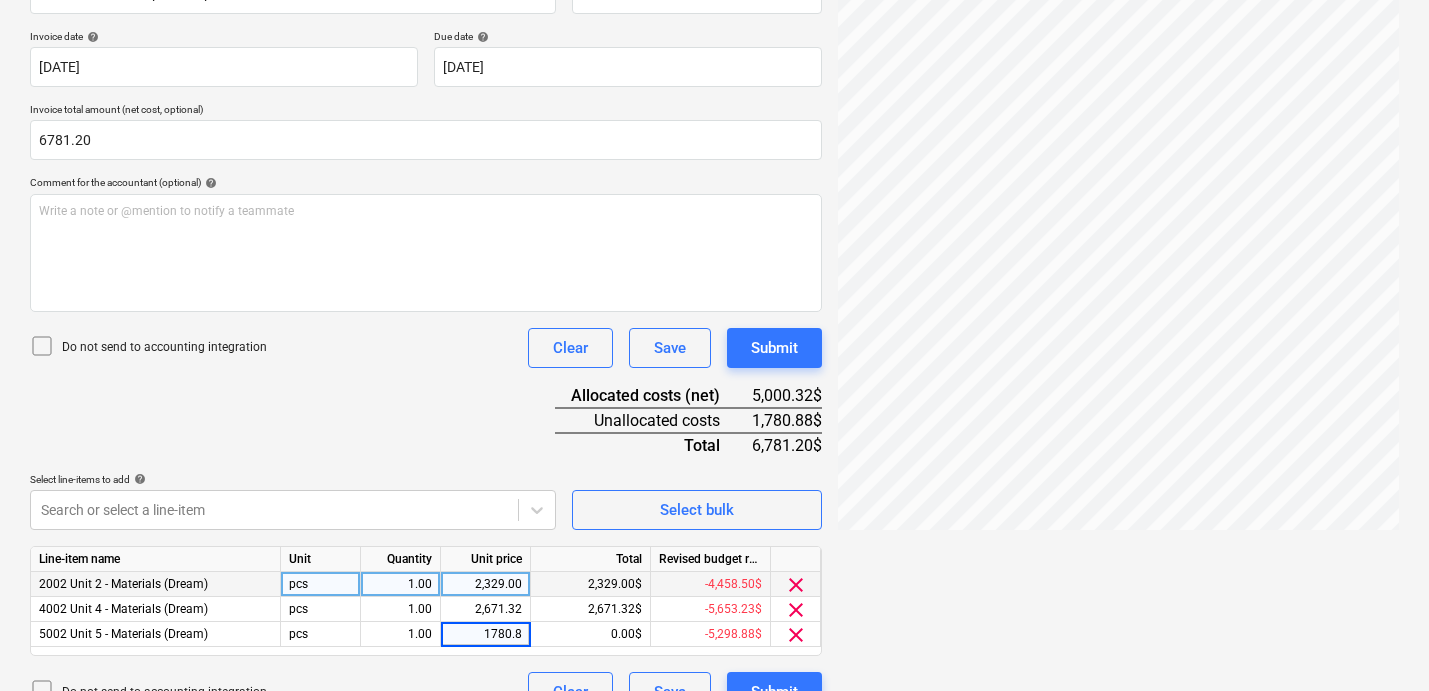 type on "1780.88" 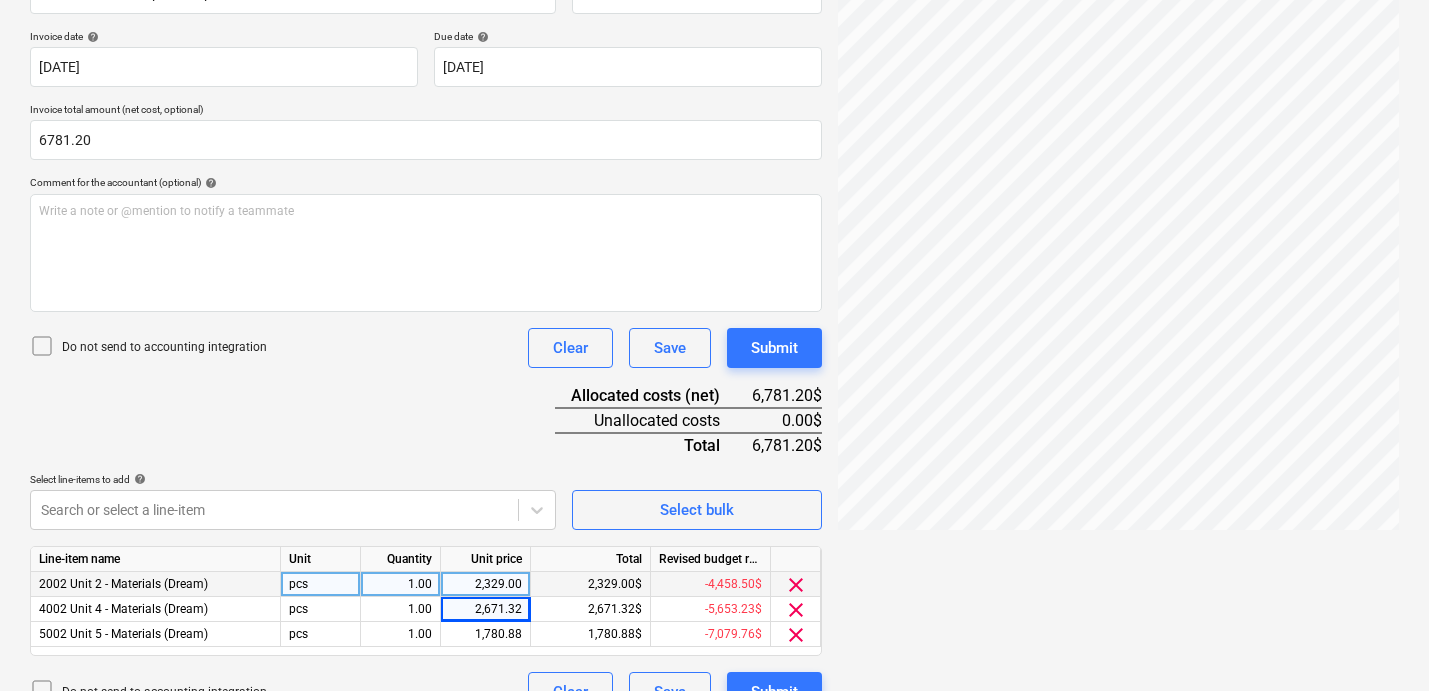 click on "Document name help Ontario Countertops - Phil.pdf Invoice number  (optional) help Invoice date help [DATE] [DATE] Press the down arrow key to interact with the calendar and
select a date. Press the question mark key to get the keyboard shortcuts for changing dates. Due date help [DATE] [DATE] Press the down arrow key to interact with the calendar and
select a date. Press the question mark key to get the keyboard shortcuts for changing dates. Invoice total amount (net cost, optional) 6781.20 Comment for the accountant (optional) help Write a note or @mention to notify a teammate ﻿ Do not send to accounting integration Clear Save Submit Allocated costs (net) 6,781.20$ Unallocated costs 0.00$ Total 6,781.20$ Select line-items to add help Search or select a line-item Select bulk Line-item name Unit Quantity Unit price Total Revised budget remaining 2002 Unit 2 - Materials (Dream) pcs 1.00 2,329.00 2,329.00$ -4,458.50$ clear 4002 Unit 4 - Materials (Dream) pcs 1.00 2,671.32 2,671.32$ clear" at bounding box center (426, 334) 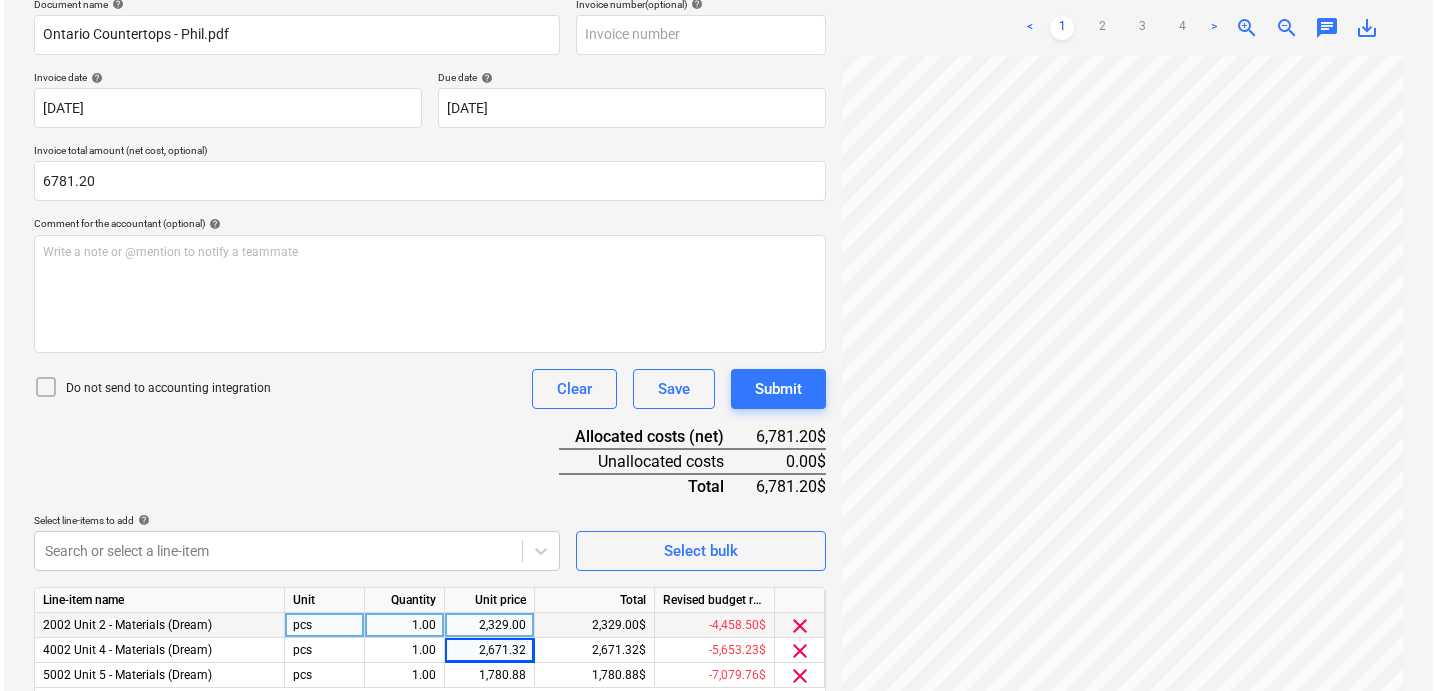 scroll, scrollTop: 391, scrollLeft: 0, axis: vertical 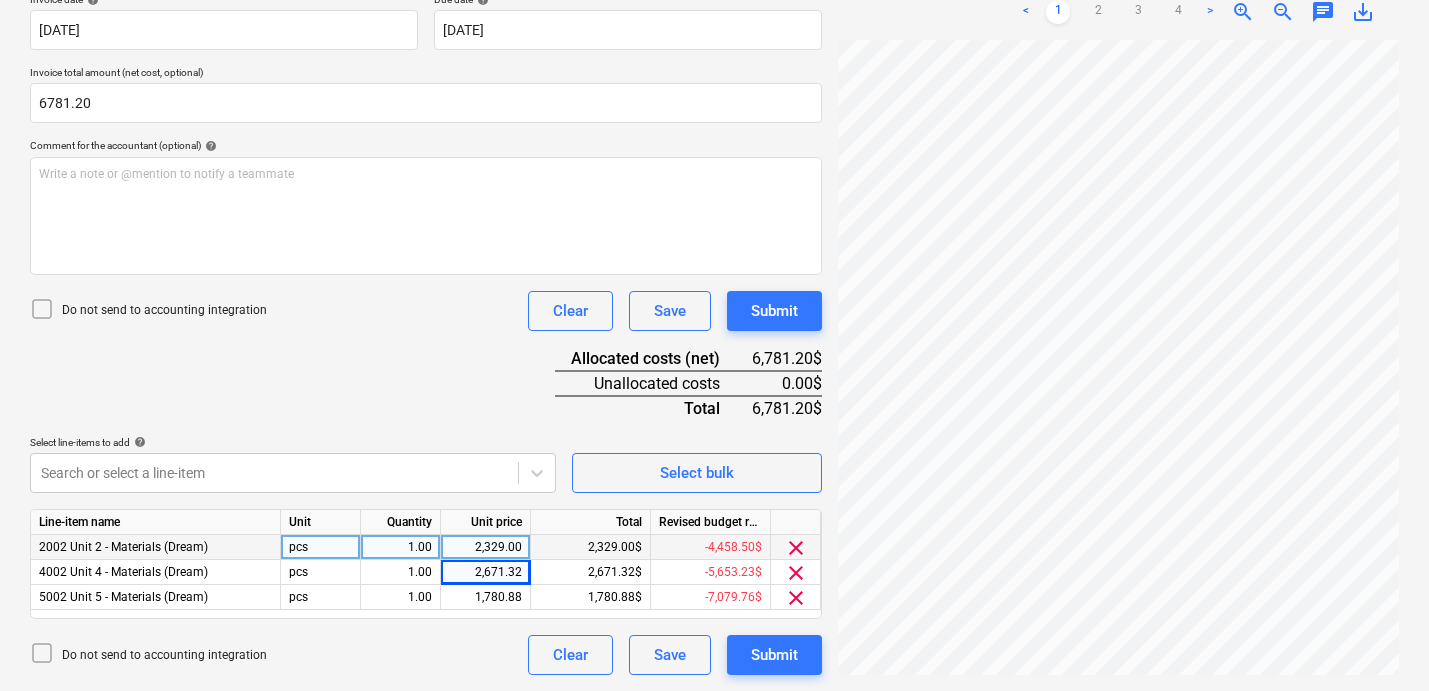 click on "Document name help Ontario Countertops - Phil.pdf Invoice number  (optional) help Invoice date help [DATE] [DATE] Press the down arrow key to interact with the calendar and
select a date. Press the question mark key to get the keyboard shortcuts for changing dates. Due date help [DATE] [DATE] Press the down arrow key to interact with the calendar and
select a date. Press the question mark key to get the keyboard shortcuts for changing dates. Invoice total amount (net cost, optional) 6781.20 Comment for the accountant (optional) help Write a note or @mention to notify a teammate ﻿ Do not send to accounting integration Clear Save Submit Allocated costs (net) 6,781.20$ Unallocated costs 0.00$ Total 6,781.20$ Select line-items to add help Search or select a line-item Select bulk Line-item name Unit Quantity Unit price Total Revised budget remaining 2002 Unit 2 - Materials (Dream) pcs 1.00 2,329.00 2,329.00$ -4,458.50$ clear 4002 Unit 4 - Materials (Dream) pcs 1.00 2,671.32 2,671.32$ clear" at bounding box center [426, 297] 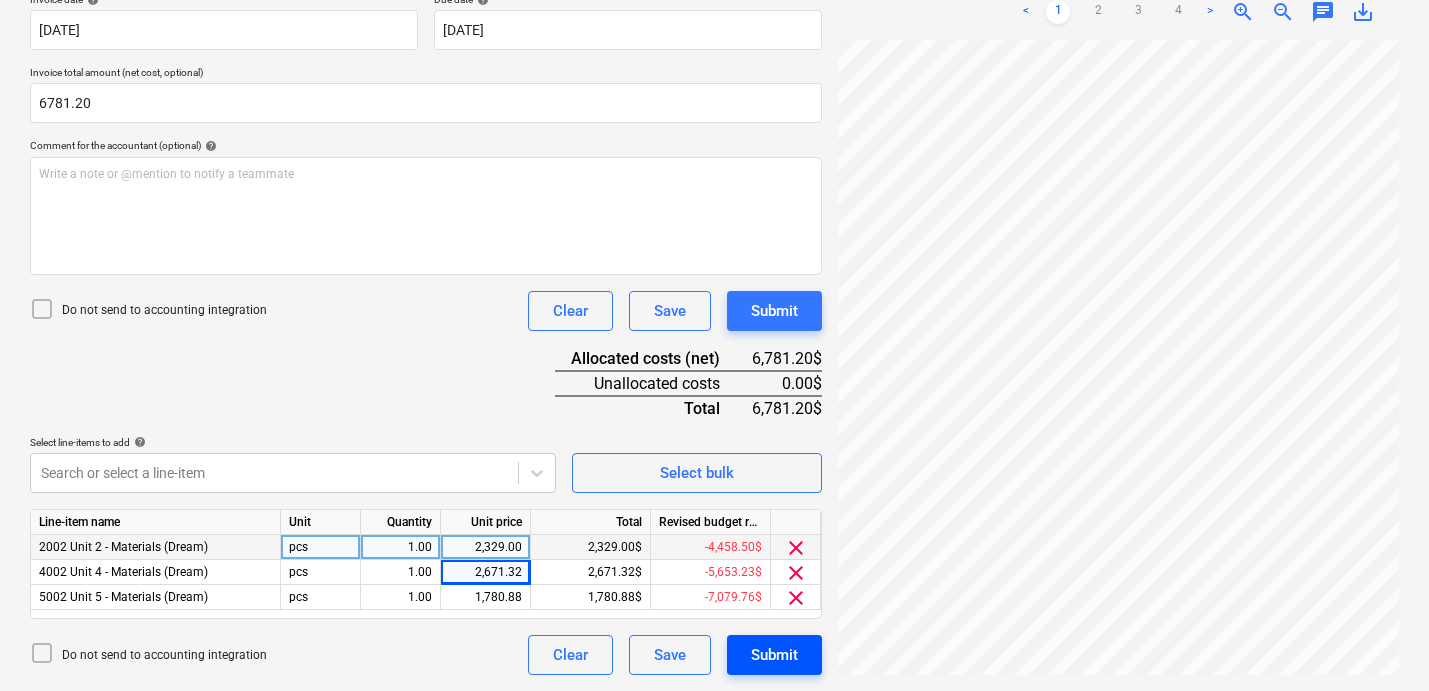 click on "Submit" at bounding box center (774, 655) 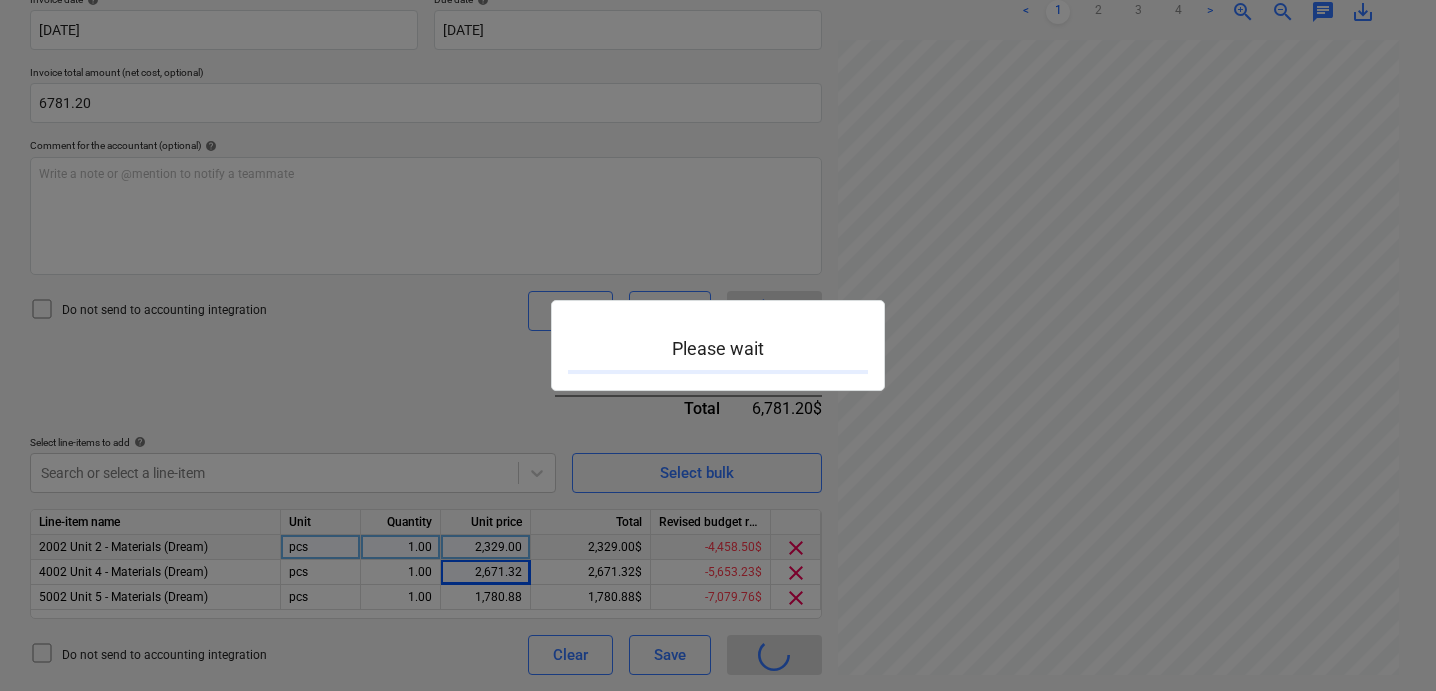 scroll, scrollTop: 0, scrollLeft: 0, axis: both 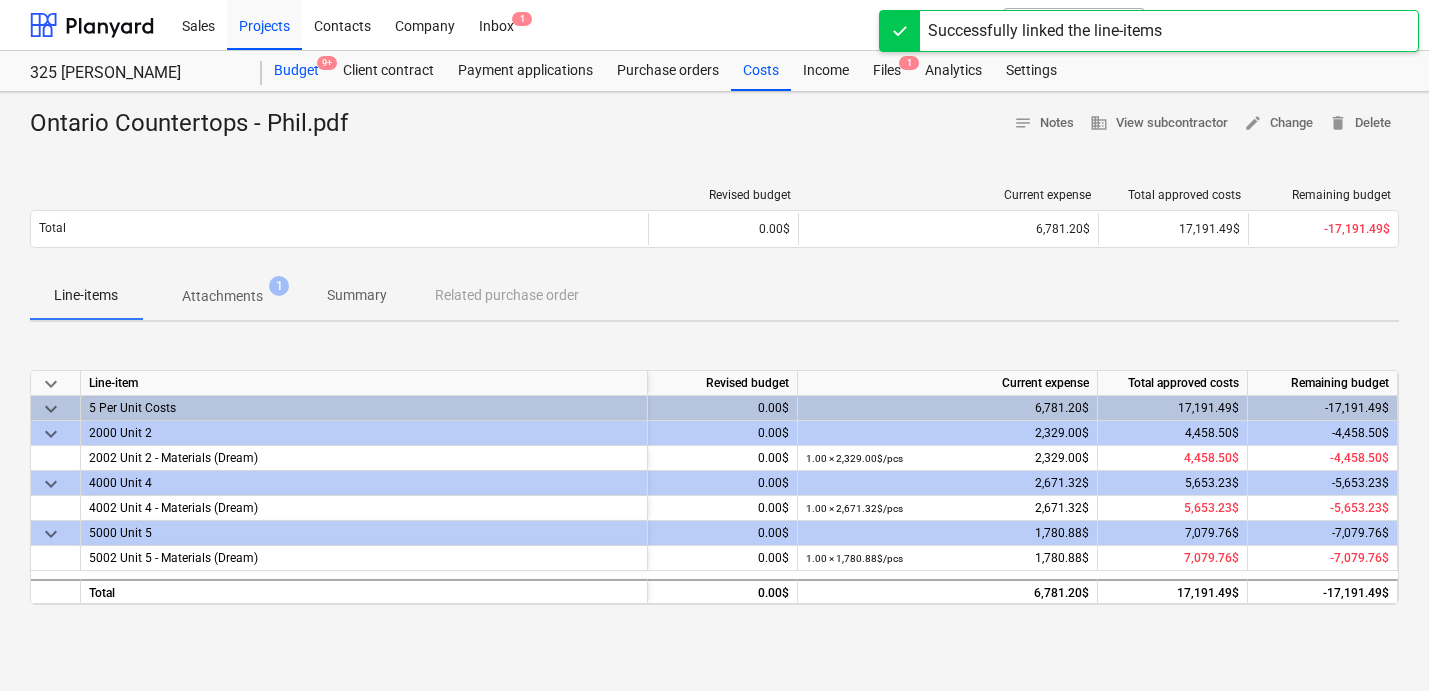 click on "Budget 9+" at bounding box center (296, 71) 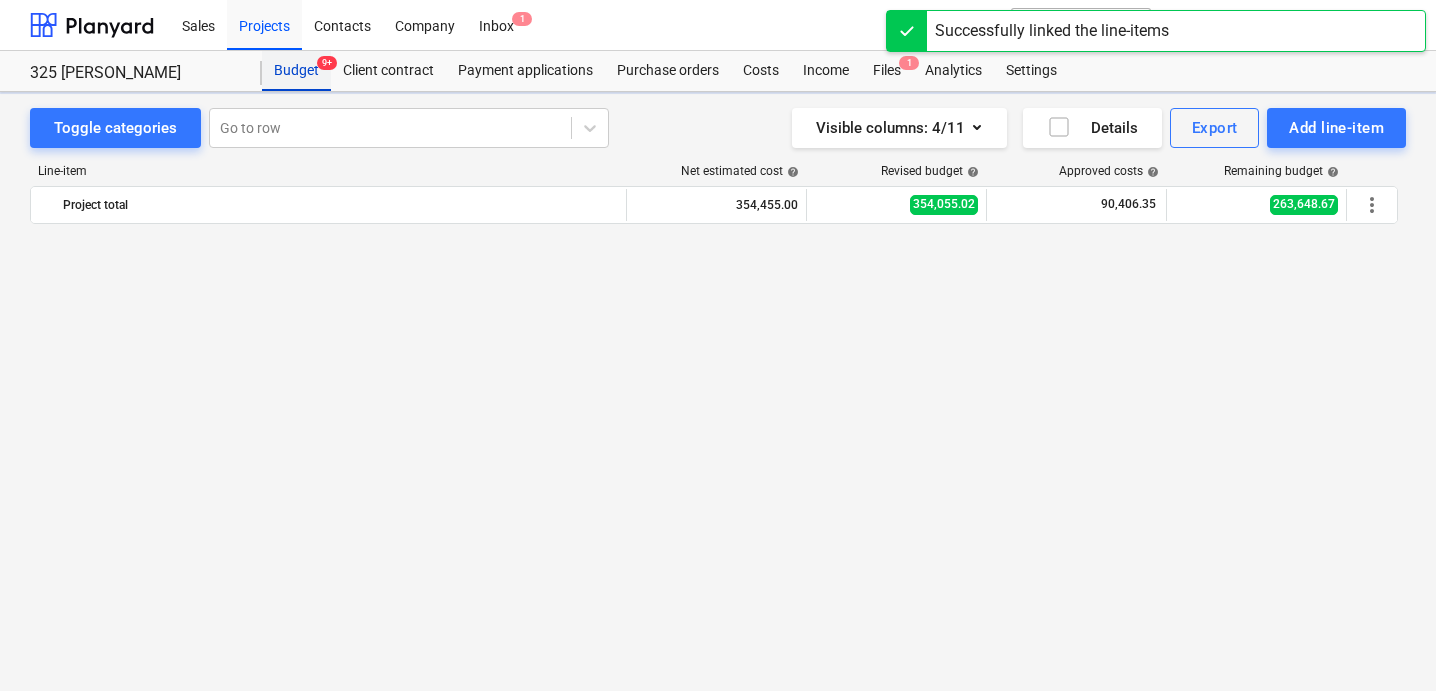 scroll, scrollTop: 1124, scrollLeft: 0, axis: vertical 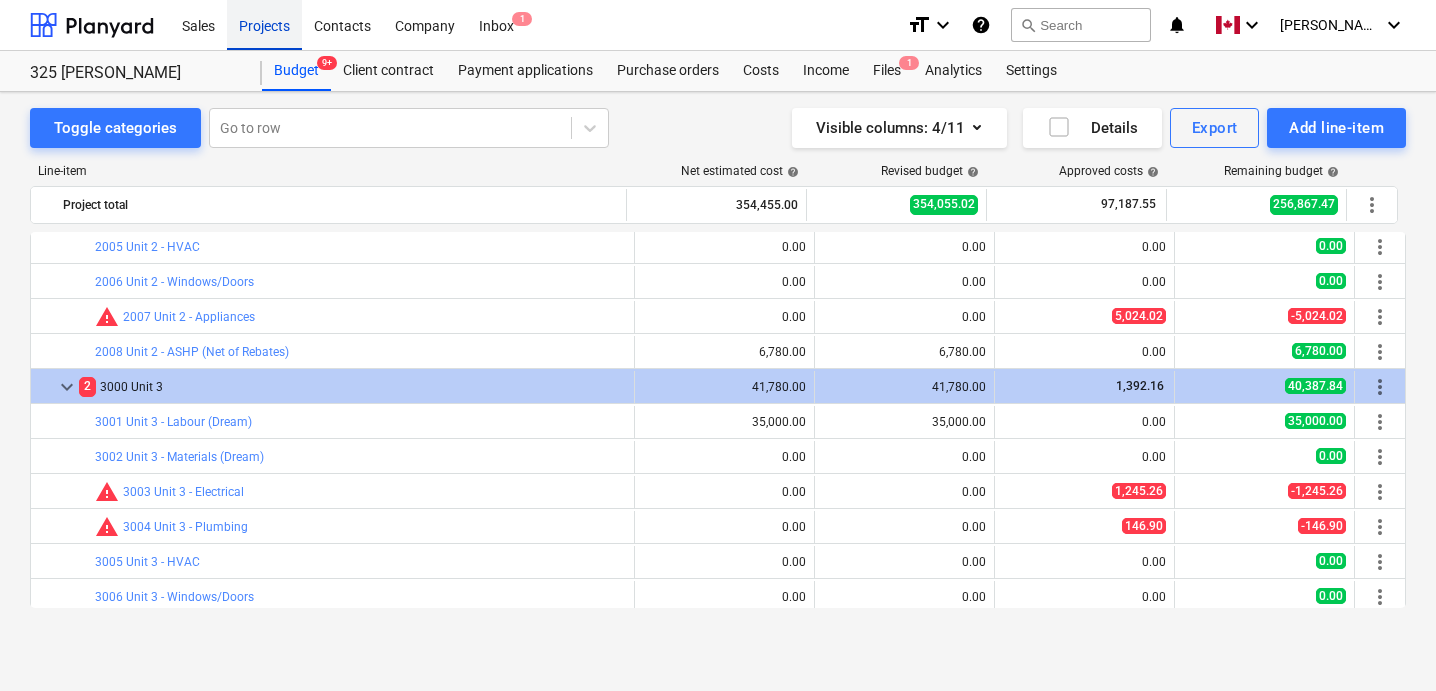 click on "Projects" at bounding box center (264, 24) 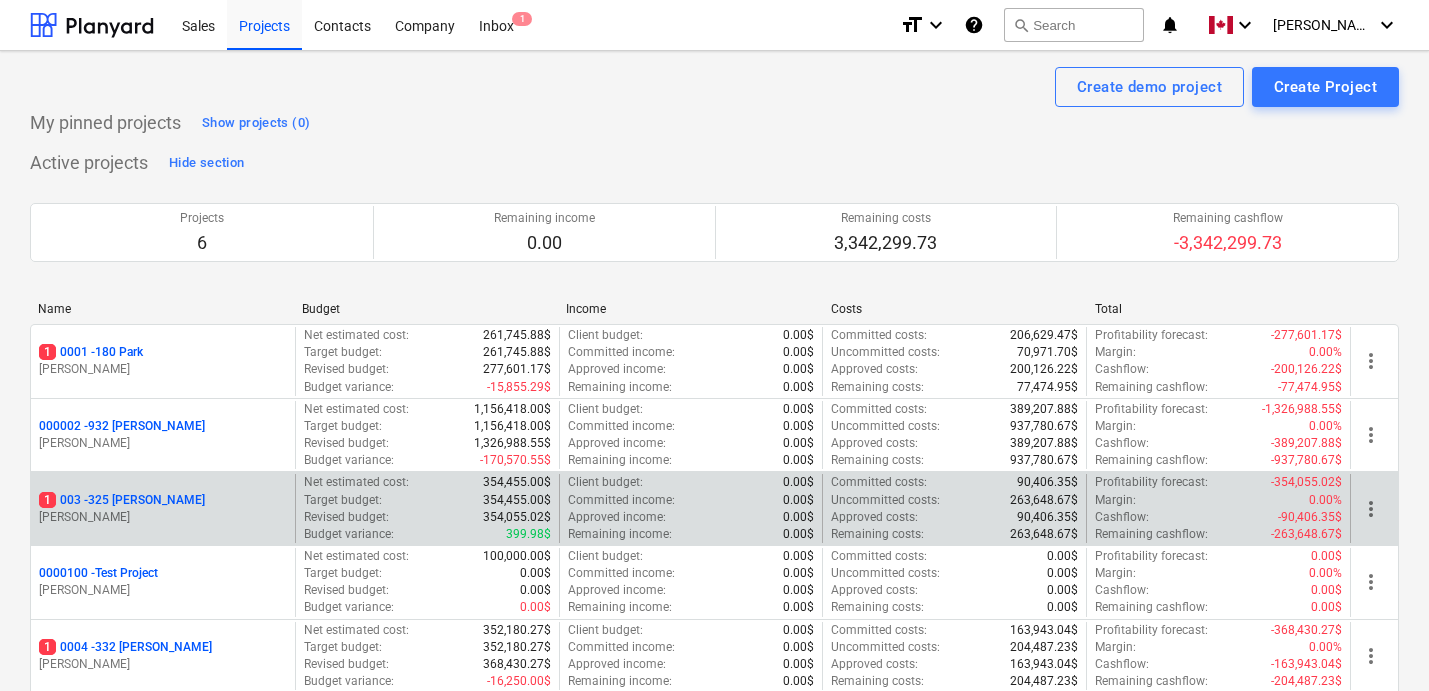 scroll, scrollTop: 236, scrollLeft: 0, axis: vertical 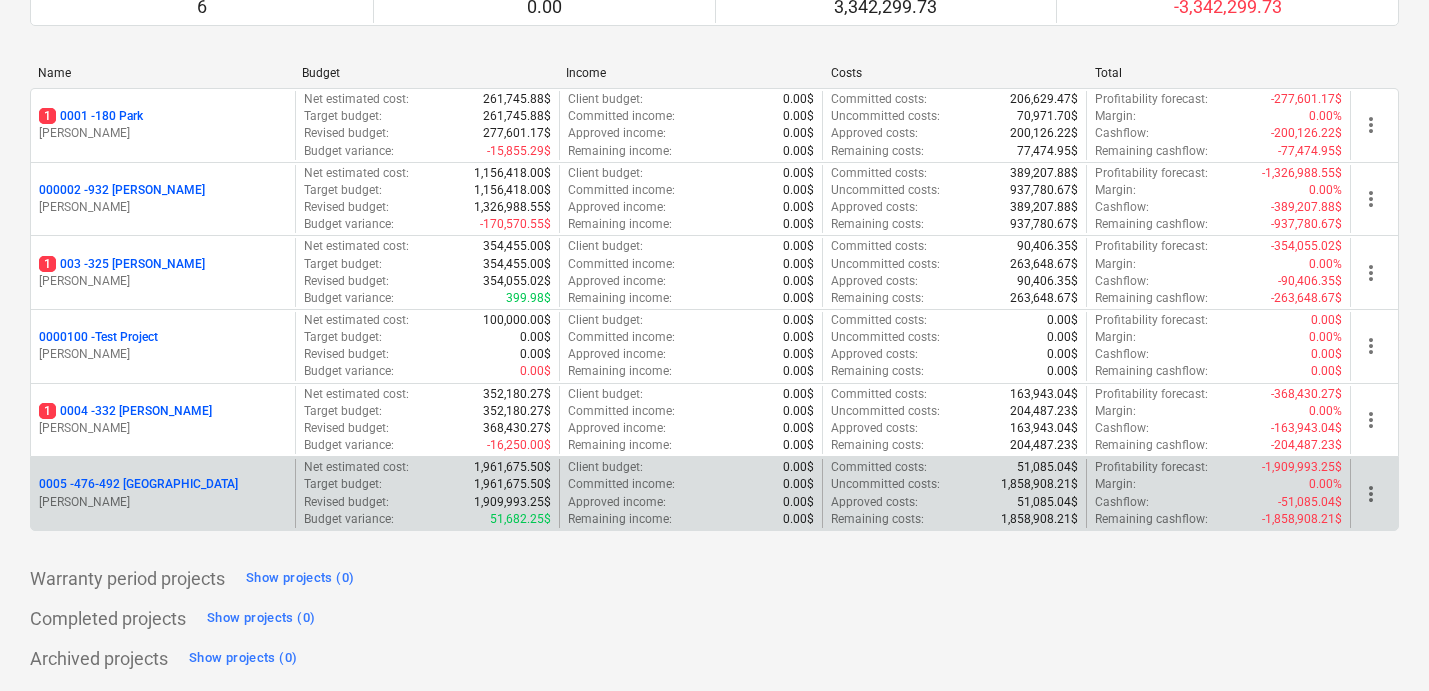 click on "0005 -  476-492 [GEOGRAPHIC_DATA]" at bounding box center (138, 484) 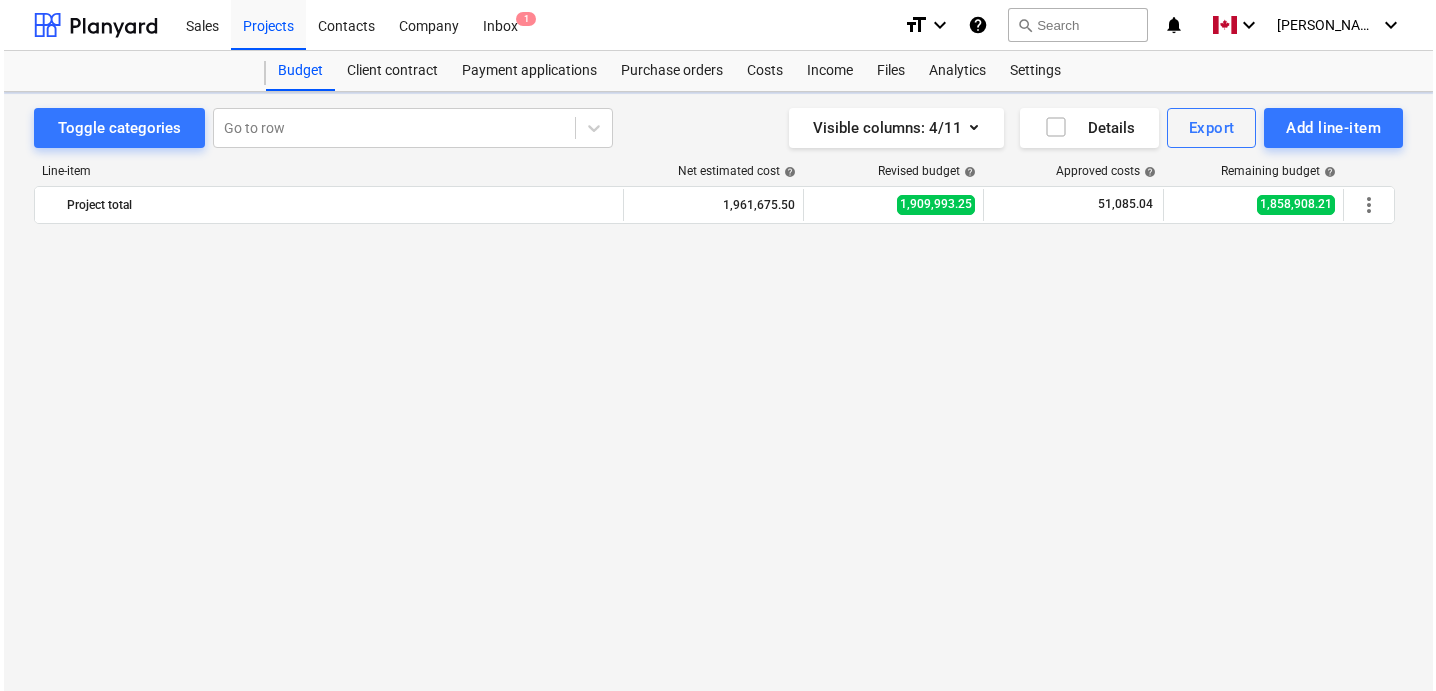 scroll, scrollTop: 0, scrollLeft: 0, axis: both 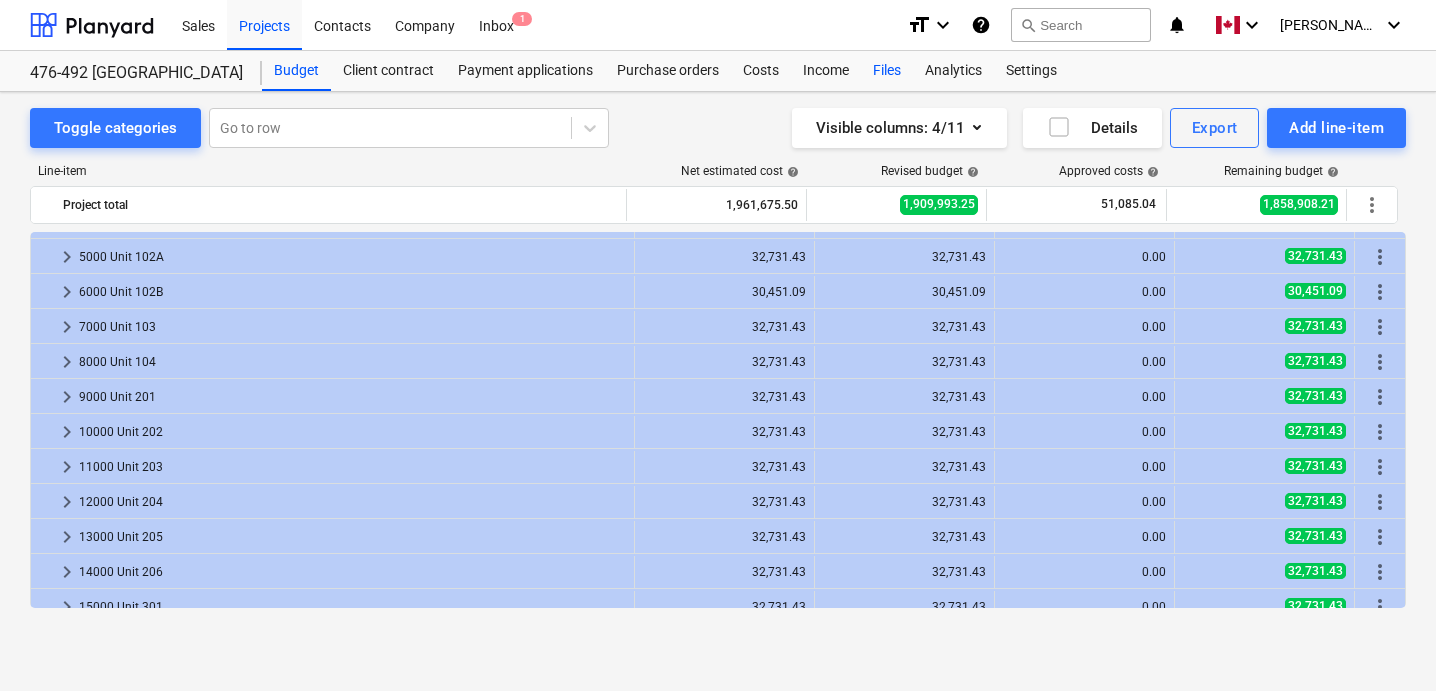 click on "Files" at bounding box center (887, 71) 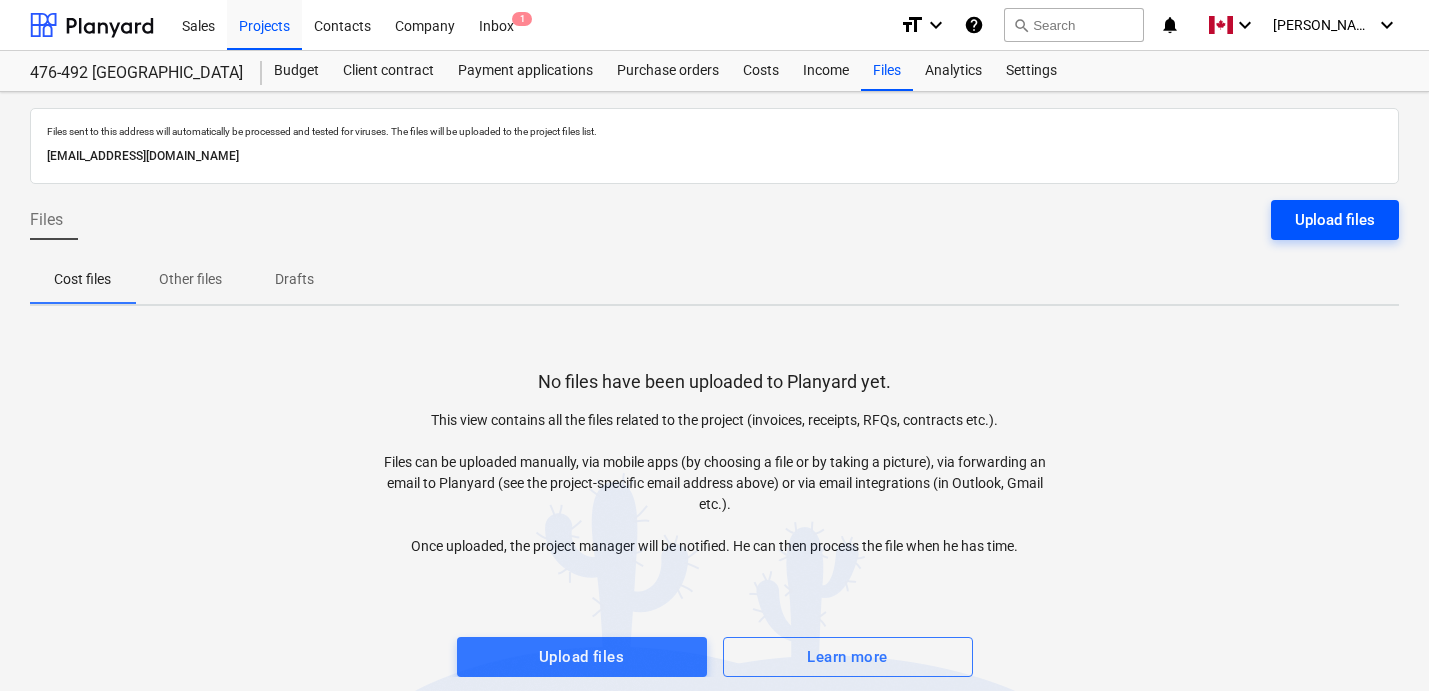 click on "Upload files" at bounding box center (1335, 220) 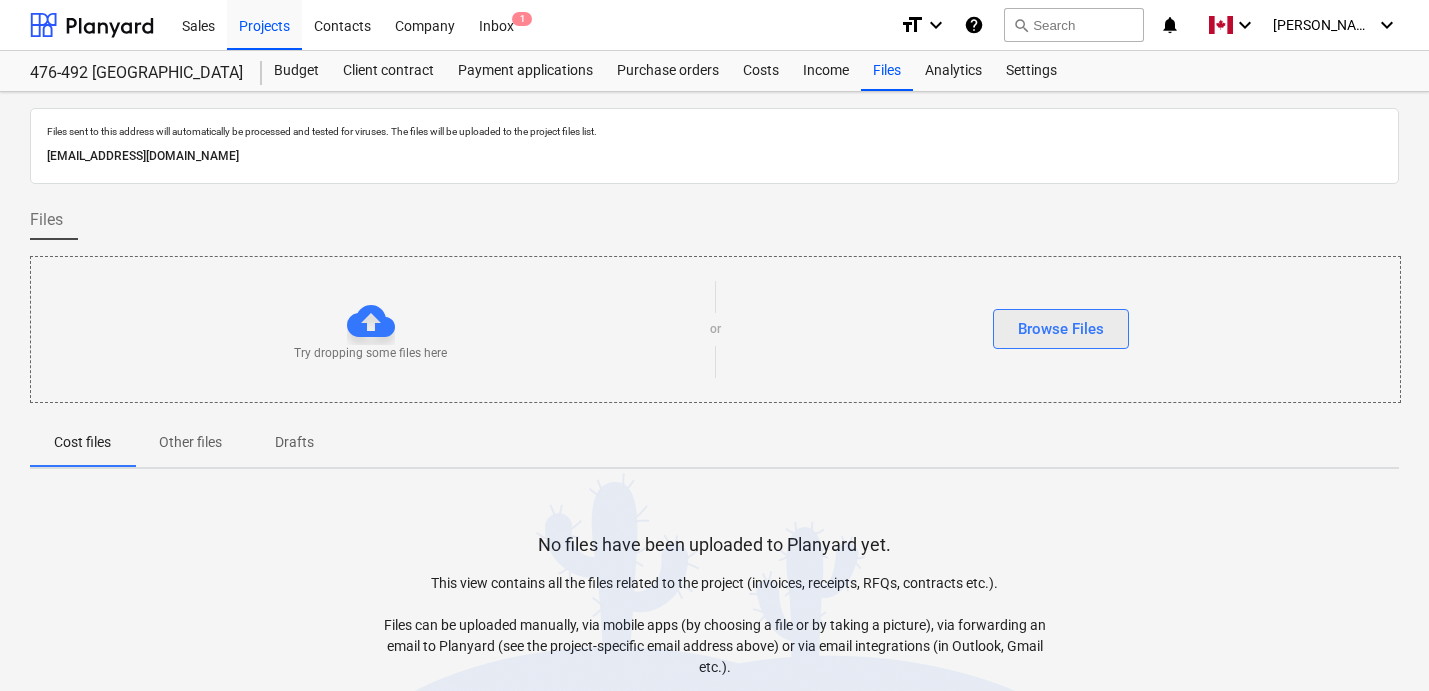 click on "Browse Files" at bounding box center (1061, 329) 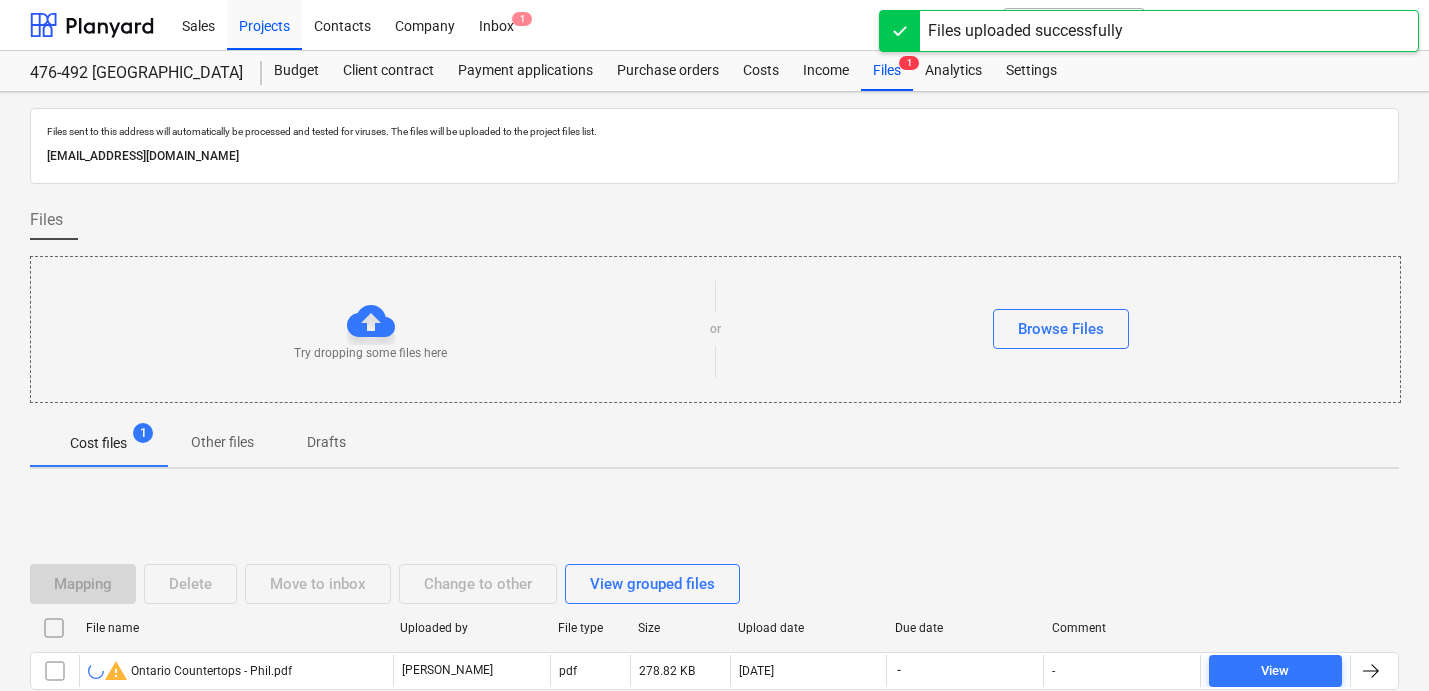 scroll, scrollTop: 126, scrollLeft: 0, axis: vertical 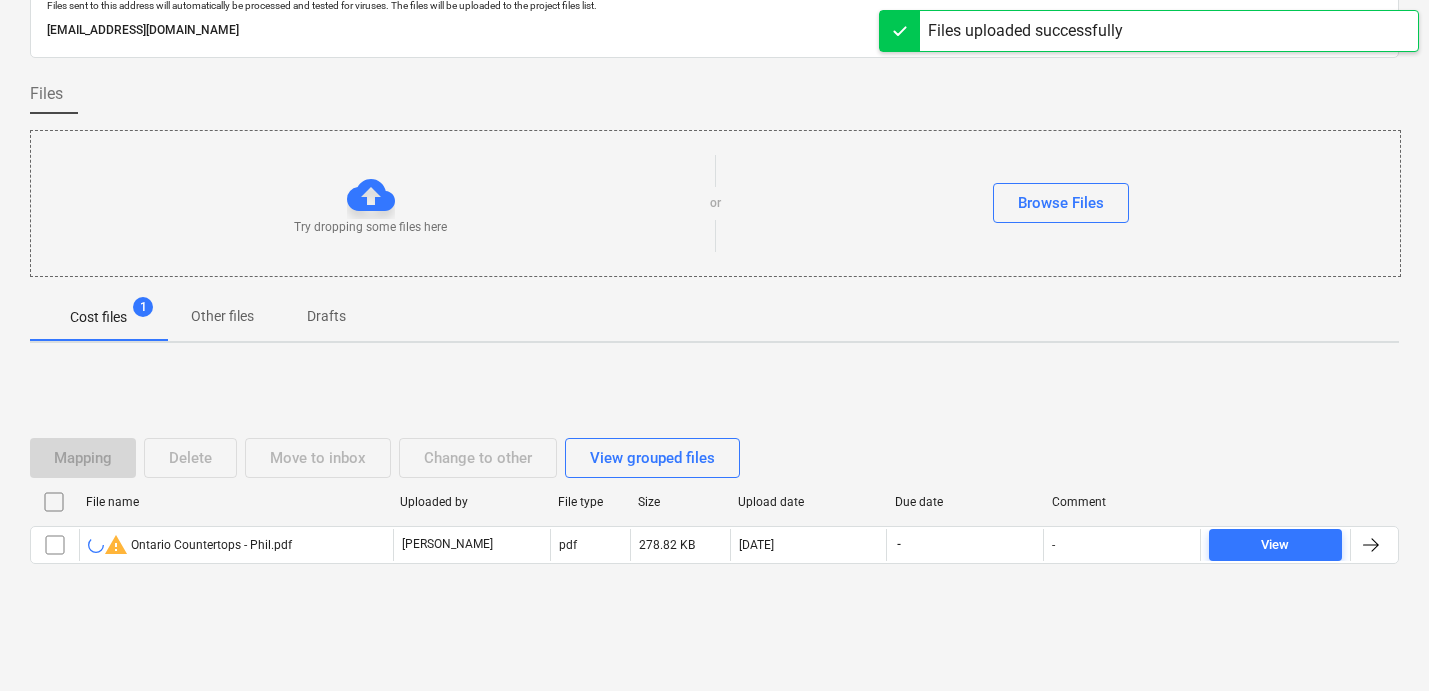 click on "Mapping Delete Move to inbox Change to other View grouped files" at bounding box center [714, 458] 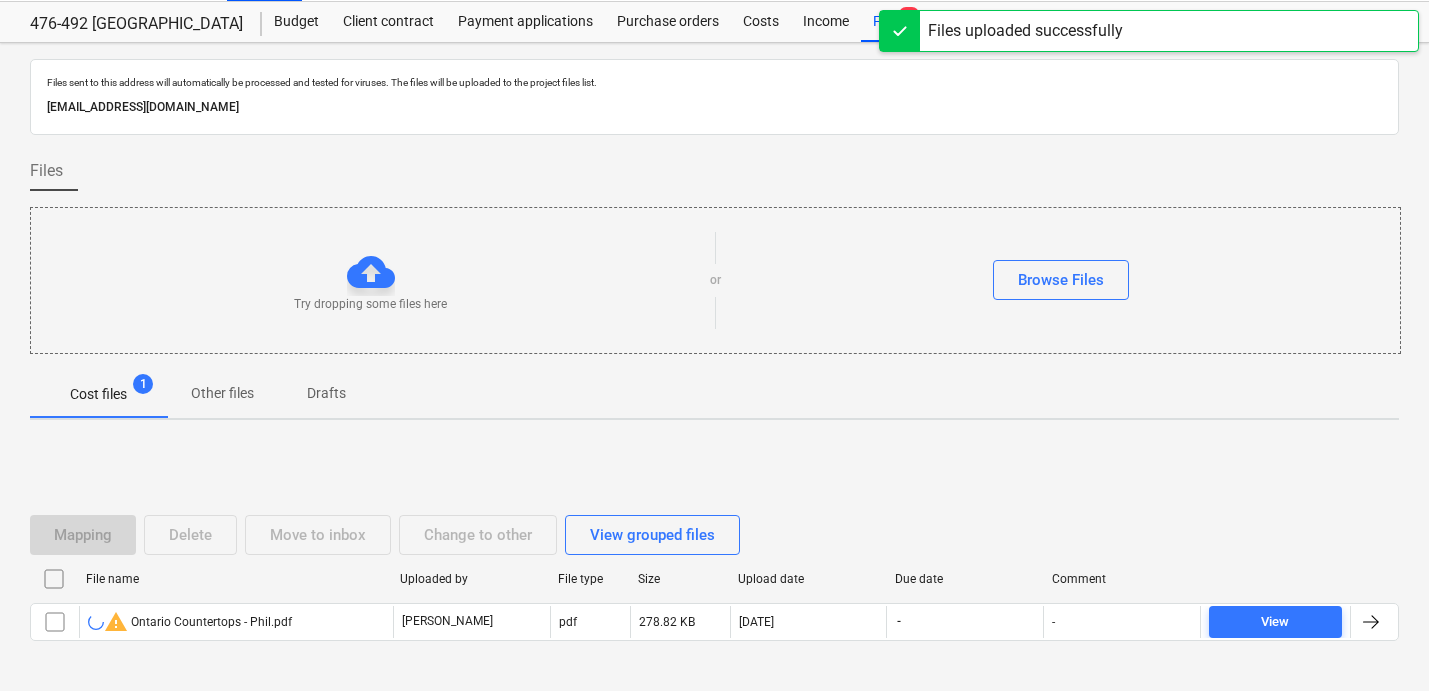 scroll, scrollTop: 0, scrollLeft: 0, axis: both 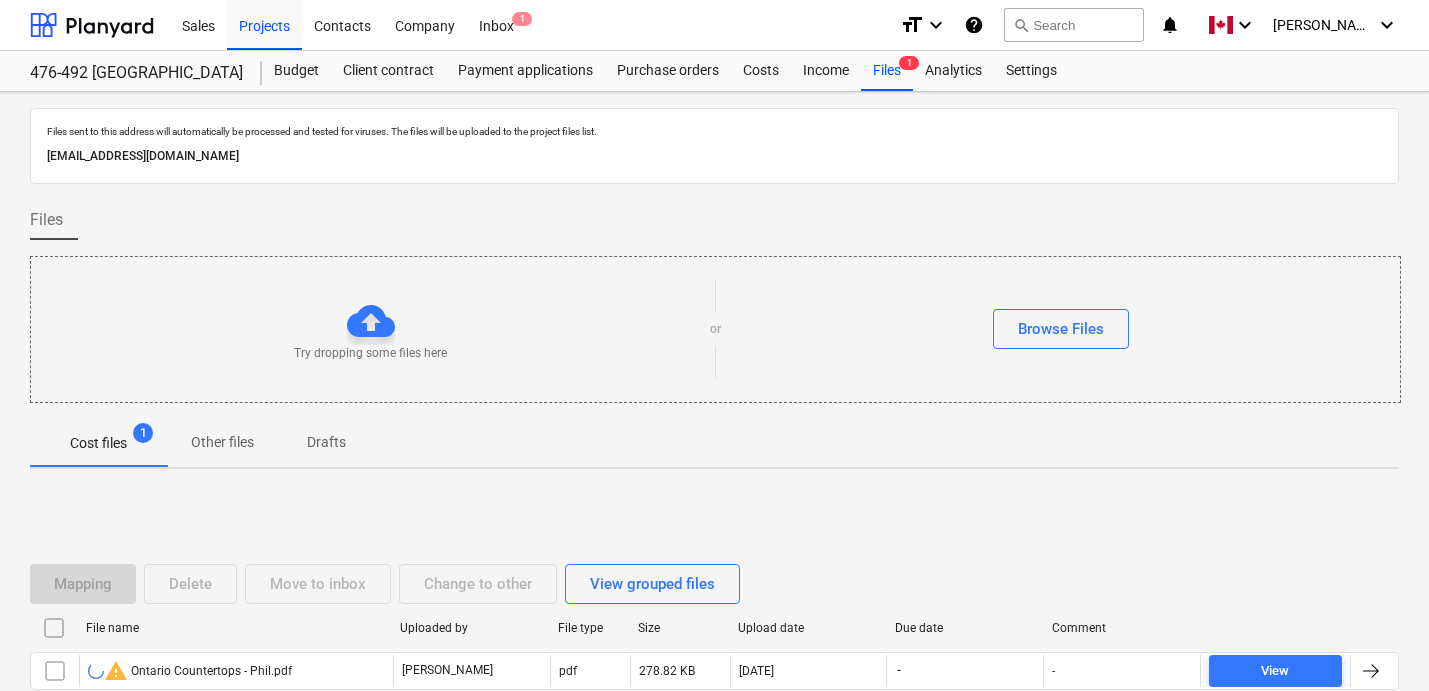 click on "Cost files 1 Other files Drafts" at bounding box center [714, 443] 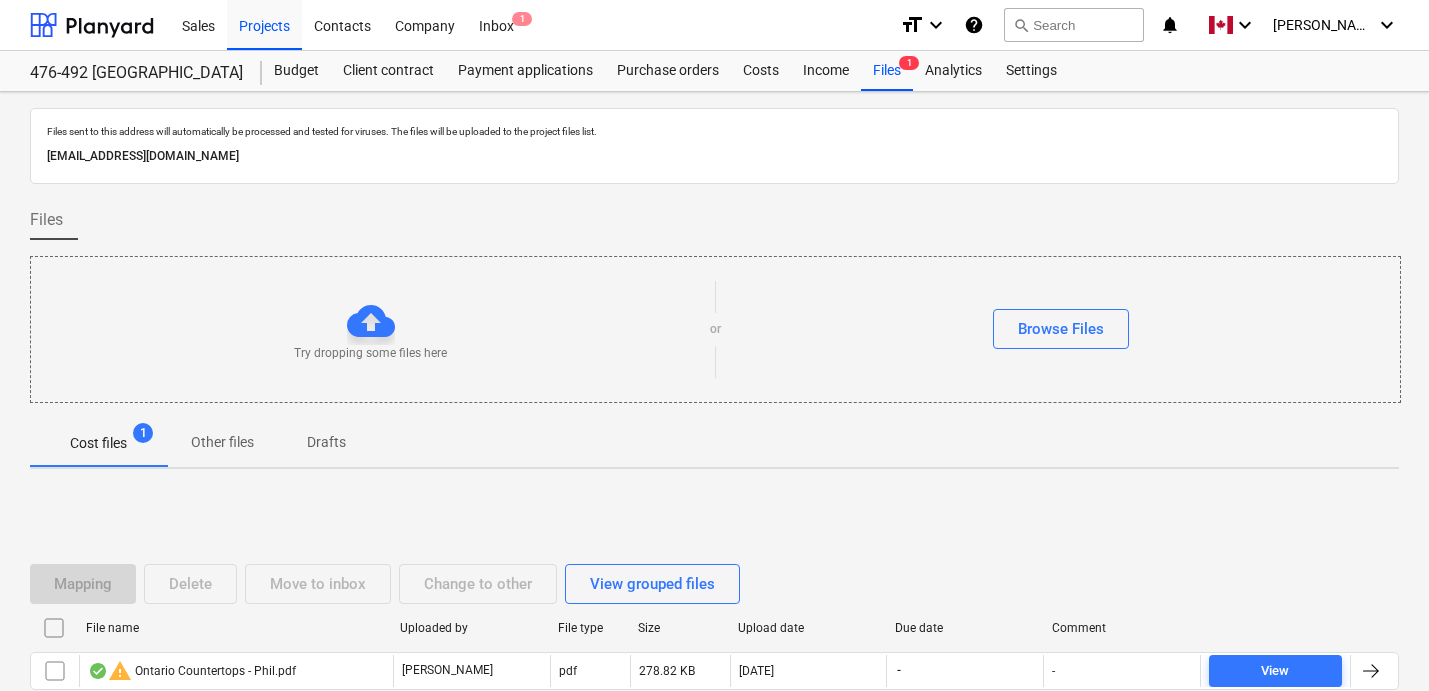 scroll, scrollTop: 126, scrollLeft: 0, axis: vertical 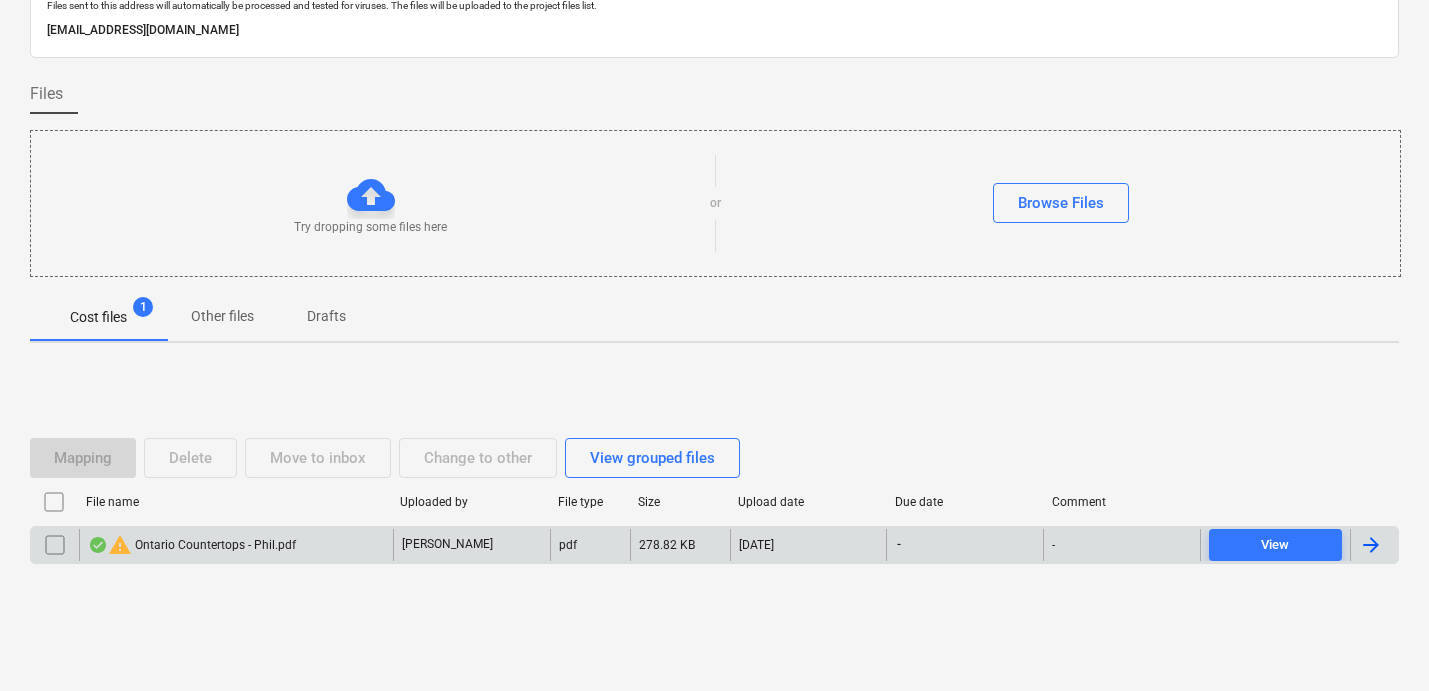 click at bounding box center (1374, 545) 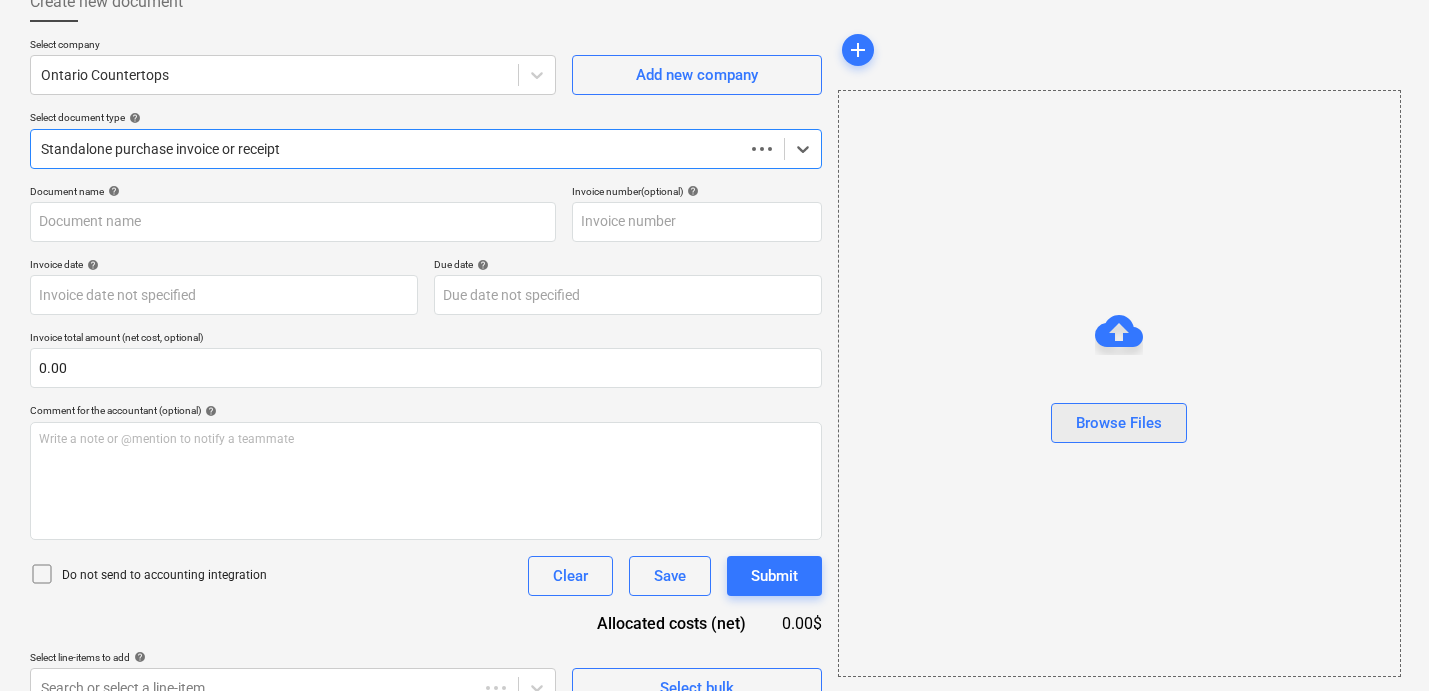 type on "Ontario Countertops - Phil.pdf" 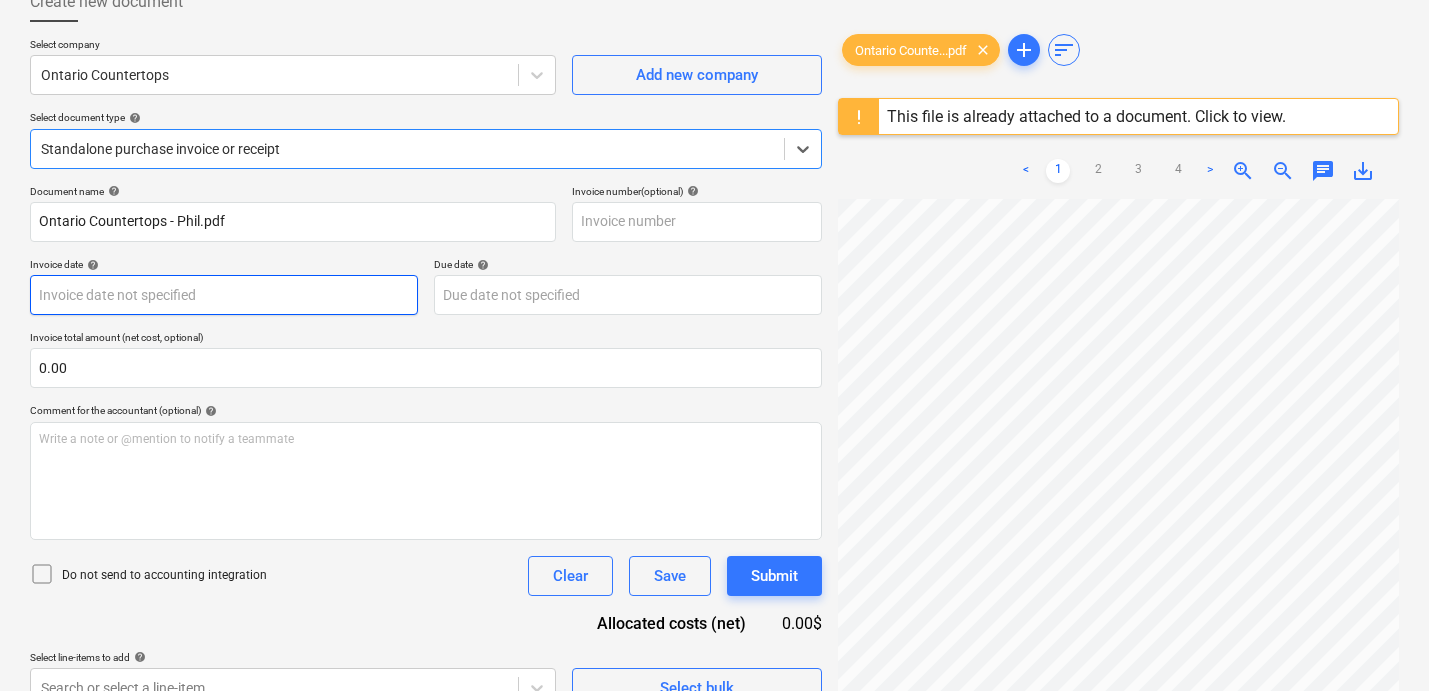 click on "Sales Projects Contacts Company Inbox 1 format_size keyboard_arrow_down help search Search notifications 0 keyboard_arrow_down [PERSON_NAME] keyboard_arrow_down 476-492 Hanover Budget Client contract Payment applications Purchase orders Costs Income Files 1 Analytics Settings Create new document Select company Ontario Countertops   Add new company Select document type help   Select is focused ,type to refine list, press Down to open the menu,  Standalone purchase invoice or receipt Document name help Ontario Countertops - Phil.pdf Invoice number  (optional) help Invoice date help Press the down arrow key to interact with the calendar and
select a date. Press the question mark key to get the keyboard shortcuts for changing dates. Due date help Press the down arrow key to interact with the calendar and
select a date. Press the question mark key to get the keyboard shortcuts for changing dates. Invoice total amount (net cost, optional) 0.00 Comment for the accountant (optional) help ﻿ Clear Save Submit" at bounding box center (714, 219) 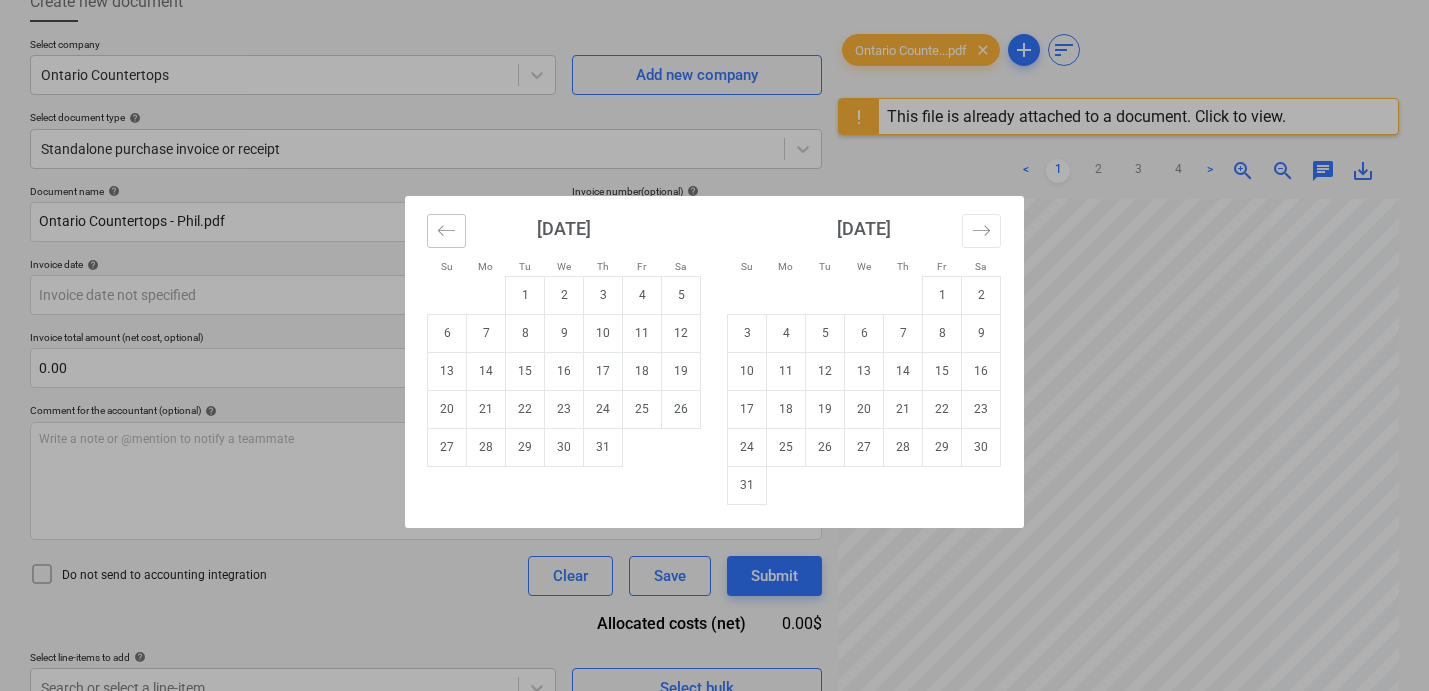 click at bounding box center [446, 231] 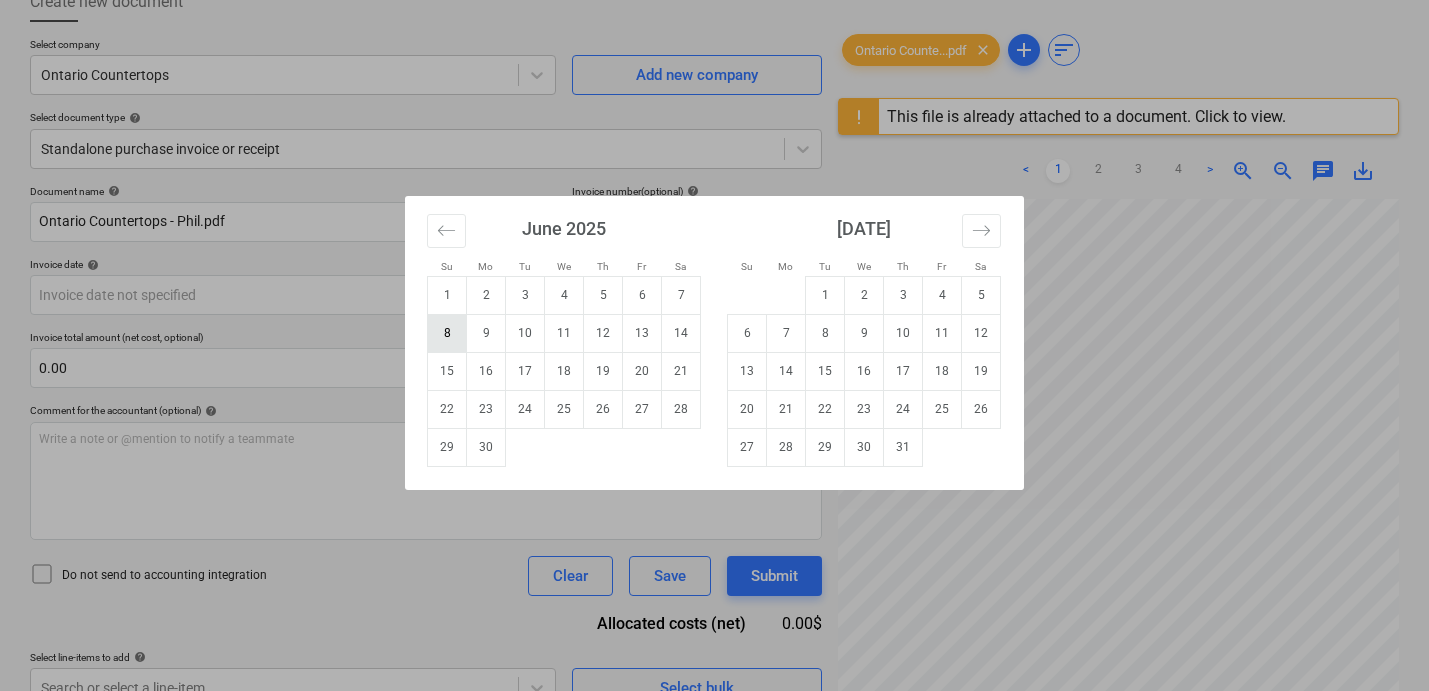 click on "8" at bounding box center (447, 333) 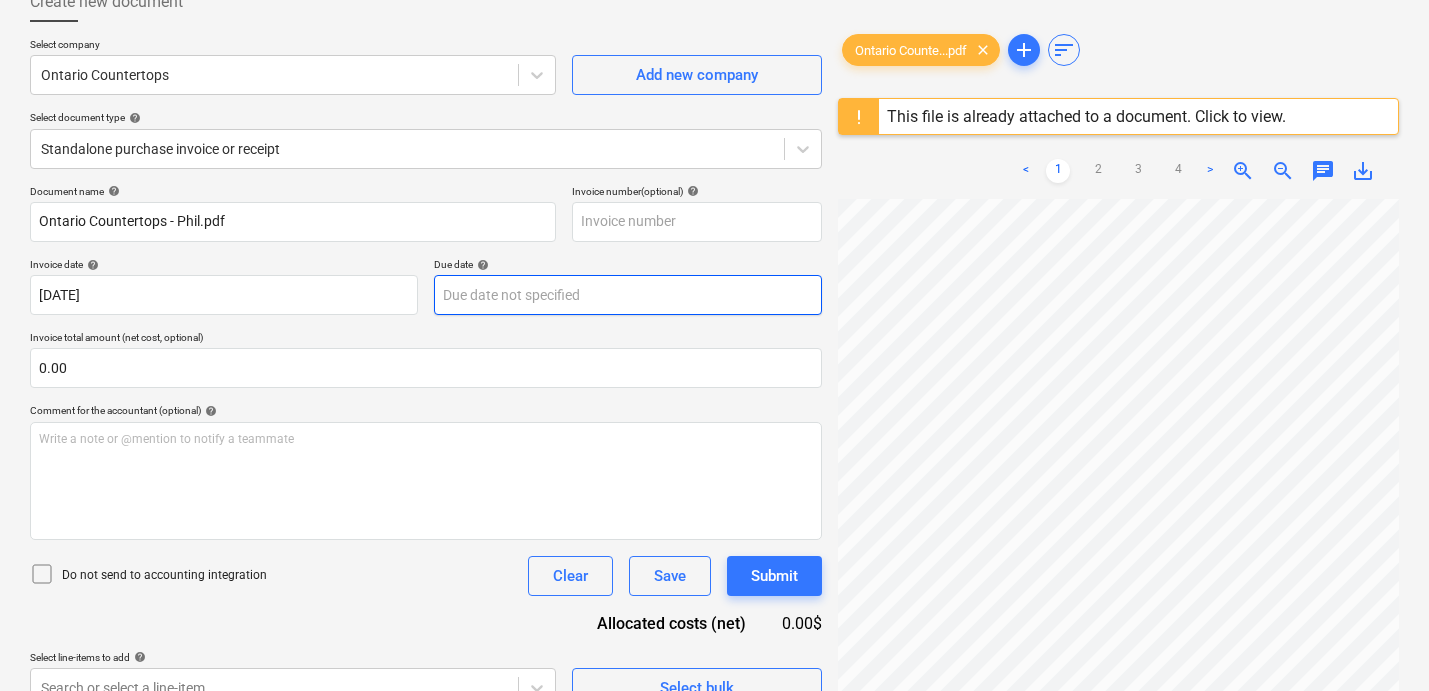 click on "Sales Projects Contacts Company Inbox 1 format_size keyboard_arrow_down help search Search notifications 0 keyboard_arrow_down [PERSON_NAME] keyboard_arrow_down 476-492 Hanover Budget Client contract Payment applications Purchase orders Costs Income Files 1 Analytics Settings Create new document Select company Ontario Countertops   Add new company Select document type help Standalone purchase invoice or receipt Document name help Ontario Countertops - Phil.pdf Invoice number  (optional) help Invoice date help [DATE] 08.06.2025 Press the down arrow key to interact with the calendar and
select a date. Press the question mark key to get the keyboard shortcuts for changing dates. Due date help Press the down arrow key to interact with the calendar and
select a date. Press the question mark key to get the keyboard shortcuts for changing dates. Invoice total amount (net cost, optional) 0.00 Comment for the accountant (optional) help Write a note or @mention to notify a teammate ﻿ Clear Save Submit add" at bounding box center (714, 219) 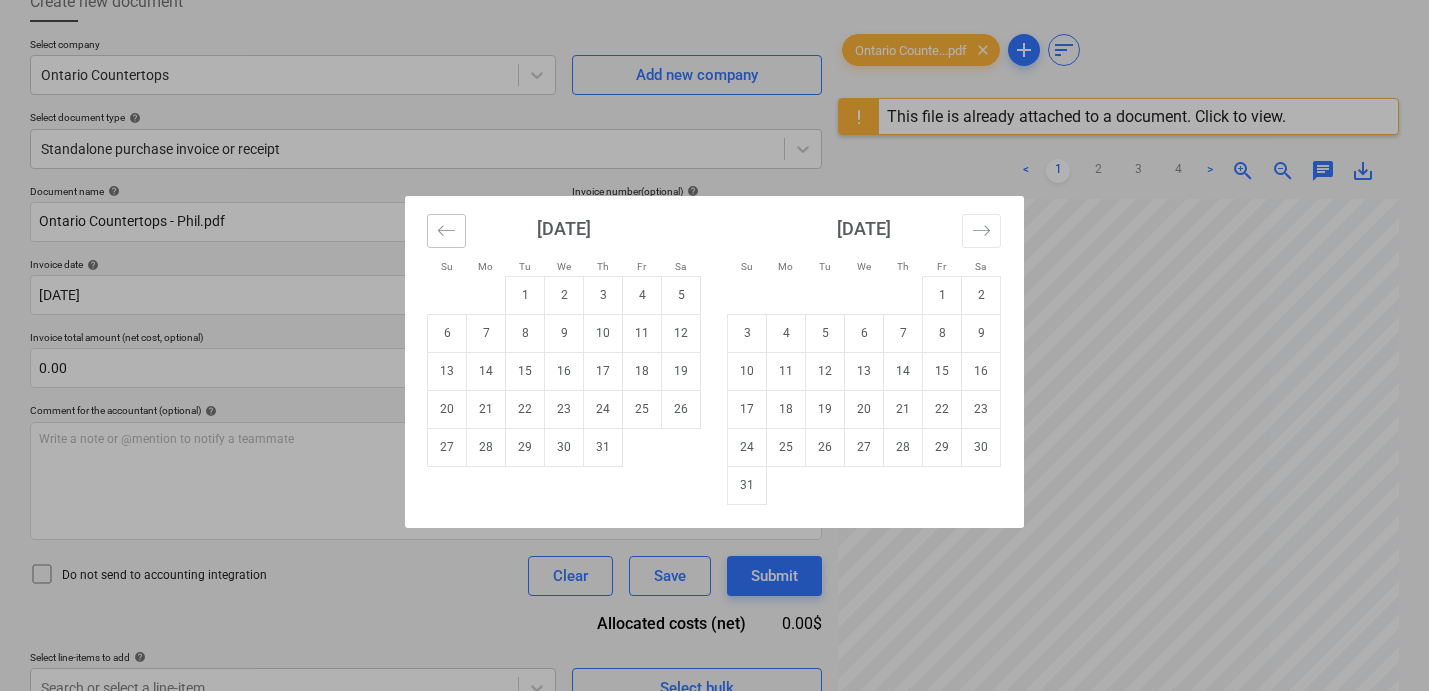 click at bounding box center (446, 231) 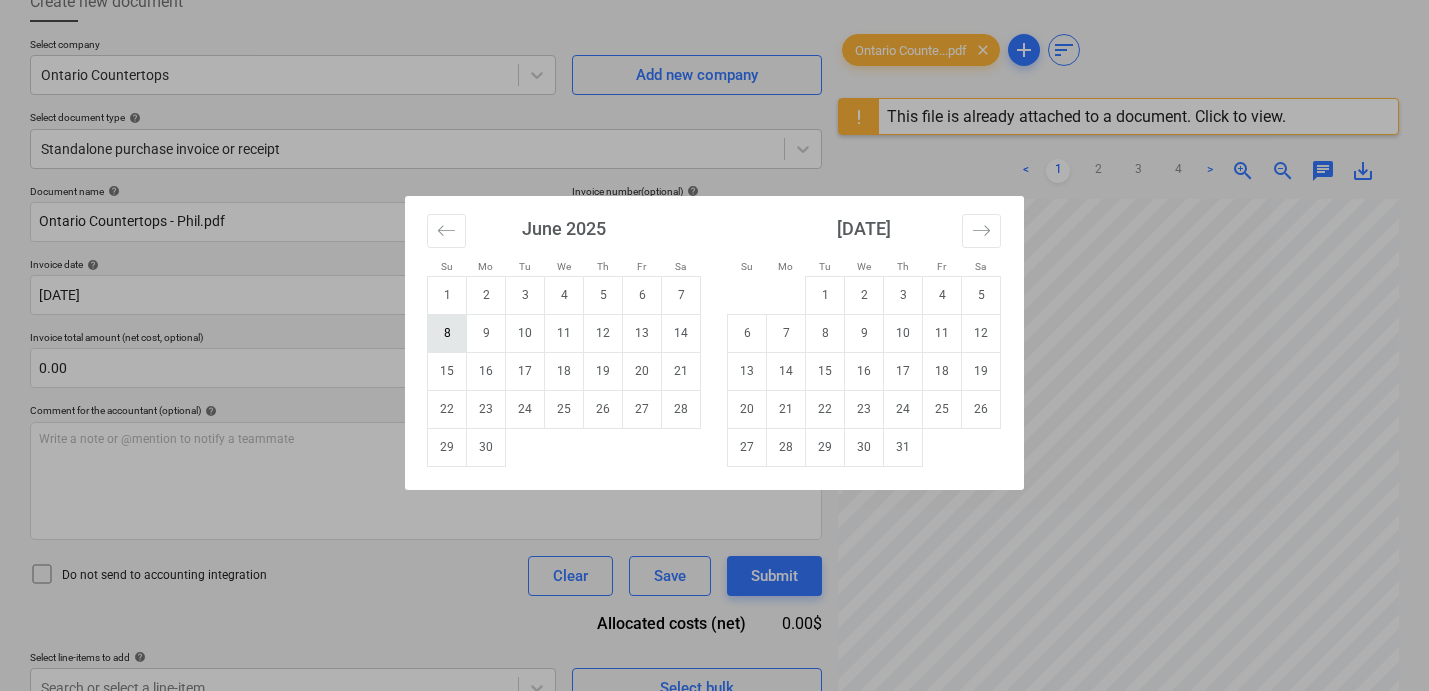 click on "8" at bounding box center (447, 333) 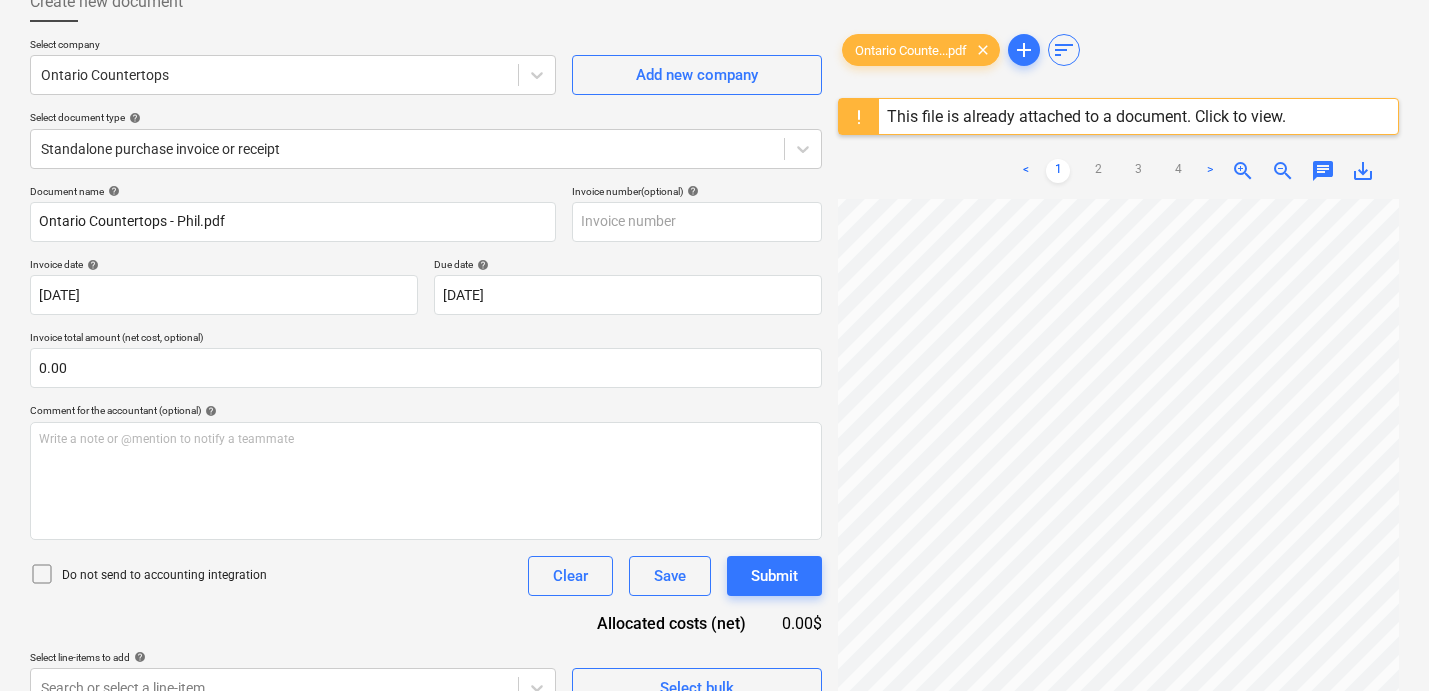 scroll, scrollTop: 98, scrollLeft: 228, axis: both 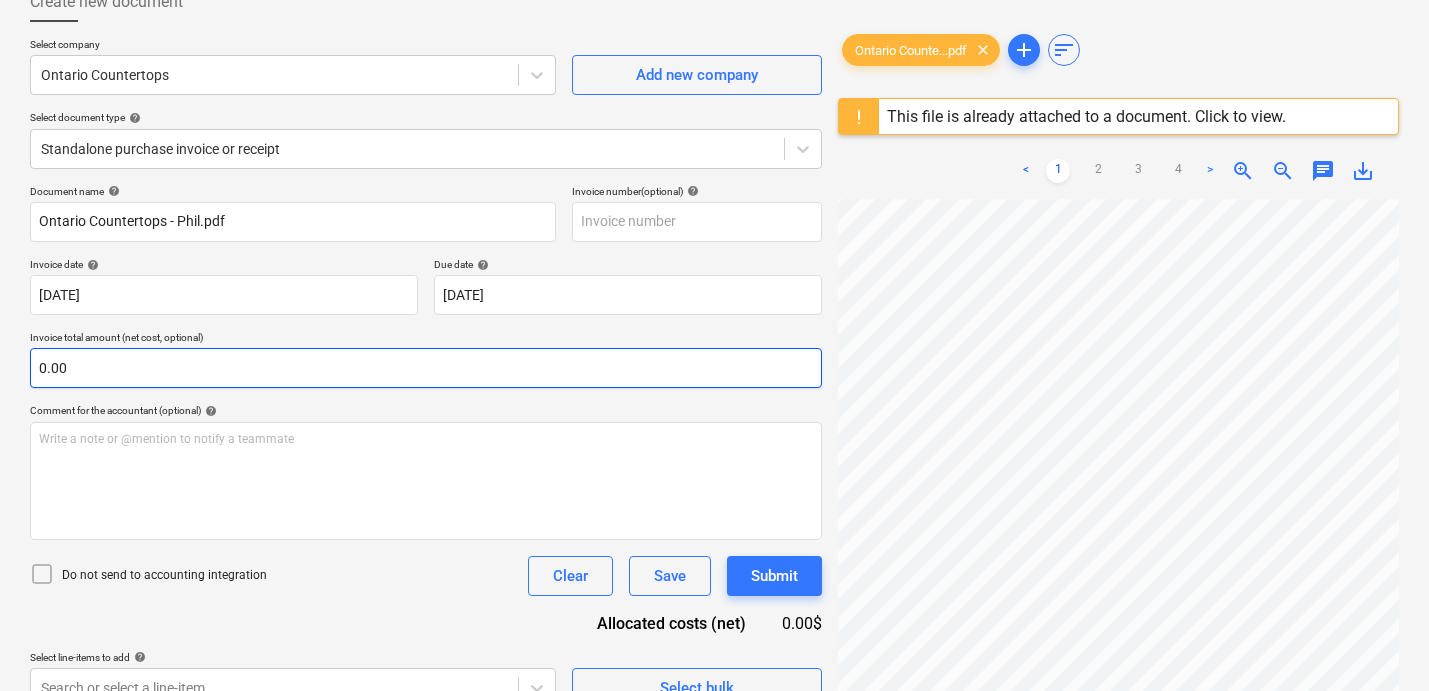 click on "0.00" at bounding box center [426, 368] 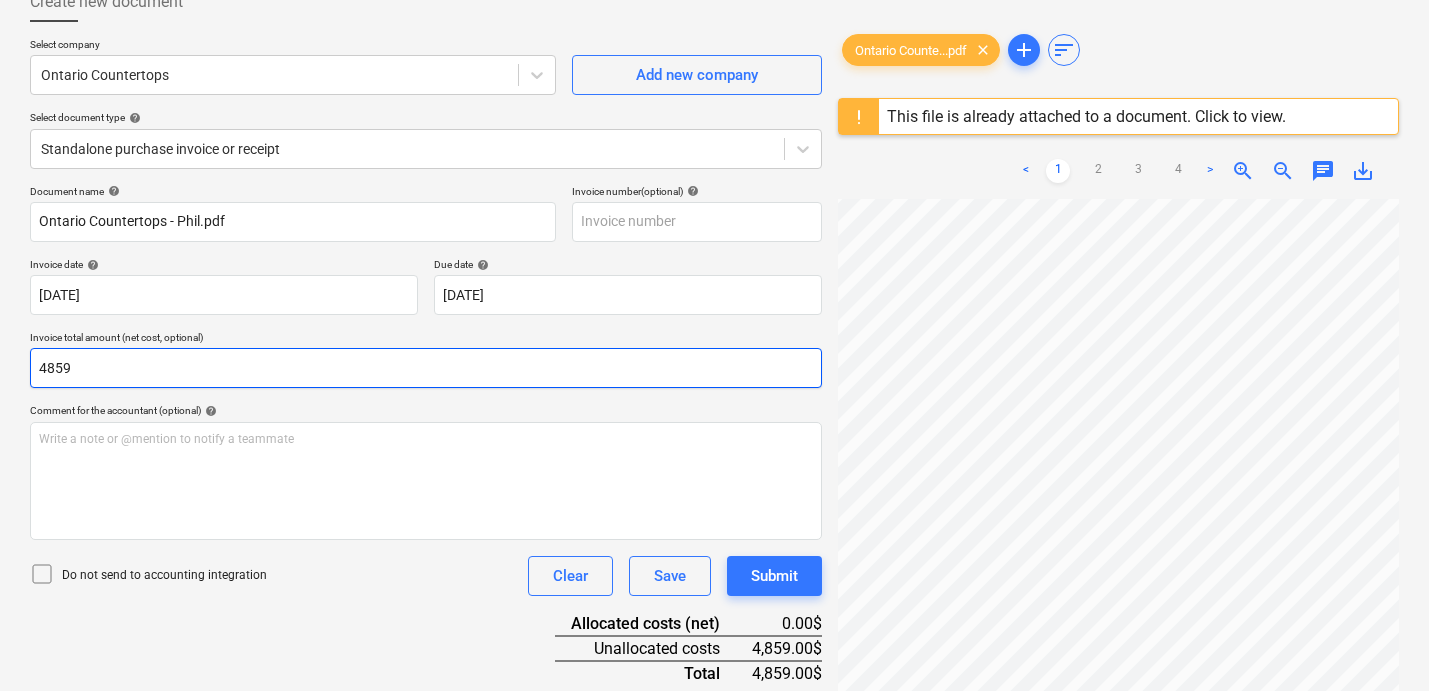 click on "4859" at bounding box center (426, 368) 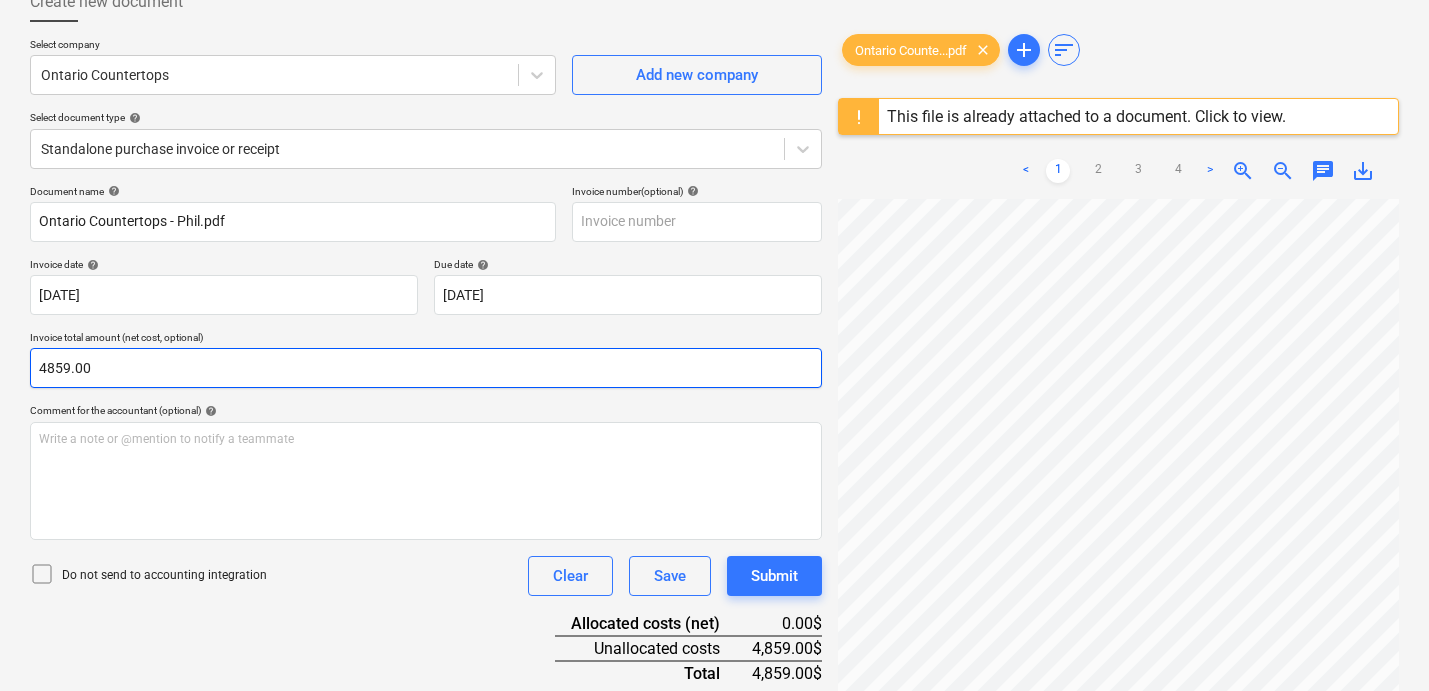 type on "4859.00" 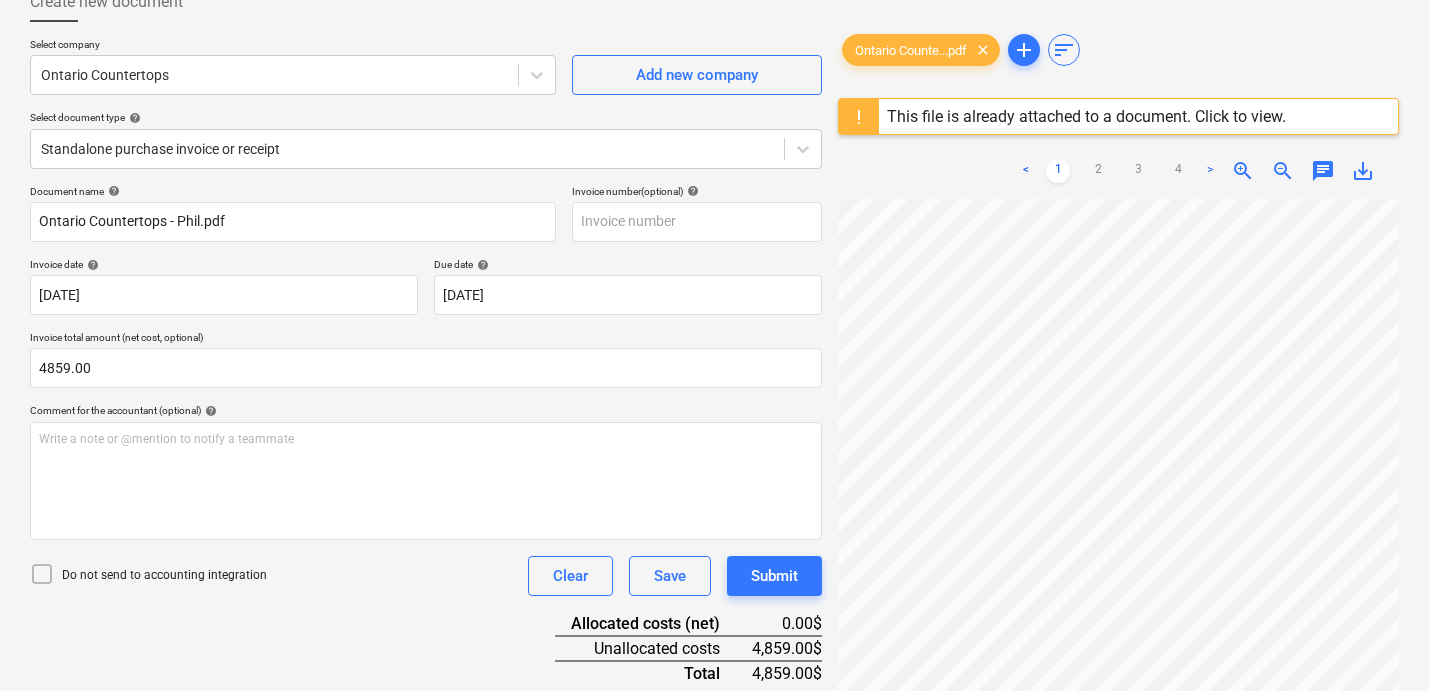 click on "Do not send to accounting integration Clear Save Submit" at bounding box center [426, 576] 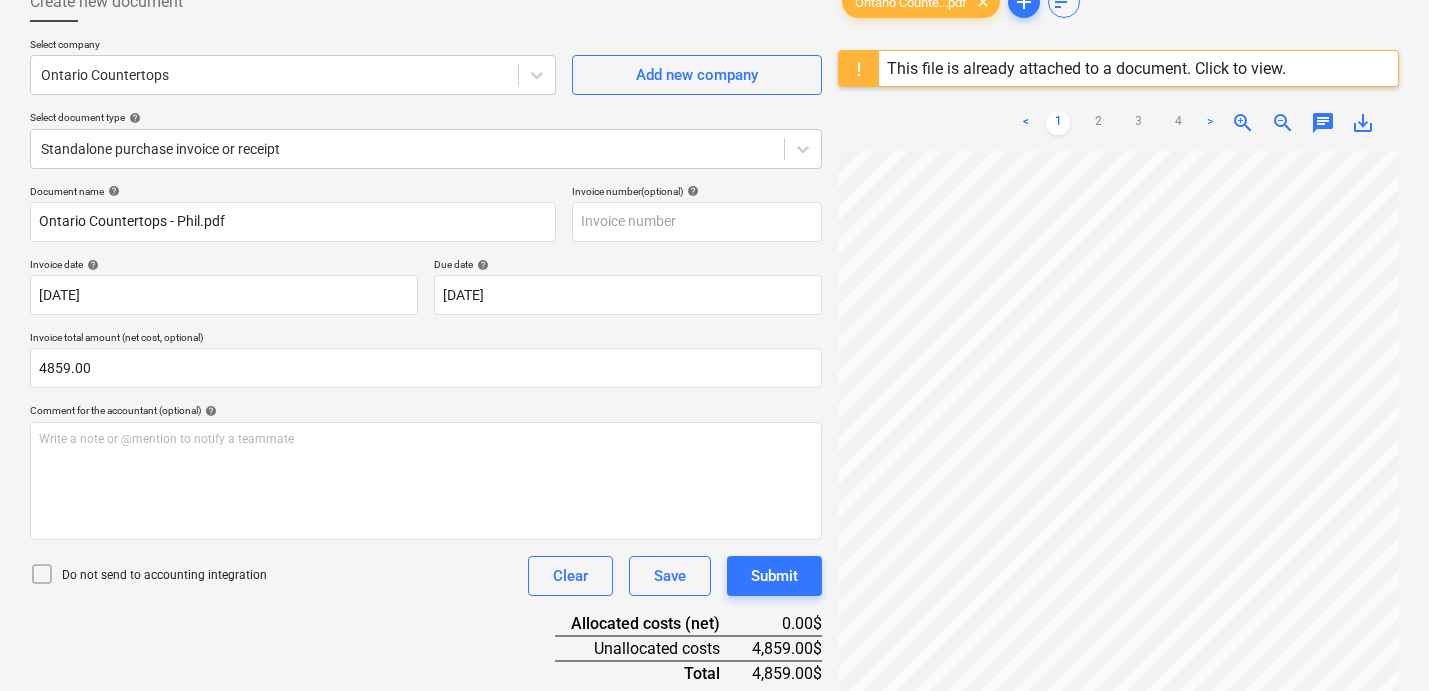 scroll, scrollTop: 237, scrollLeft: 0, axis: vertical 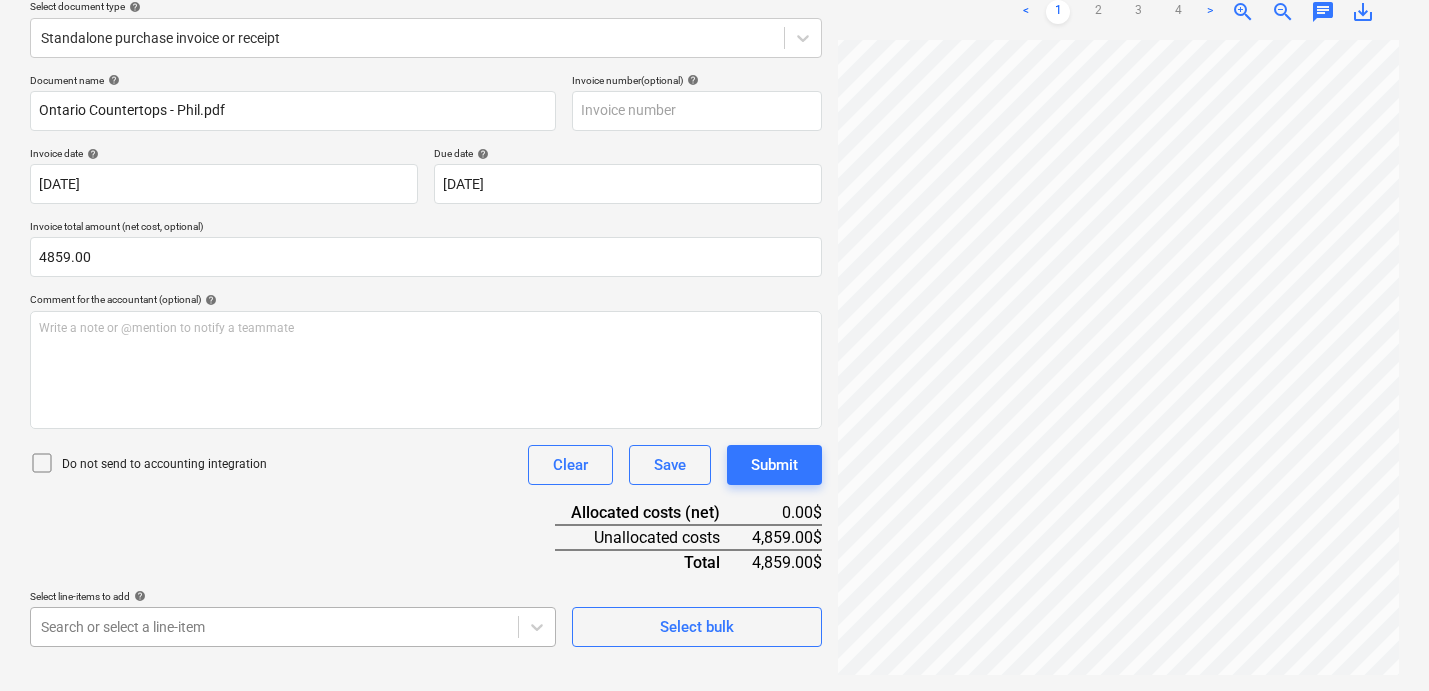 click on "Sales Projects Contacts Company Inbox 1 format_size keyboard_arrow_down help search Search notifications 0 keyboard_arrow_down [PERSON_NAME] keyboard_arrow_down 476-492 Hanover Budget Client contract Payment applications Purchase orders Costs Income Files 1 Analytics Settings Create new document Select company Ontario Countertops   Add new company Select document type help Standalone purchase invoice or receipt Document name help Ontario Countertops - Phil.pdf Invoice number  (optional) help Invoice date help [DATE] 08.06.2025 Press the down arrow key to interact with the calendar and
select a date. Press the question mark key to get the keyboard shortcuts for changing dates. Due date help [DATE] 08.06.2025 Press the down arrow key to interact with the calendar and
select a date. Press the question mark key to get the keyboard shortcuts for changing dates. Invoice total amount (net cost, optional) 4859.00 Comment for the accountant (optional) help Write a note or @mention to notify a teammate" at bounding box center [714, 108] 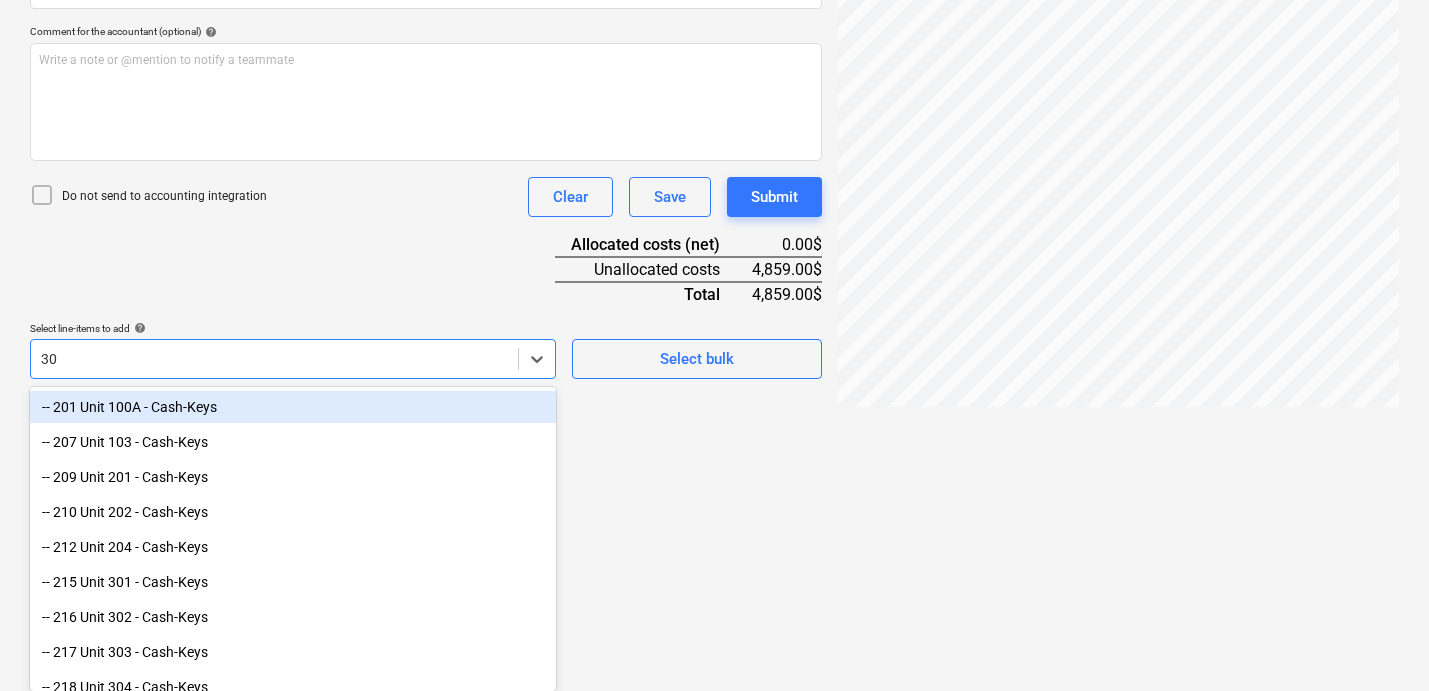 type on "306" 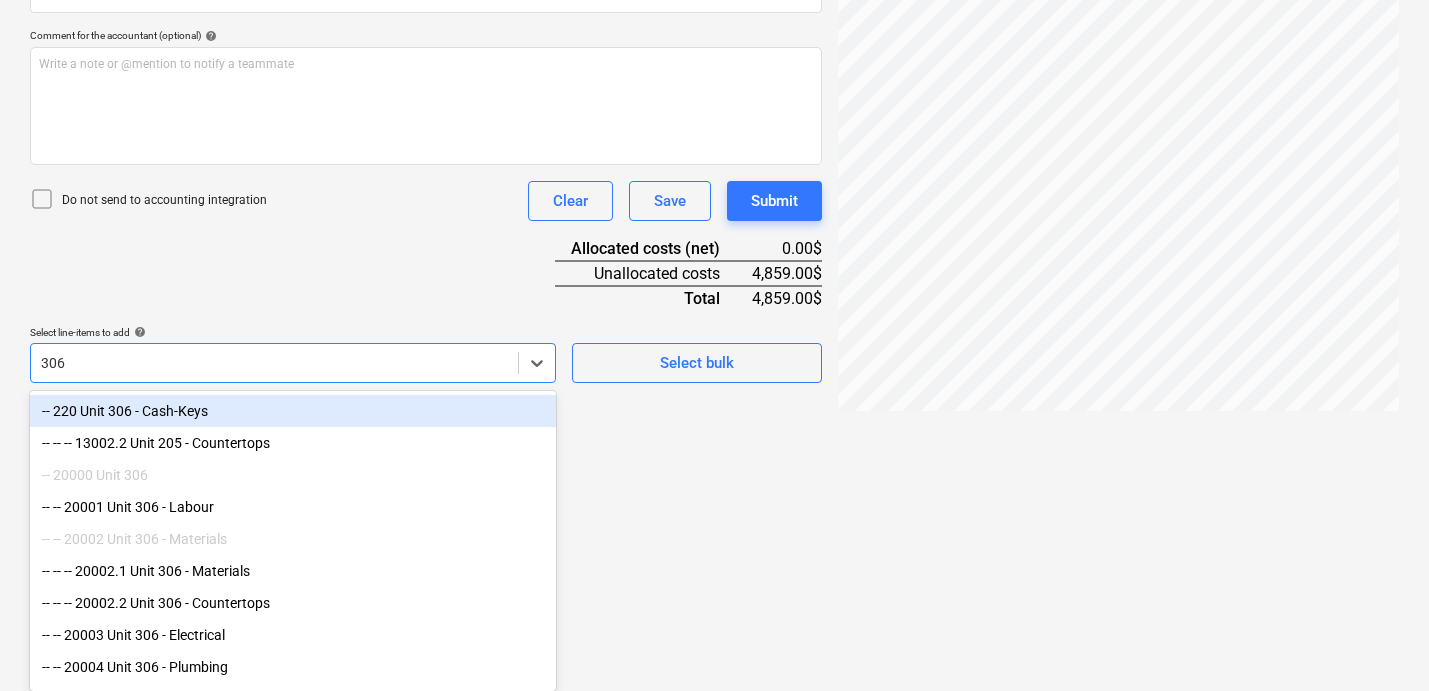 scroll, scrollTop: 501, scrollLeft: 0, axis: vertical 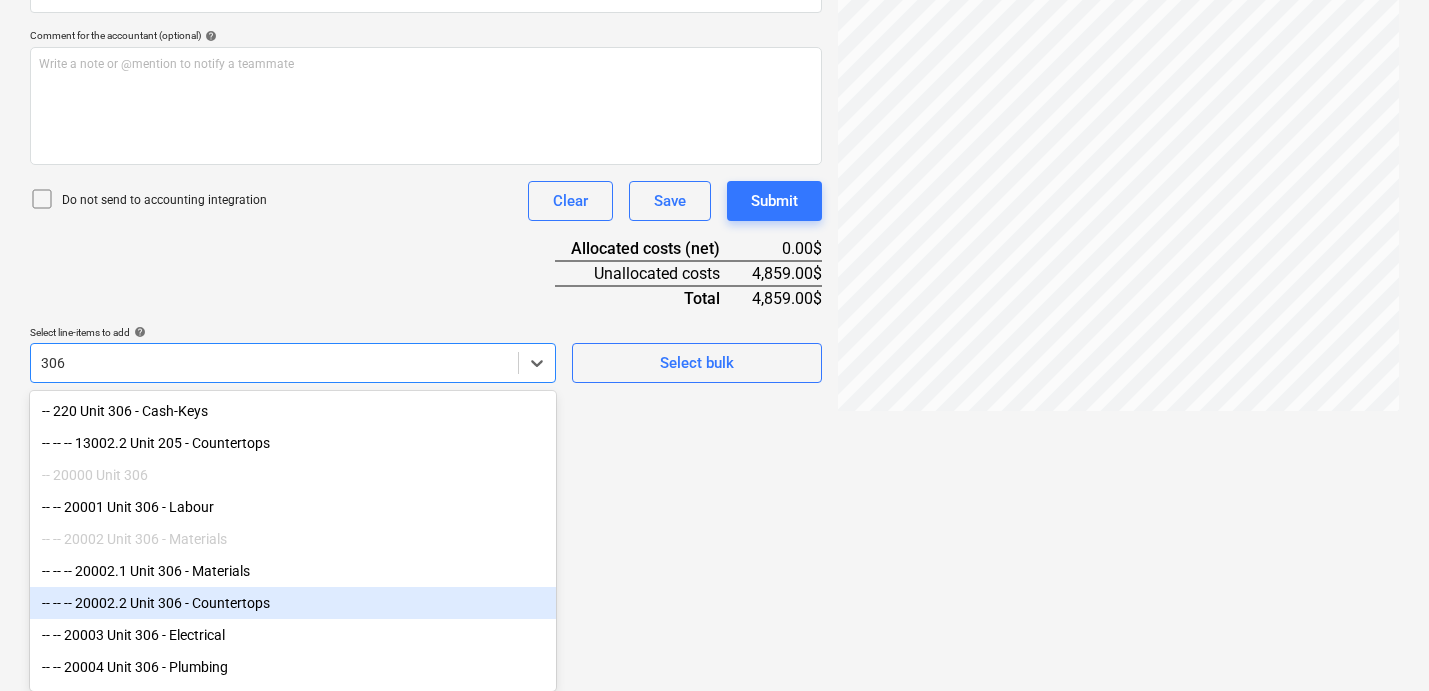 click on "-- -- --  20002.2 Unit 306 - Countertops" at bounding box center [293, 603] 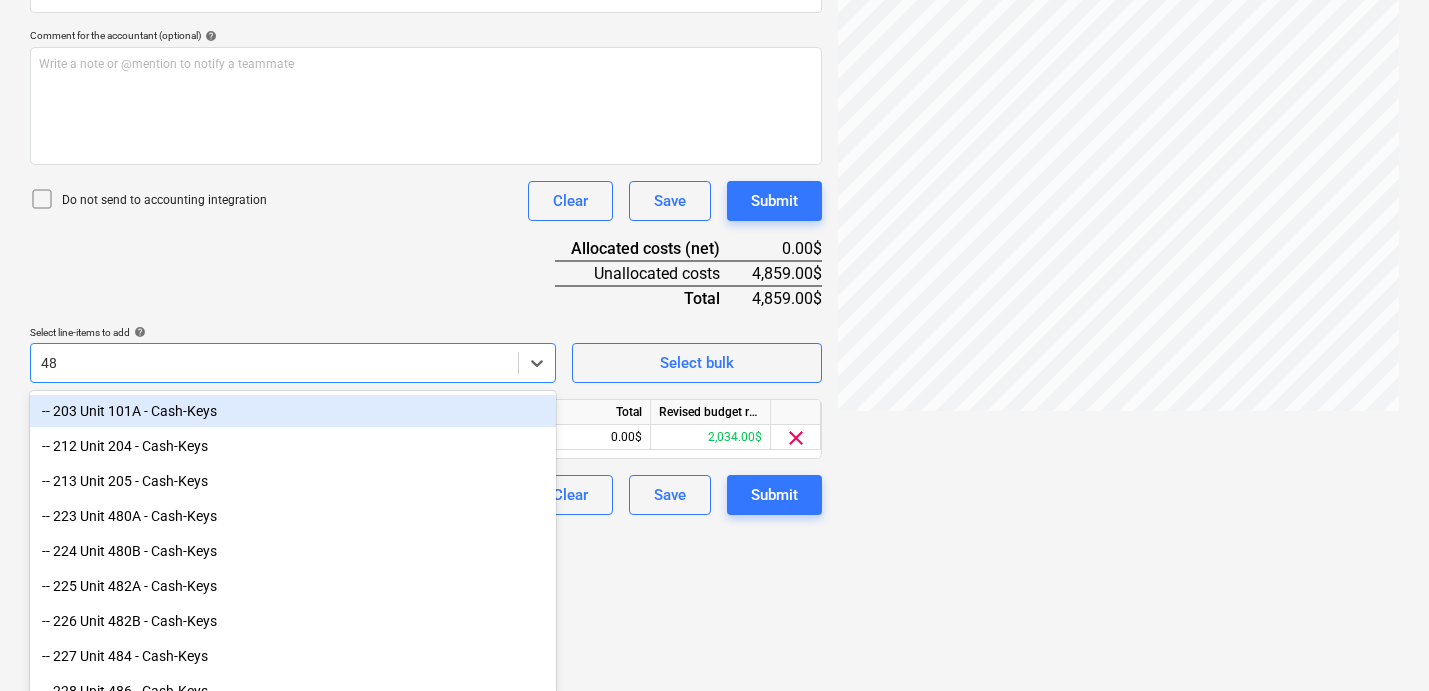 type on "486" 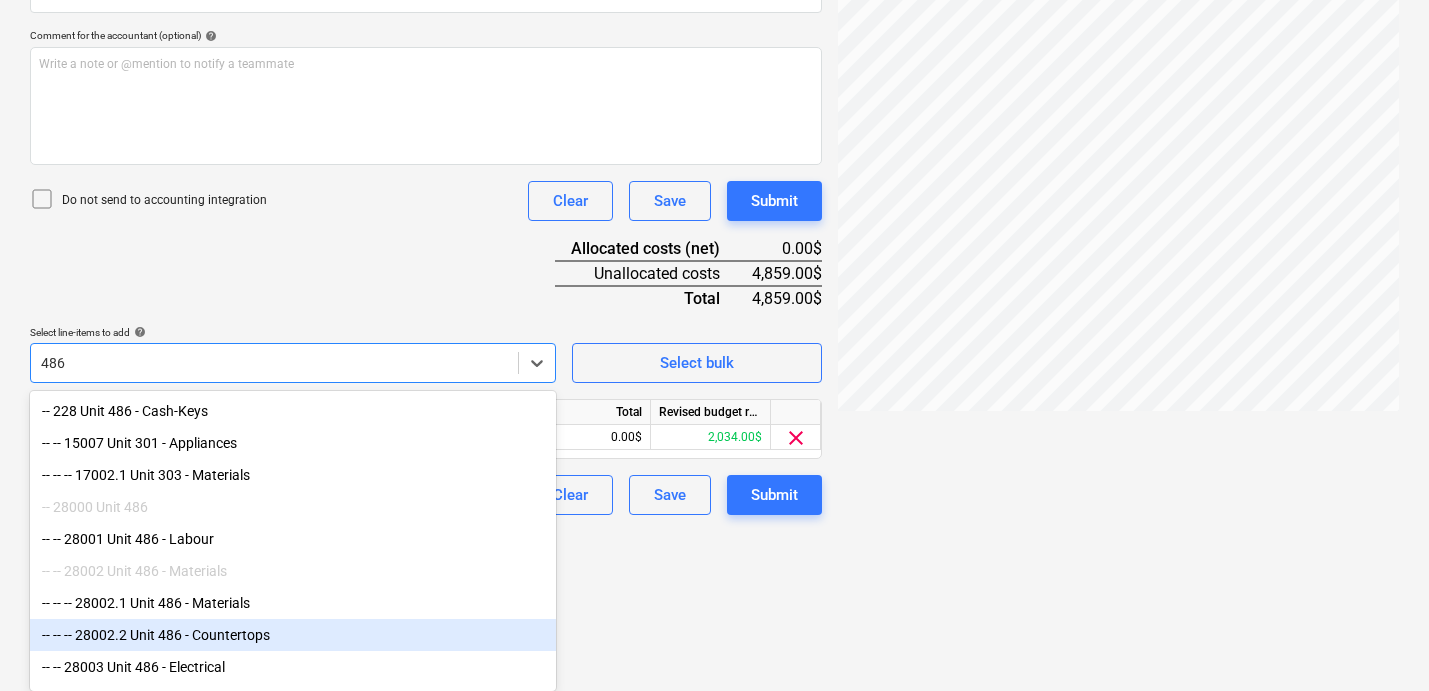 click on "-- -- --  28002.2 Unit 486 - Countertops" at bounding box center [293, 635] 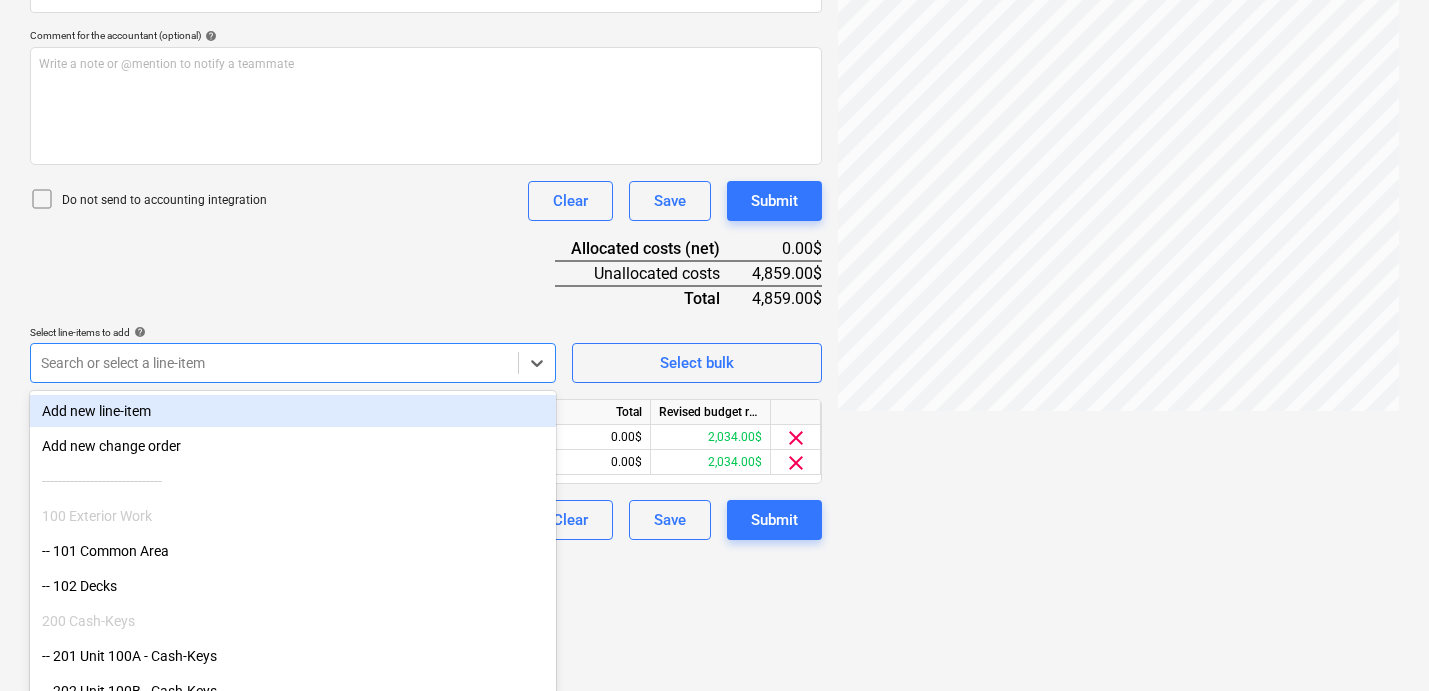 click on "Document name help Ontario Countertops - Phil.pdf Invoice number  (optional) help Invoice date help [DATE] 08.06.2025 Press the down arrow key to interact with the calendar and
select a date. Press the question mark key to get the keyboard shortcuts for changing dates. Due date help [DATE] 08.06.2025 Press the down arrow key to interact with the calendar and
select a date. Press the question mark key to get the keyboard shortcuts for changing dates. Invoice total amount (net cost, optional) 4859.00 Comment for the accountant (optional) help Write a note or @mention to notify a teammate ﻿ Do not send to accounting integration Clear Save Submit Allocated costs (net) 0.00$ Unallocated costs 4,859.00$ Total 4,859.00$ Select line-items to add help option -- -- --  28002.2 Unit 486 - Countertops, selected. Search or select a line-item Select bulk Line-item name Unit Quantity Unit price Total Revised budget remaining 20002.2 Unit 306 - Countertops 0.00 0.00 0.00$ 2,034.00$ clear 0.00 0.00 0.00$ clear" at bounding box center (426, 175) 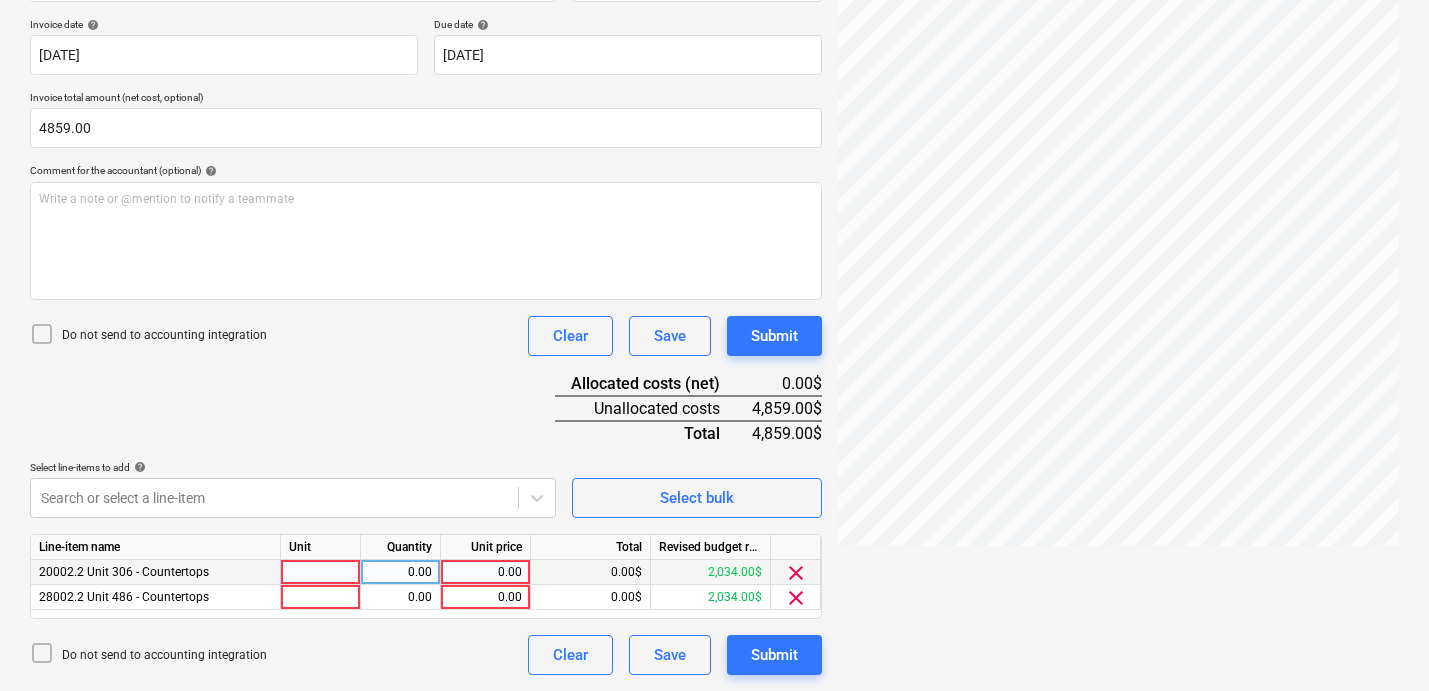 click at bounding box center [321, 572] 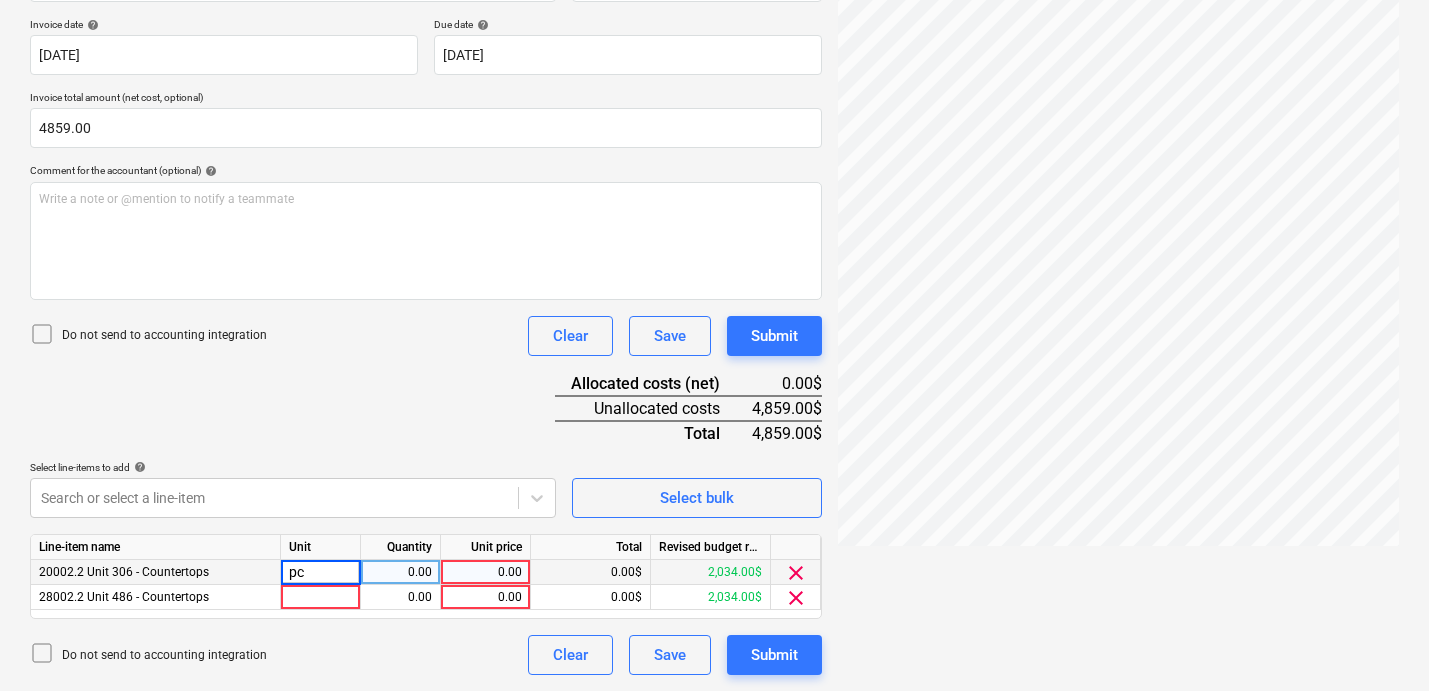 type on "pcs" 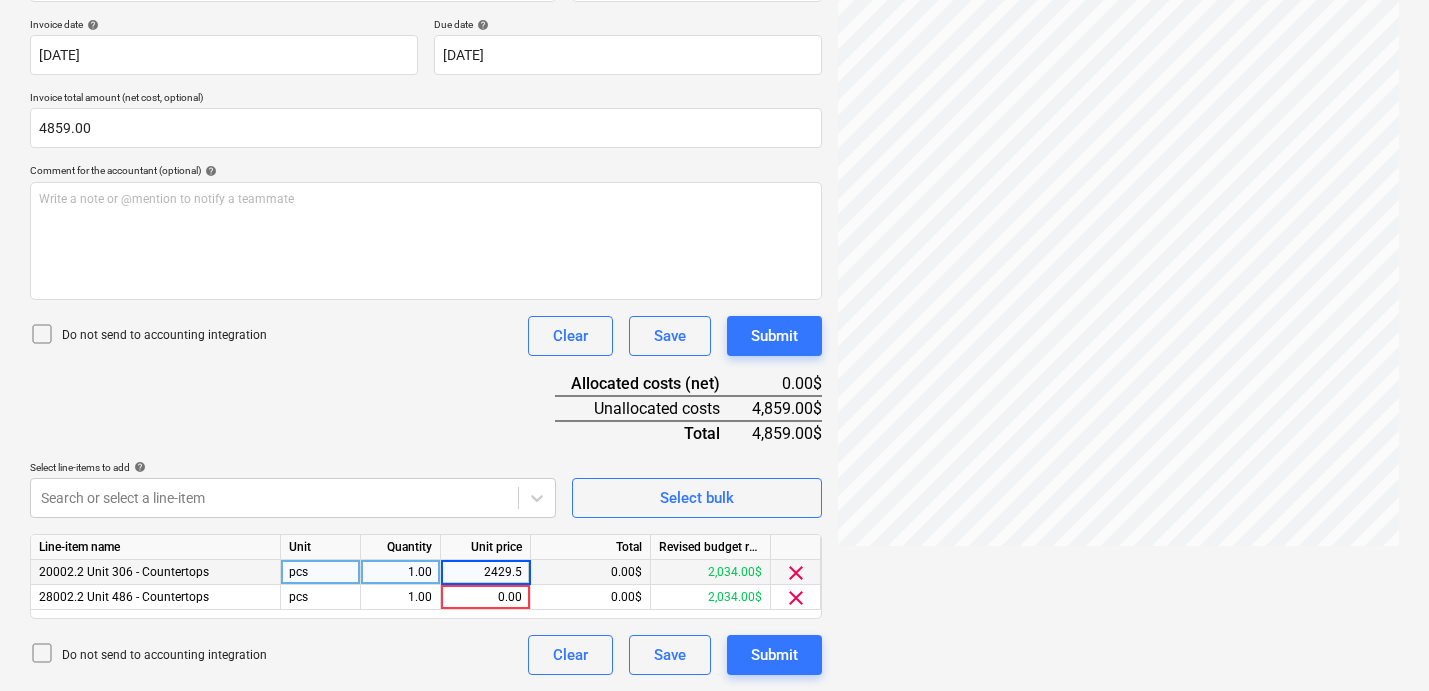 type on "2429.50" 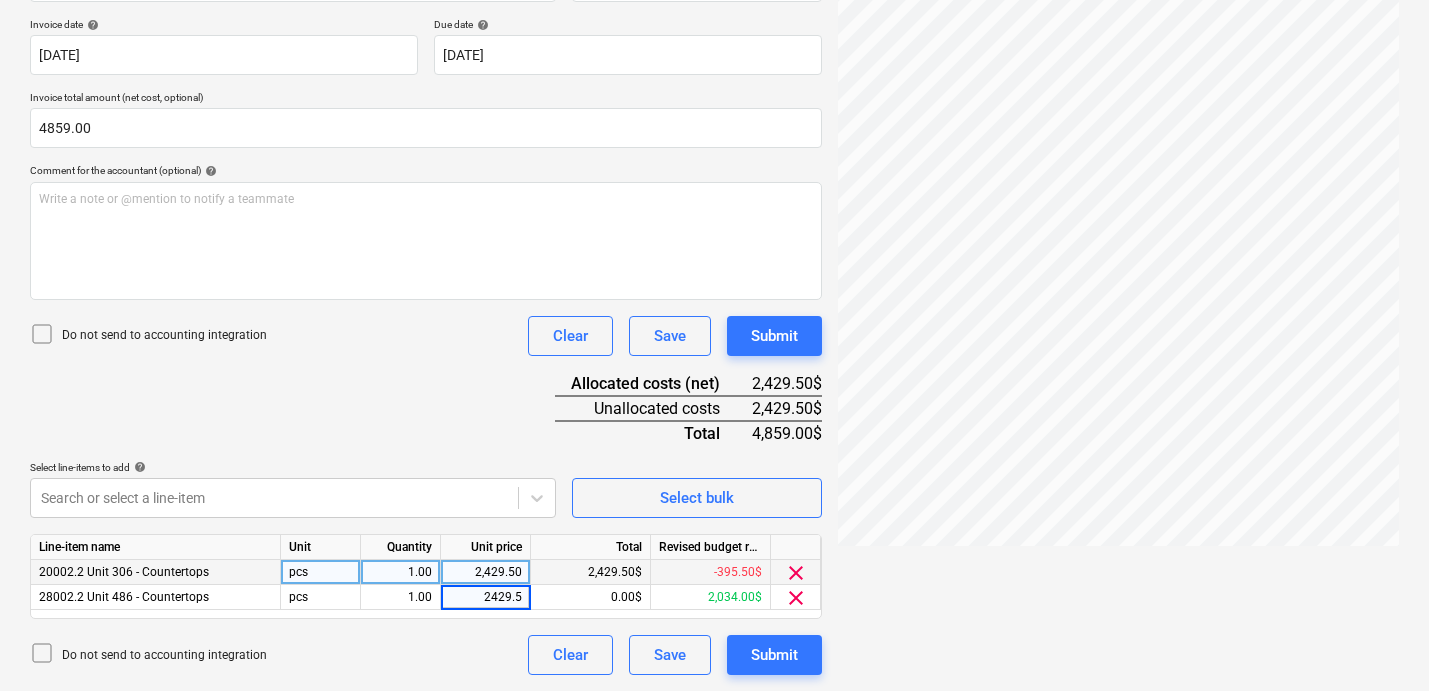 type on "2429.50" 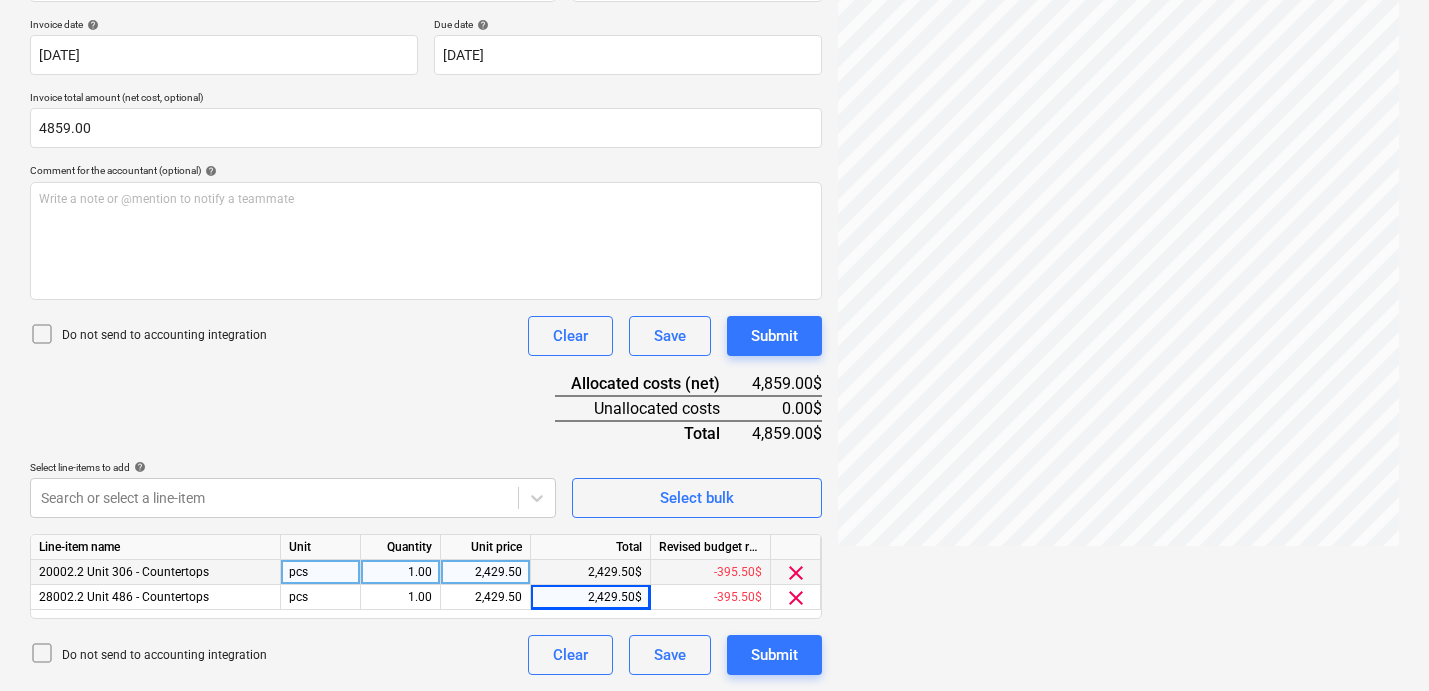 click on "Document name help Ontario Countertops - Phil.pdf Invoice number  (optional) help Invoice date help [DATE] 08.06.2025 Press the down arrow key to interact with the calendar and
select a date. Press the question mark key to get the keyboard shortcuts for changing dates. Due date help [DATE] 08.06.2025 Press the down arrow key to interact with the calendar and
select a date. Press the question mark key to get the keyboard shortcuts for changing dates. Invoice total amount (net cost, optional) 4859.00 Comment for the accountant (optional) help Write a note or @mention to notify a teammate ﻿ Do not send to accounting integration Clear Save Submit Allocated costs (net) 4,859.00$ Unallocated costs 0.00$ Total 4,859.00$ Select line-items to add help Search or select a line-item Select bulk Line-item name Unit Quantity Unit price Total Revised budget remaining 20002.2 Unit 306 - Countertops pcs 1.00 2,429.50 2,429.50$ -395.50$ clear 28002.2 Unit 486 - Countertops pcs 1.00 2,429.50 2,429.50$ -395.50$" at bounding box center (426, 310) 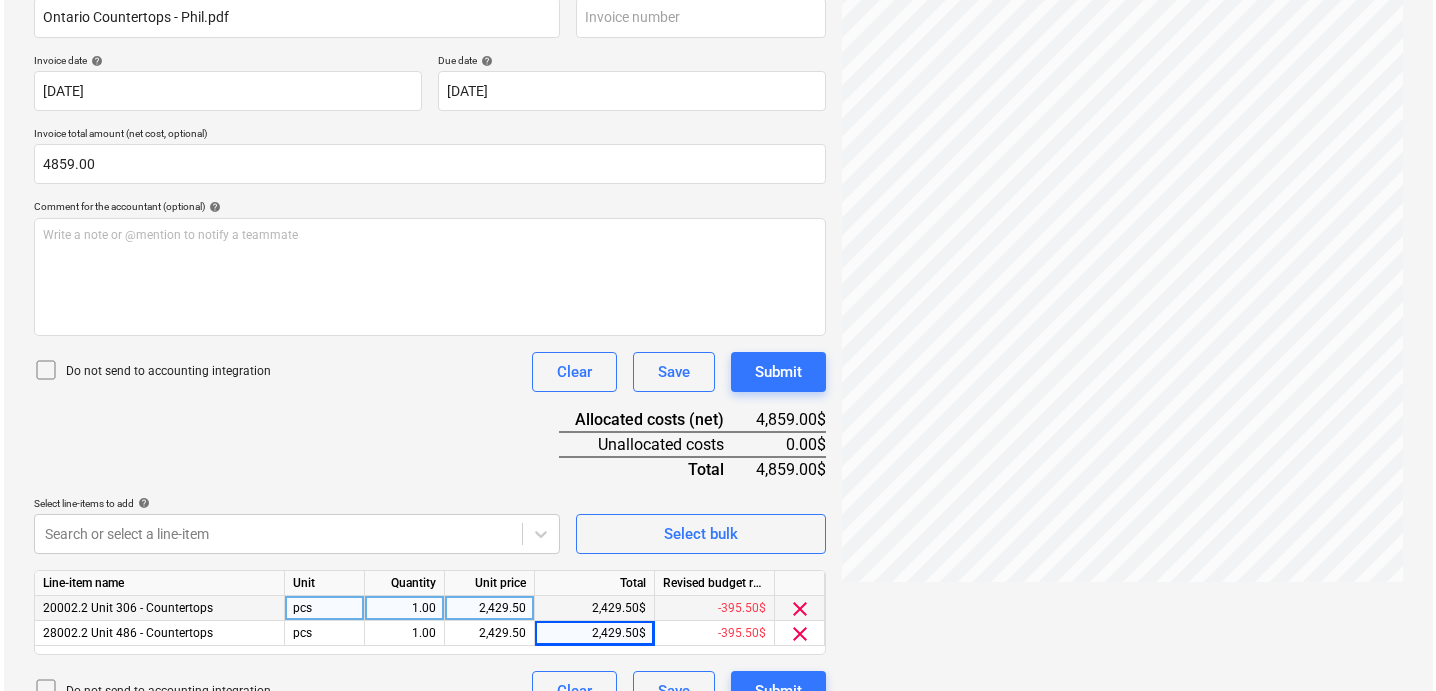 scroll, scrollTop: 366, scrollLeft: 0, axis: vertical 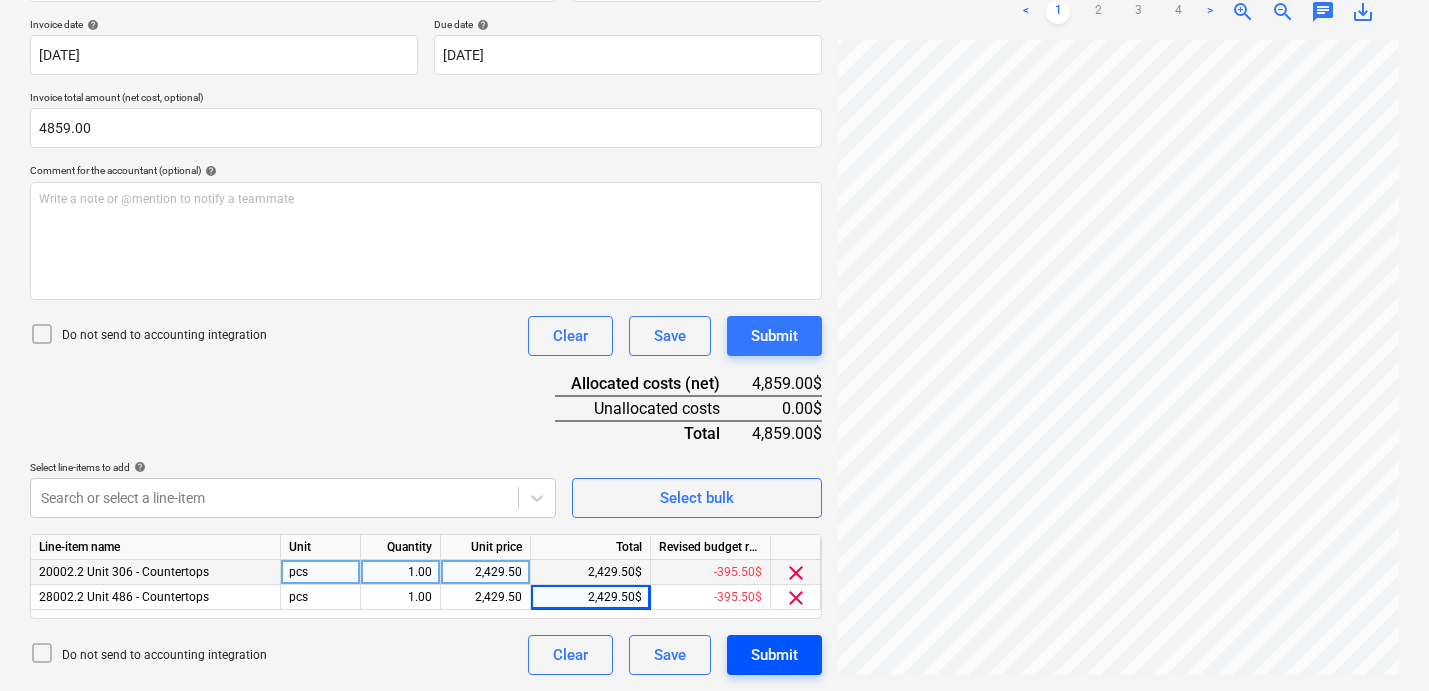 click on "Submit" at bounding box center [774, 655] 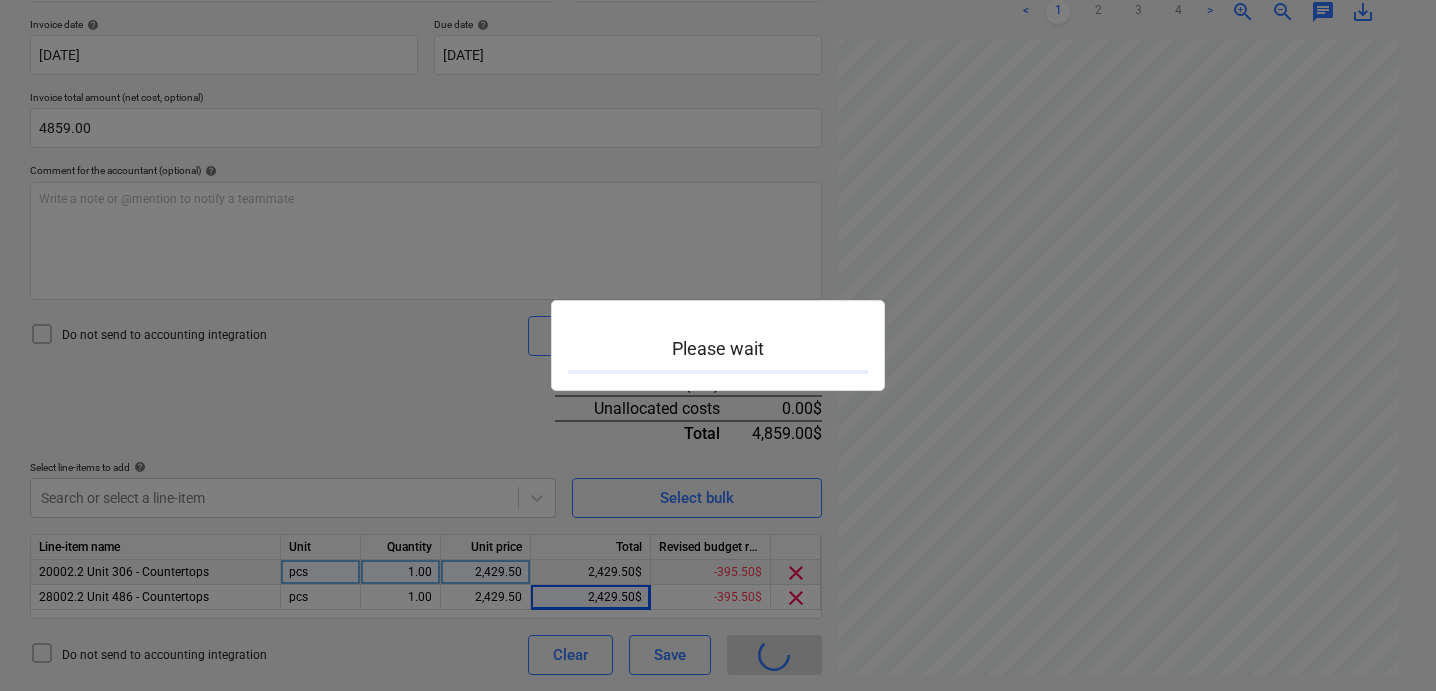 scroll, scrollTop: 0, scrollLeft: 0, axis: both 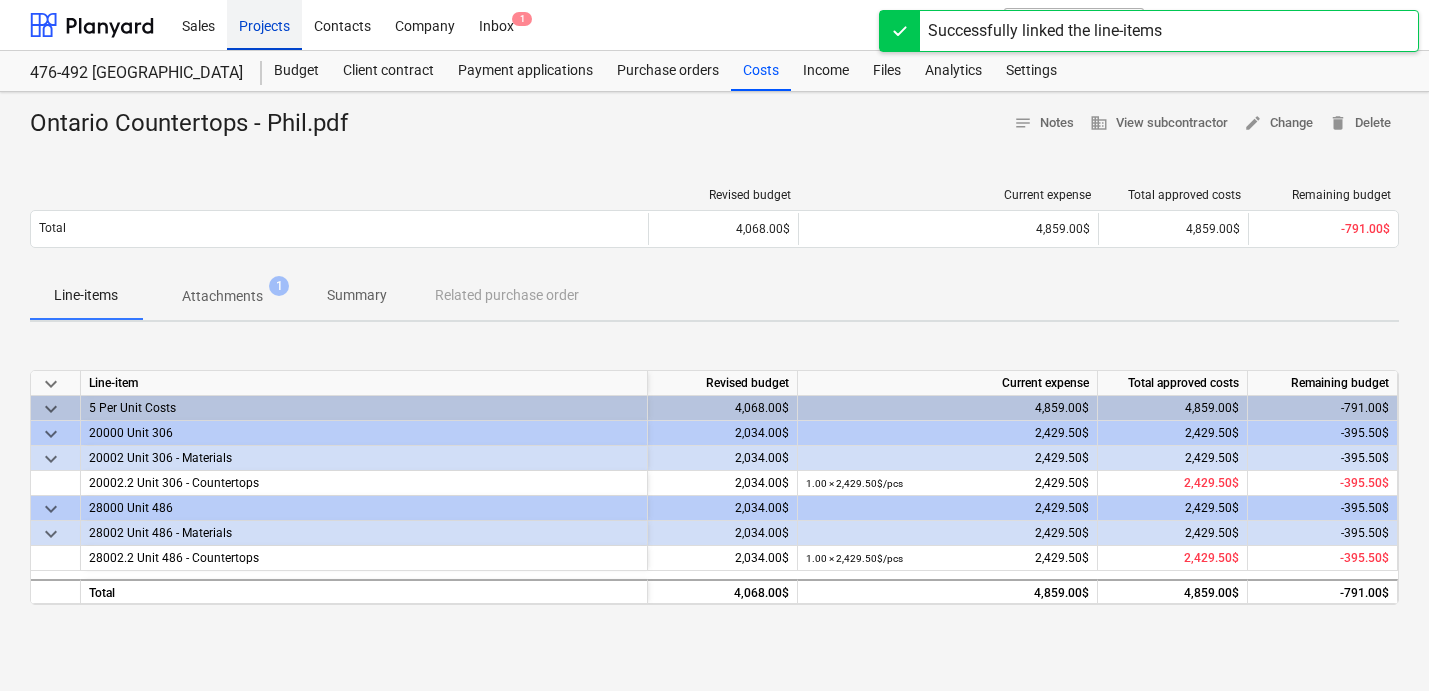 click on "Projects" at bounding box center [264, 24] 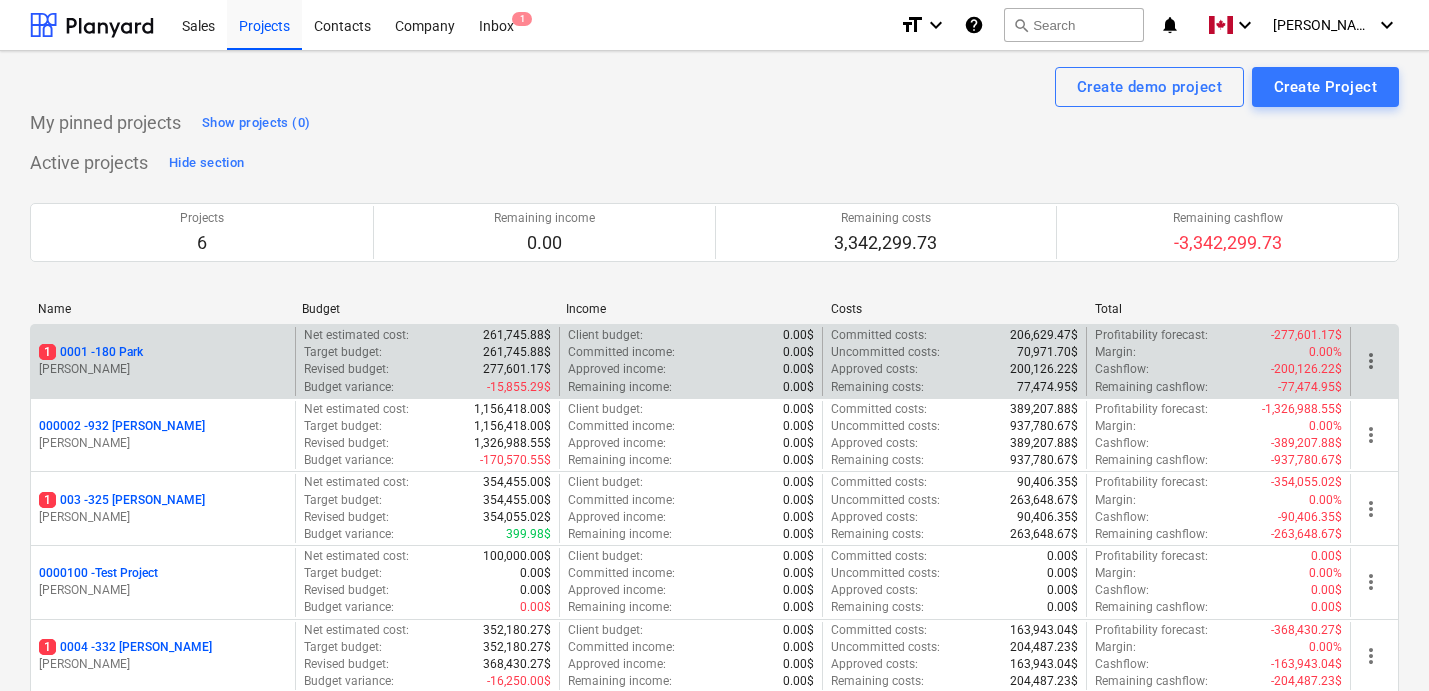 click on "1  0001 -  180 Park" at bounding box center [91, 352] 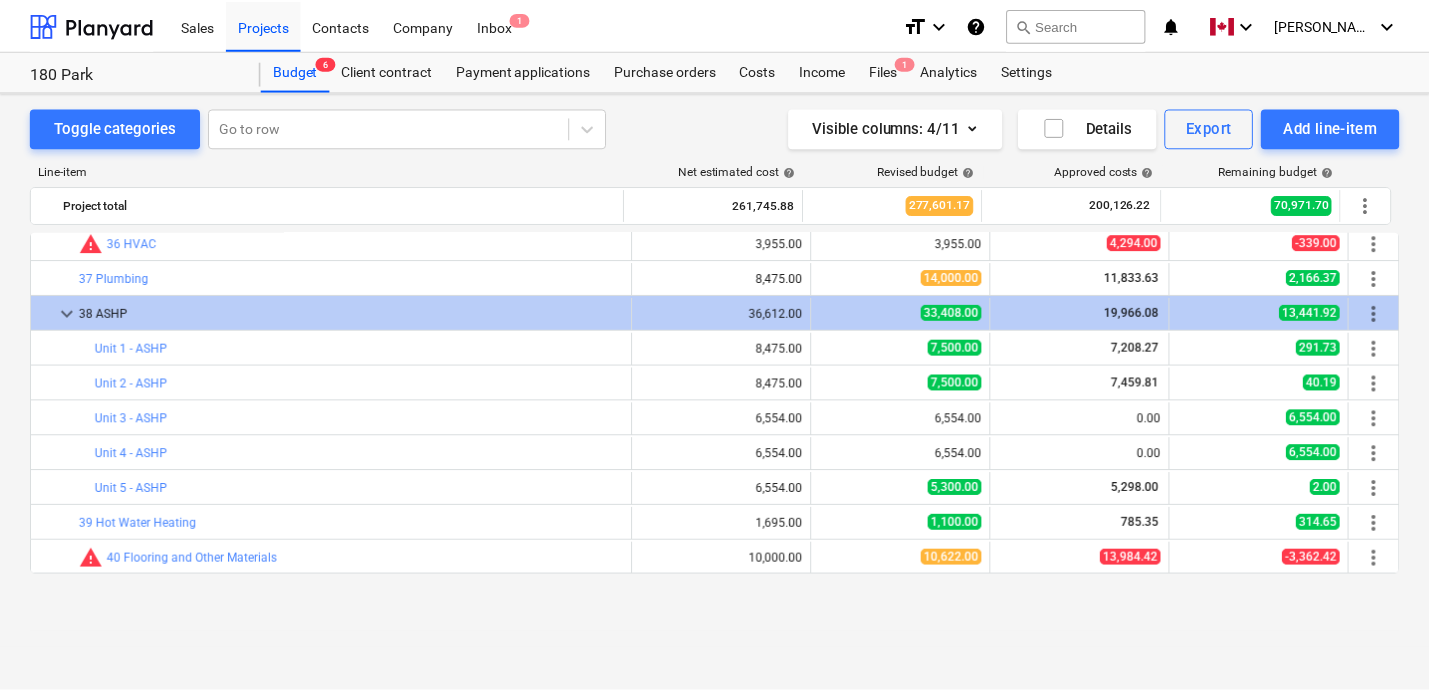 scroll, scrollTop: 872, scrollLeft: 0, axis: vertical 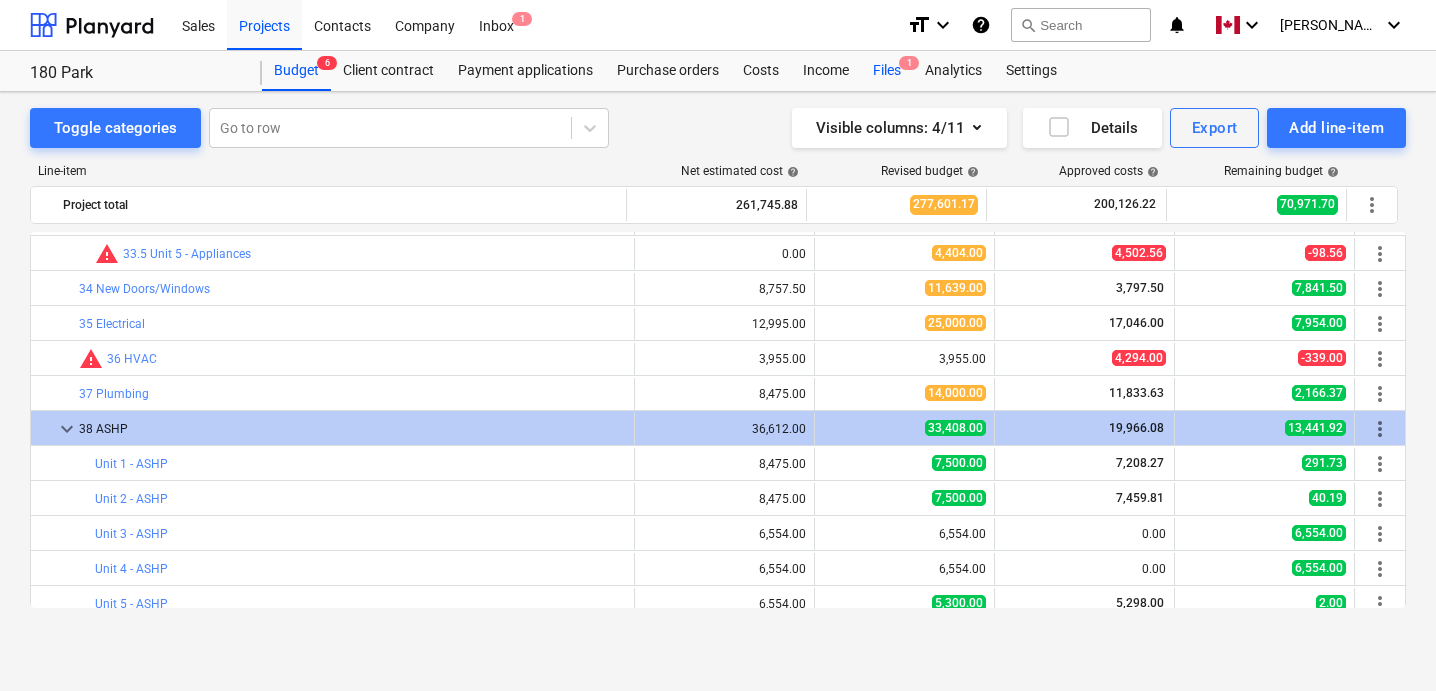 click on "Files 1" at bounding box center (887, 71) 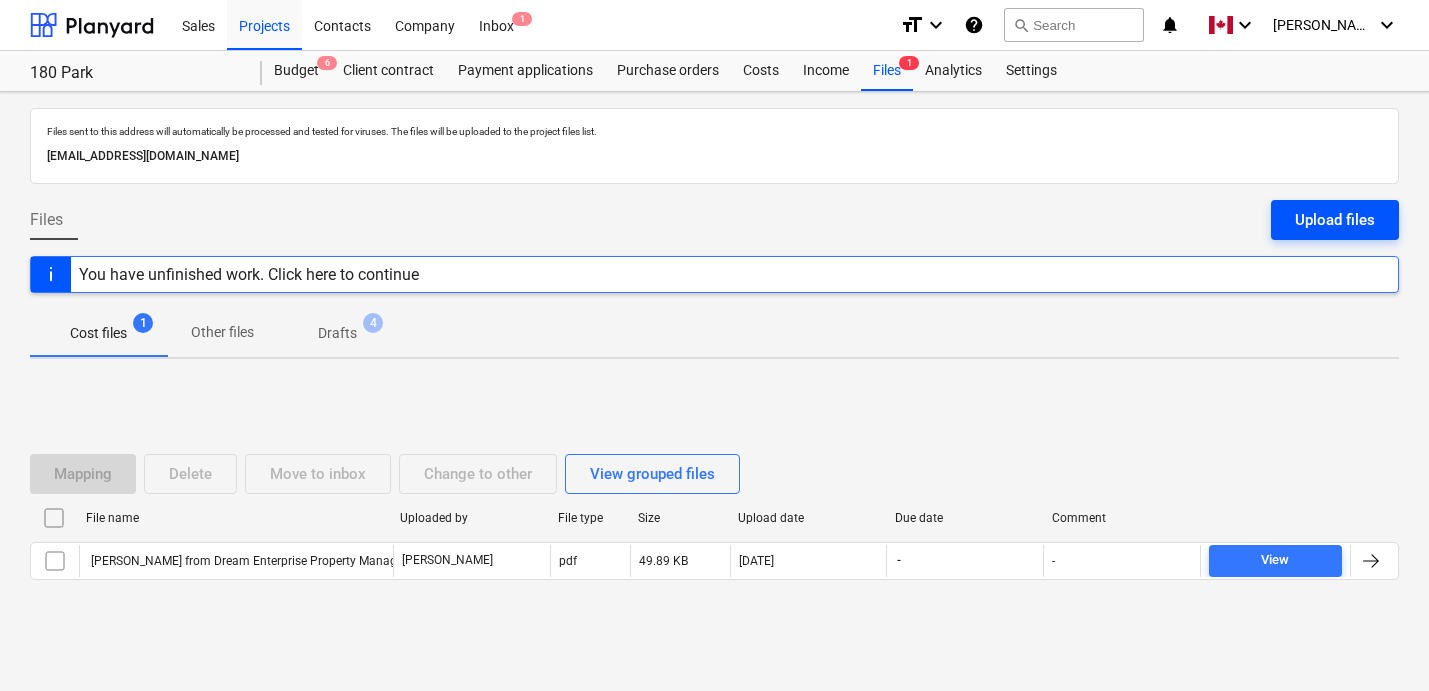 click on "Upload files" at bounding box center [1335, 220] 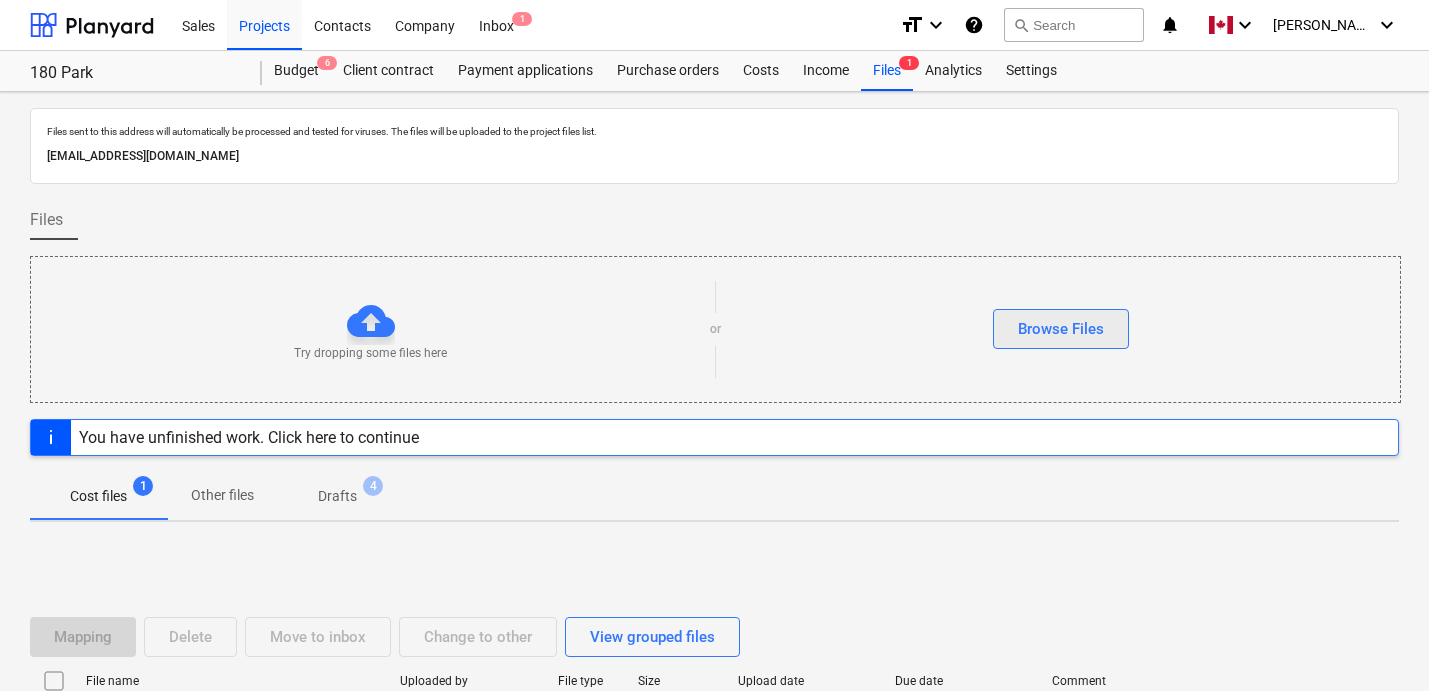 click on "Browse Files" at bounding box center (1061, 329) 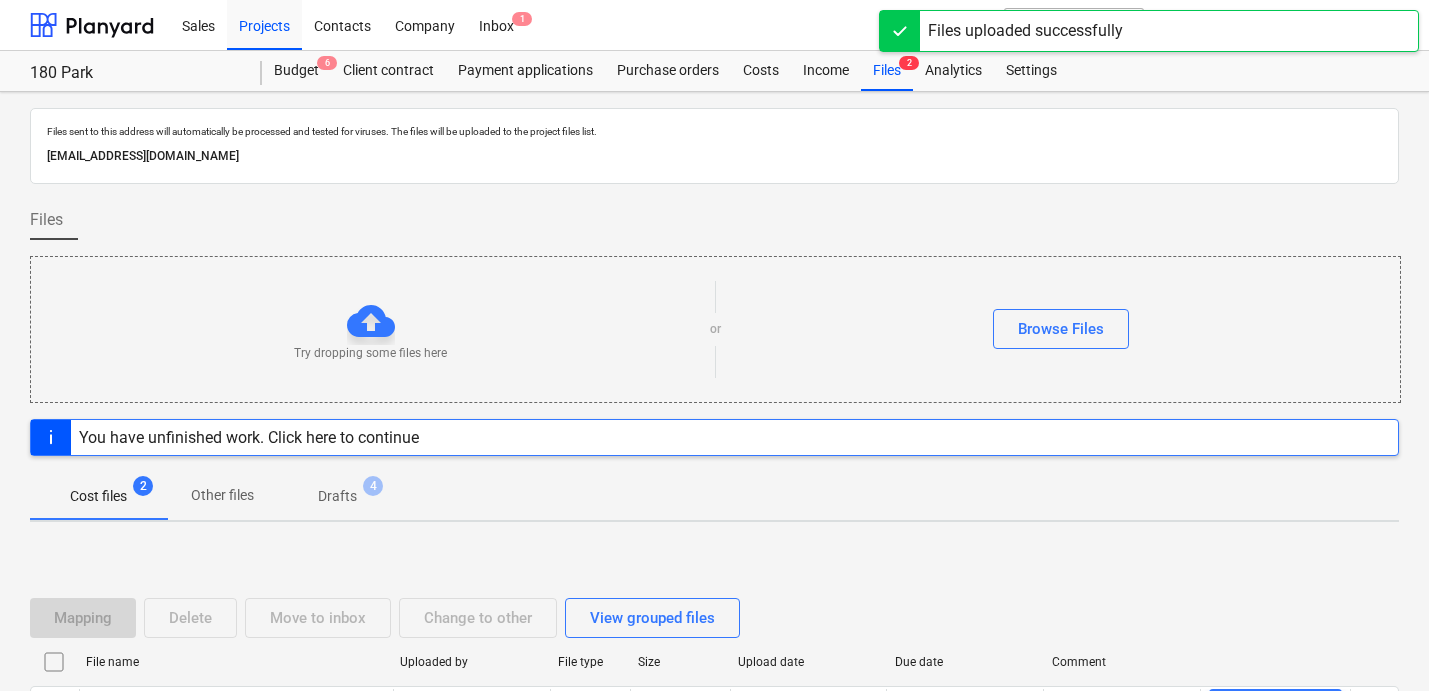 scroll, scrollTop: 179, scrollLeft: 0, axis: vertical 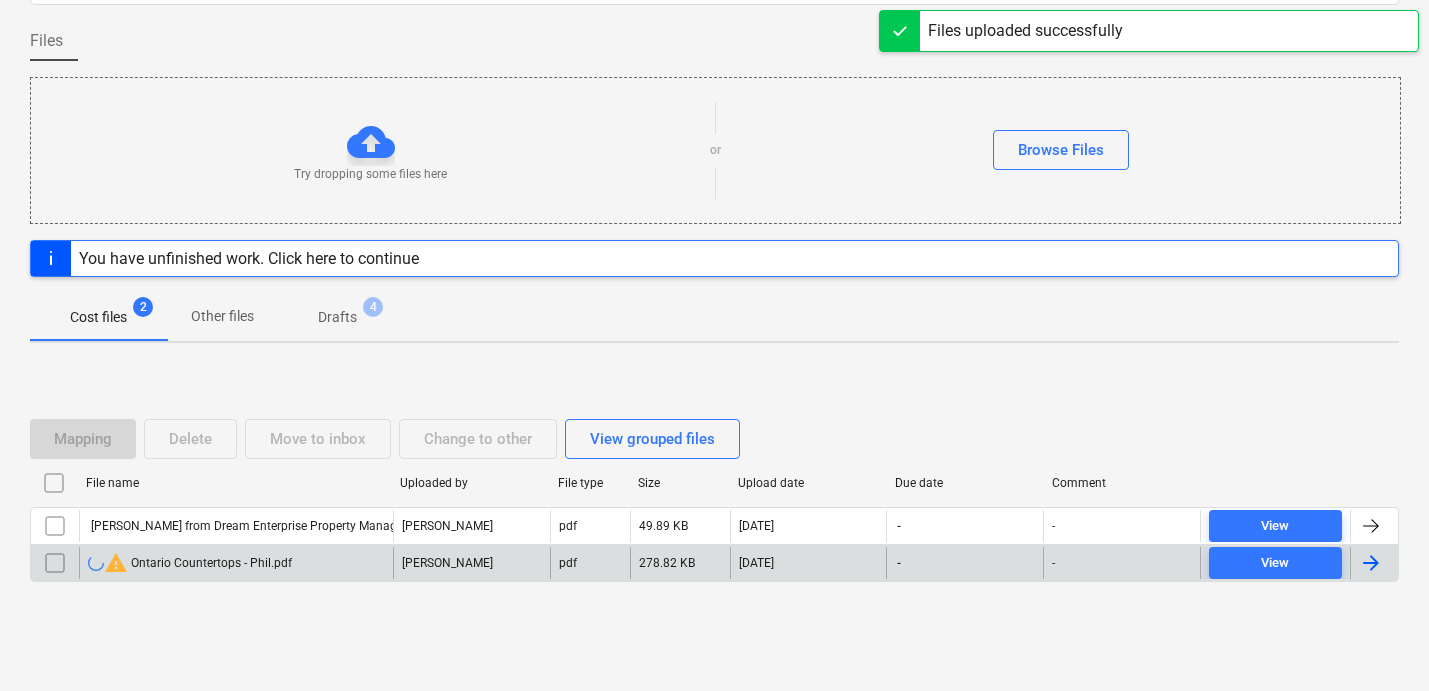 click at bounding box center [1371, 563] 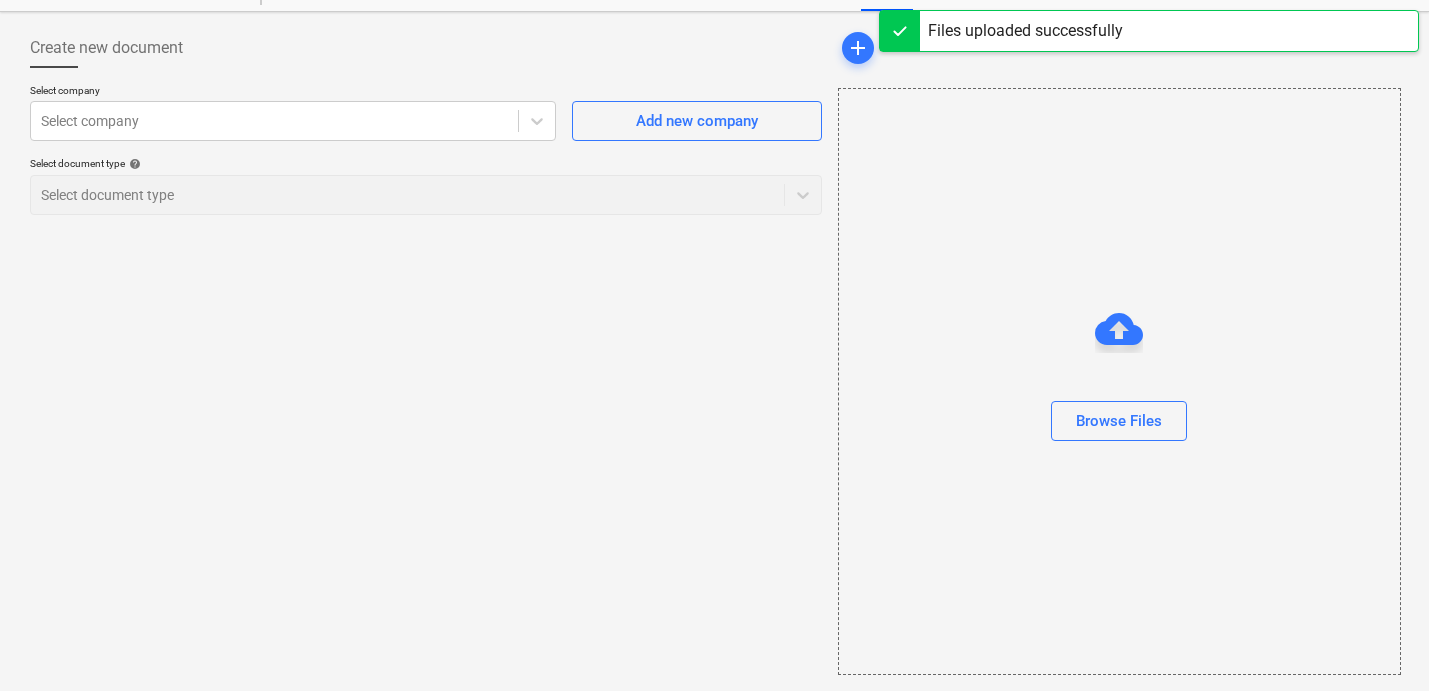 scroll, scrollTop: 80, scrollLeft: 0, axis: vertical 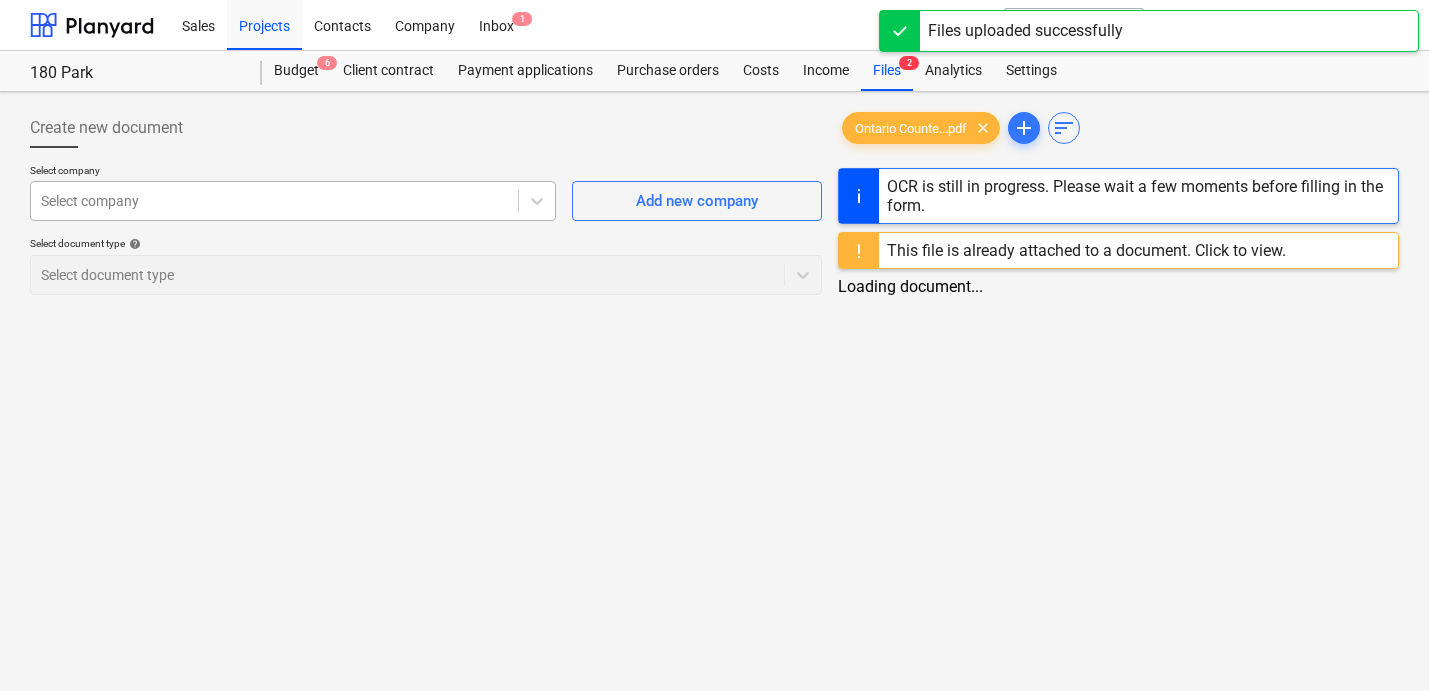 click at bounding box center [274, 201] 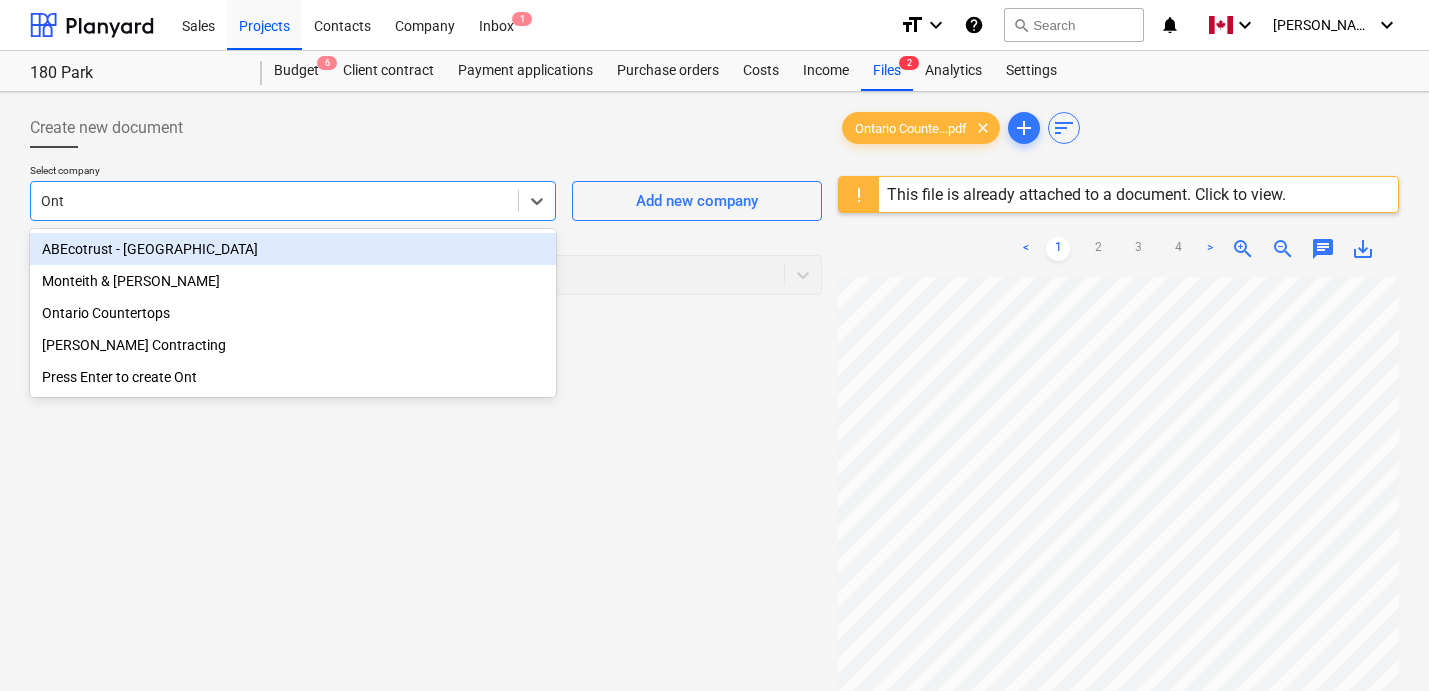 type on "Onta" 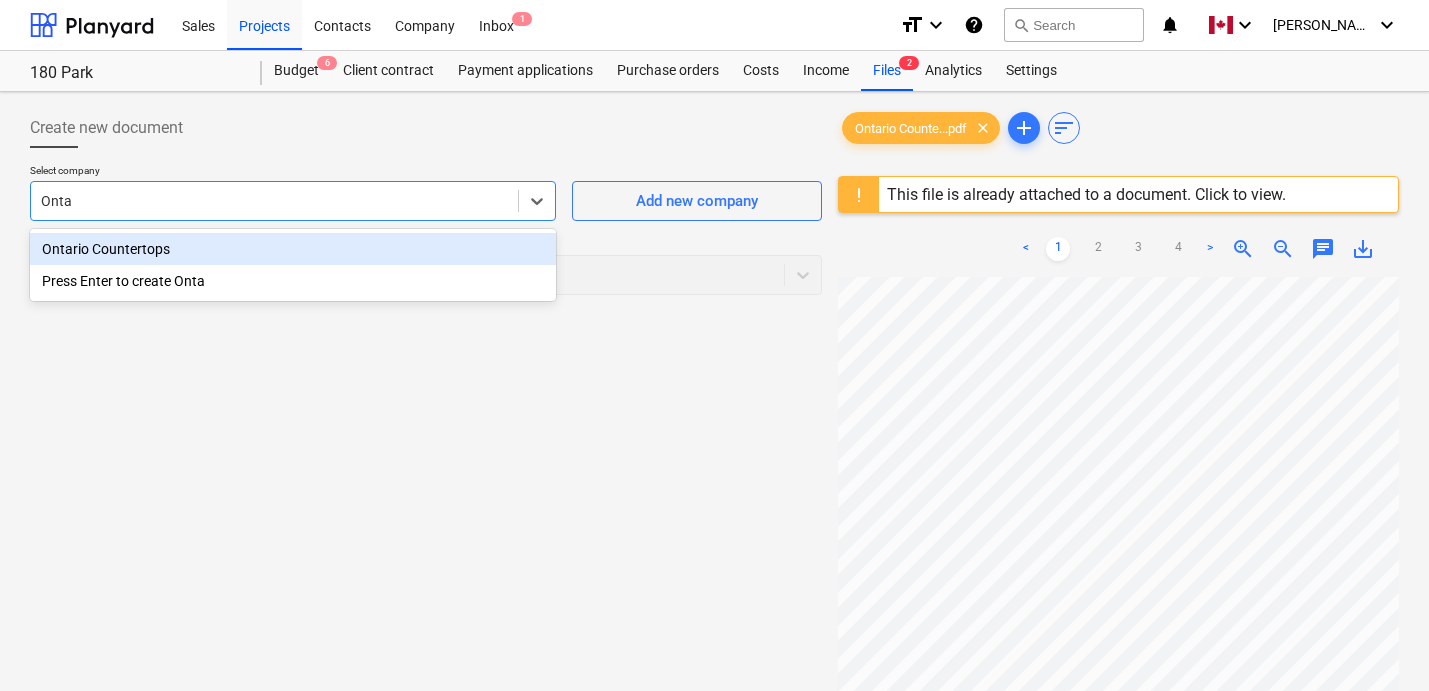 type 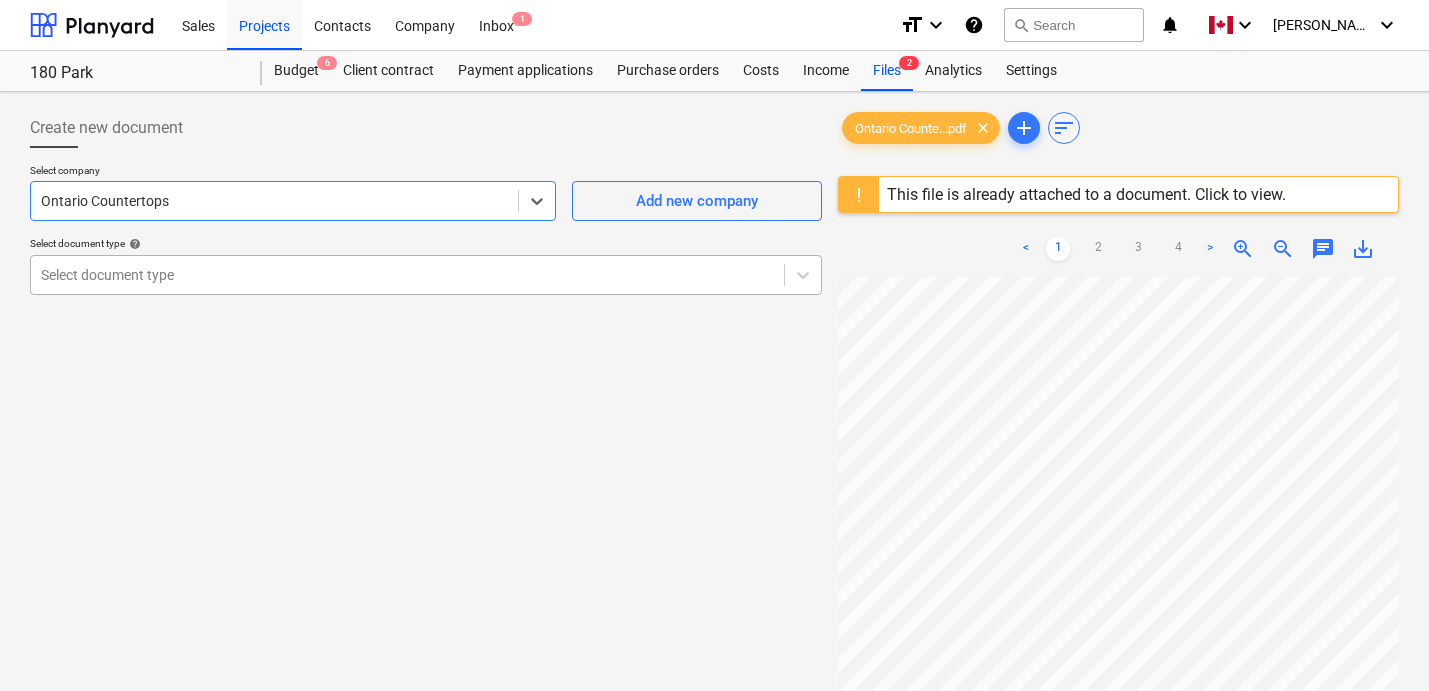 click at bounding box center [407, 275] 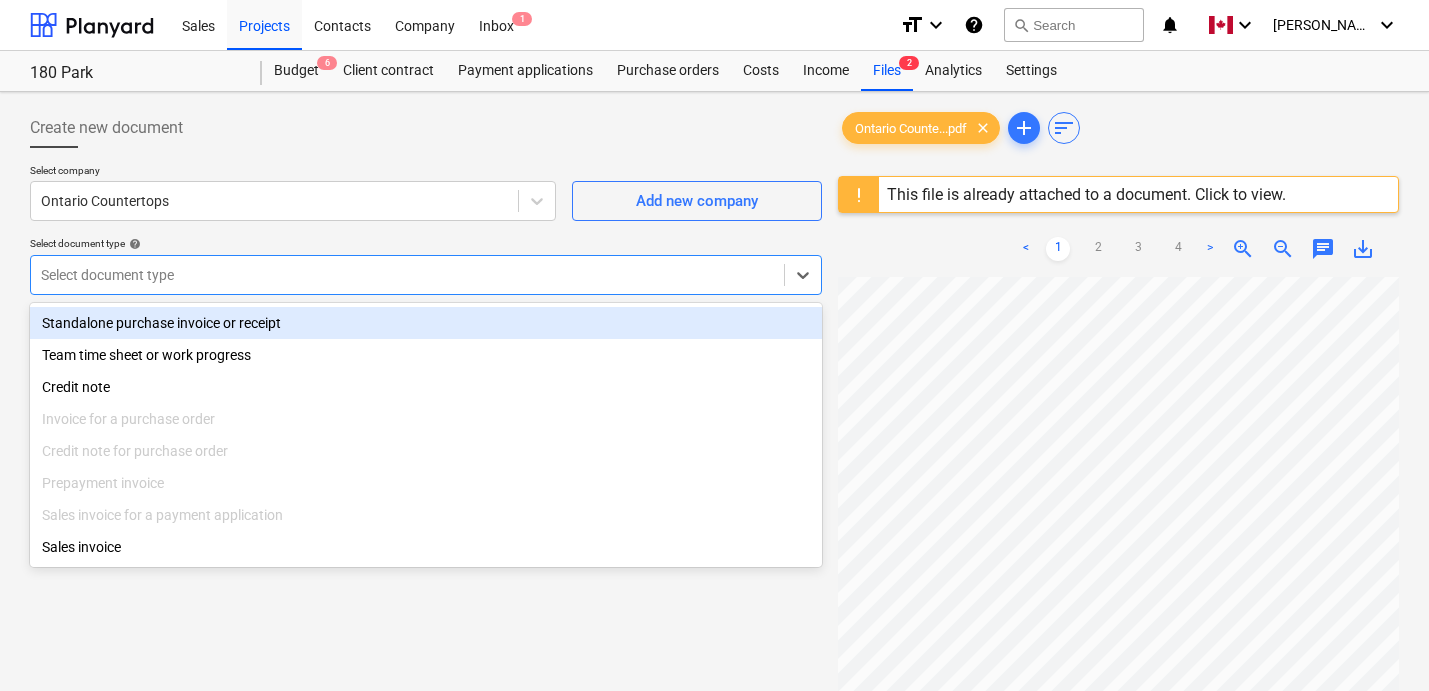 click on "Standalone purchase invoice or receipt" at bounding box center [426, 323] 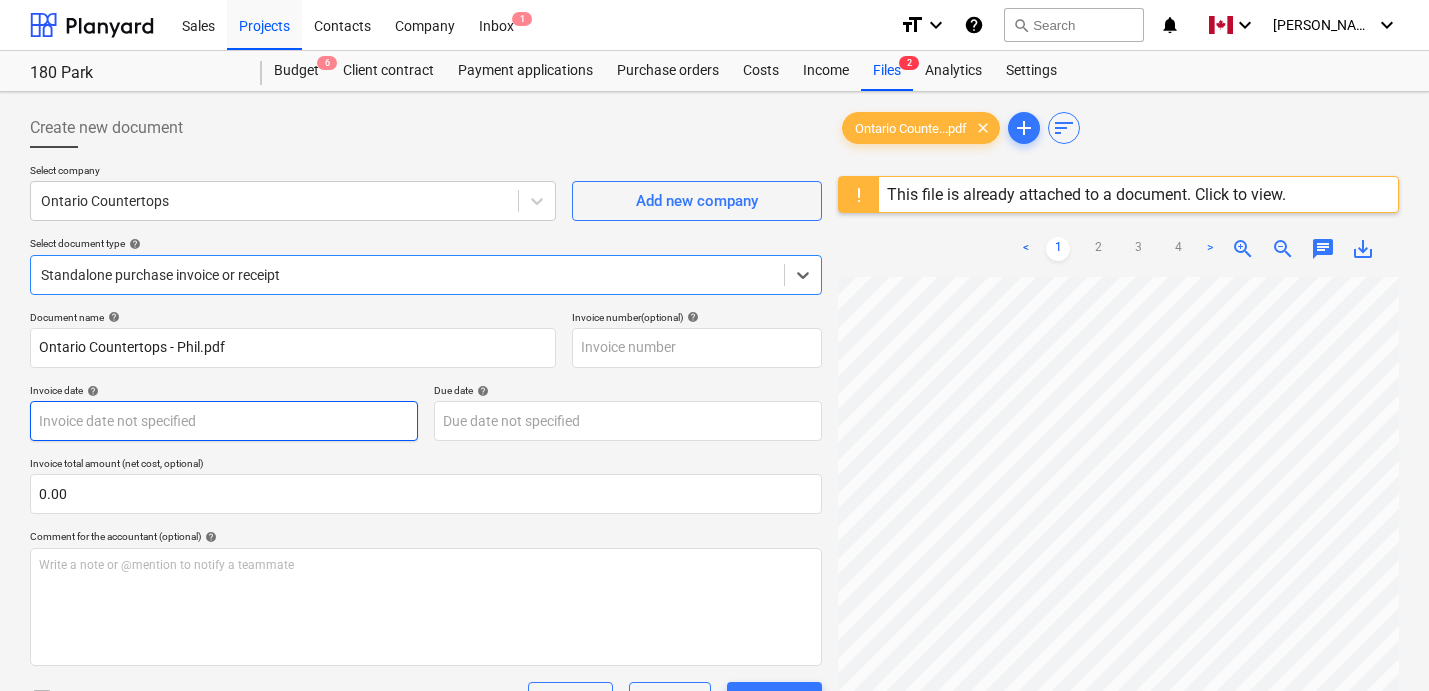 click on "Sales Projects Contacts Company Inbox 1 format_size keyboard_arrow_down help search Search notifications 0 keyboard_arrow_down [PERSON_NAME] keyboard_arrow_down 180 Park Budget 6 Client contract Payment applications Purchase orders Costs Income Files 2 Analytics Settings Create new document Select company Ontario Countertops   Add new company Select document type help option Standalone purchase invoice or receipt, selected.   Select is focused ,type to refine list, press Down to open the menu,  Standalone purchase invoice or receipt Document name help Ontario Countertops - Phil.pdf Invoice number  (optional) help Invoice date help Press the down arrow key to interact with the calendar and
select a date. Press the question mark key to get the keyboard shortcuts for changing dates. Due date help Press the down arrow key to interact with the calendar and
select a date. Press the question mark key to get the keyboard shortcuts for changing dates. Invoice total amount (net cost, optional) 0.00 help ﻿ Save" at bounding box center (714, 345) 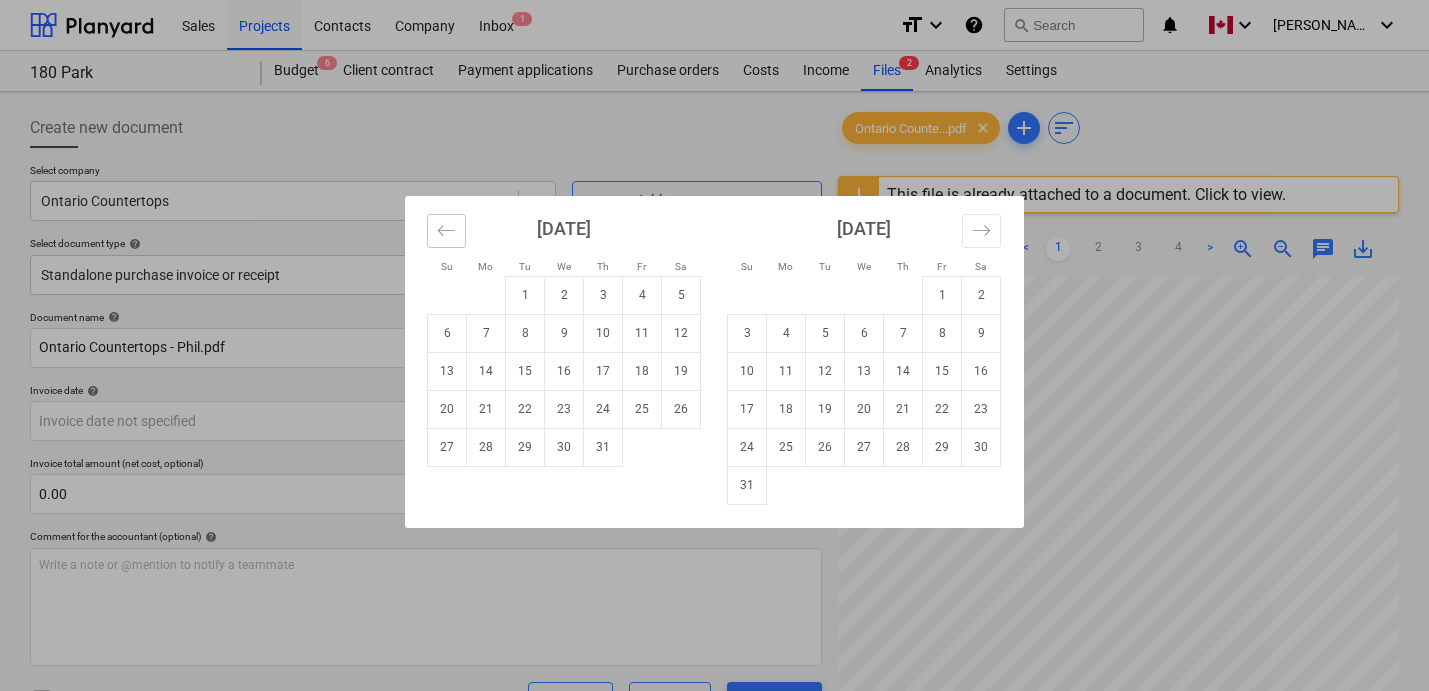 click 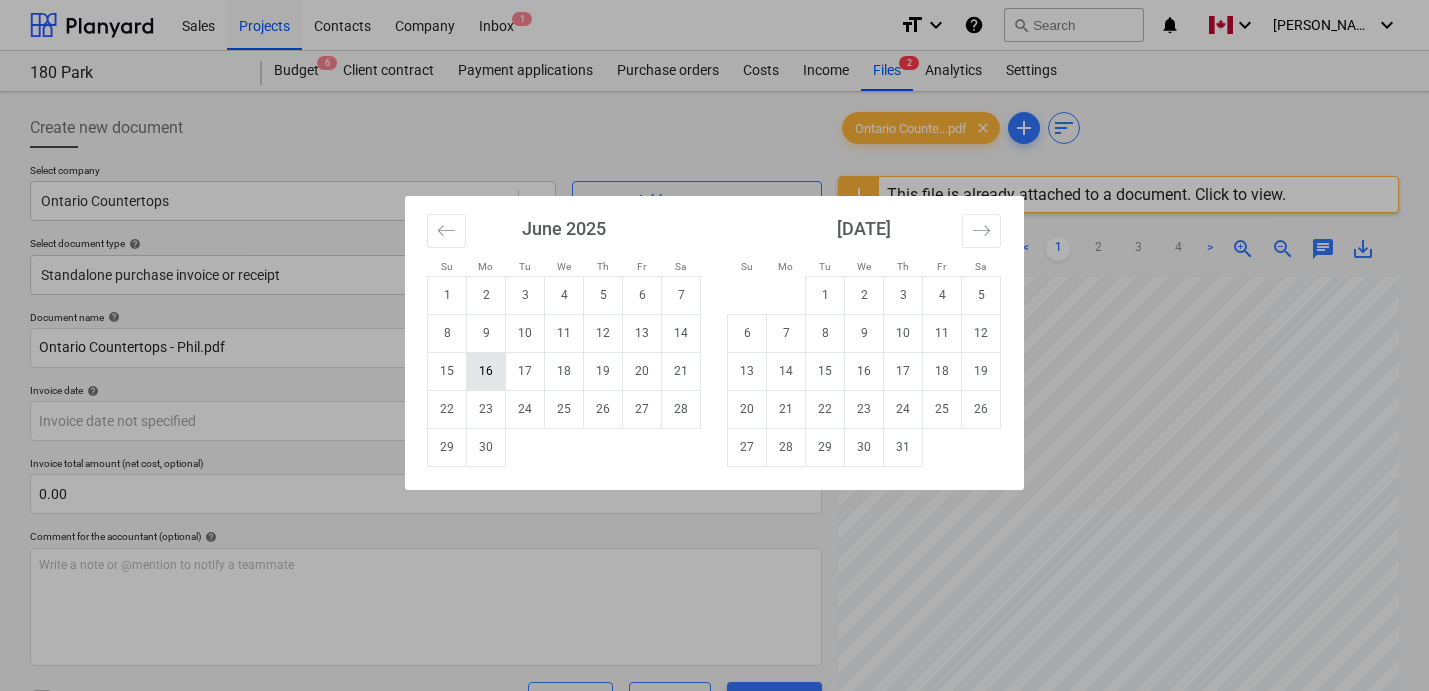 click on "16" at bounding box center [486, 371] 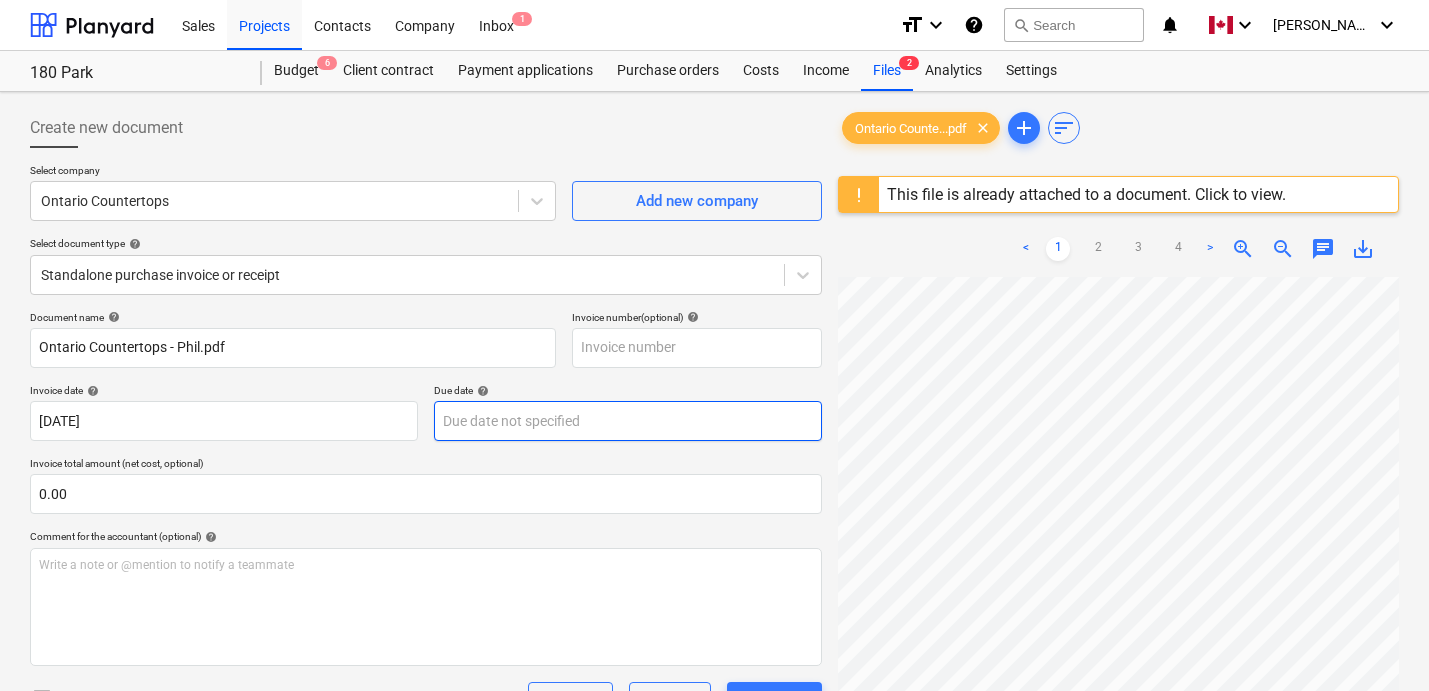 click on "Sales Projects Contacts Company Inbox 1 format_size keyboard_arrow_down help search Search notifications 0 keyboard_arrow_down [PERSON_NAME] keyboard_arrow_down 180 Park Budget 6 Client contract Payment applications Purchase orders Costs Income Files 2 Analytics Settings Create new document Select company Ontario Countertops   Add new company Select document type help Standalone purchase invoice or receipt Document name help Ontario Countertops - Phil.pdf Invoice number  (optional) help Invoice date help [DATE] 16.06.2025 Press the down arrow key to interact with the calendar and
select a date. Press the question mark key to get the keyboard shortcuts for changing dates. Due date help Press the down arrow key to interact with the calendar and
select a date. Press the question mark key to get the keyboard shortcuts for changing dates. Invoice total amount (net cost, optional) 0.00 Comment for the accountant (optional) help Write a note or @mention to notify a teammate ﻿ Clear Save Submit 0.00$ <" at bounding box center [714, 345] 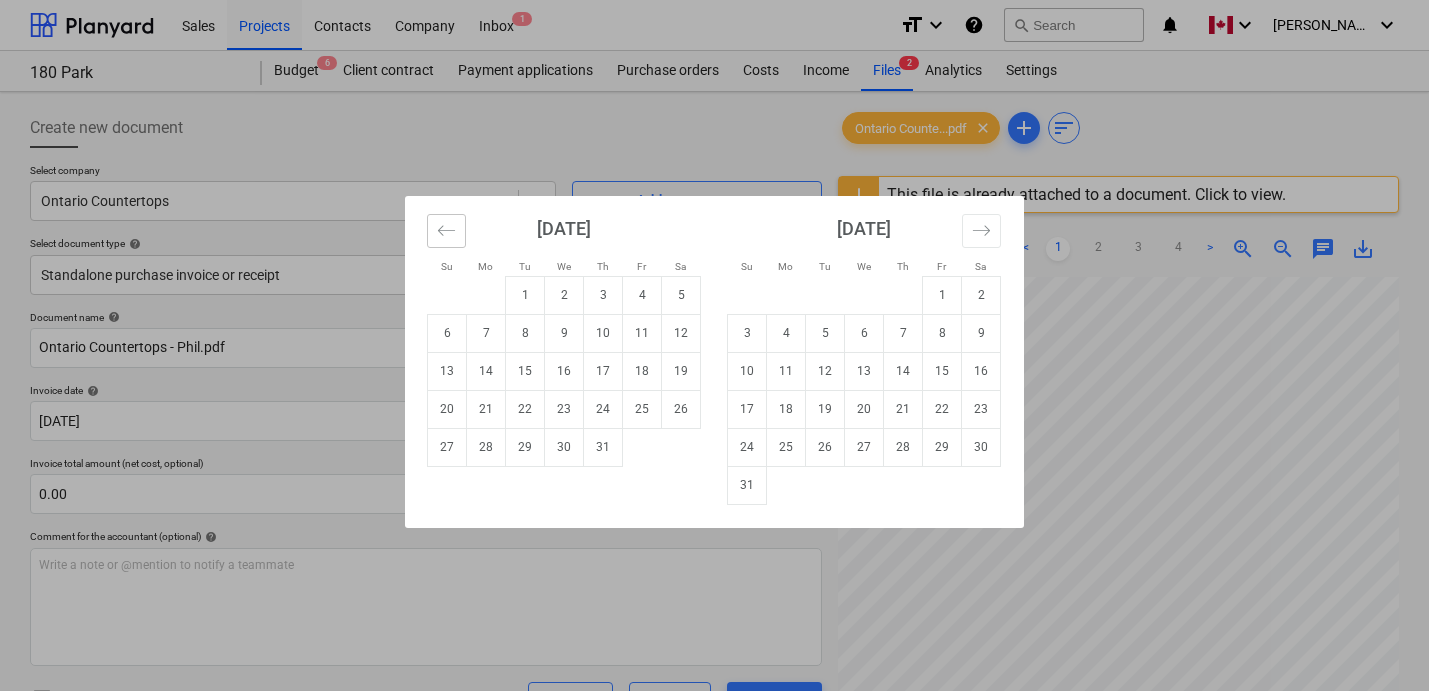 click at bounding box center [446, 231] 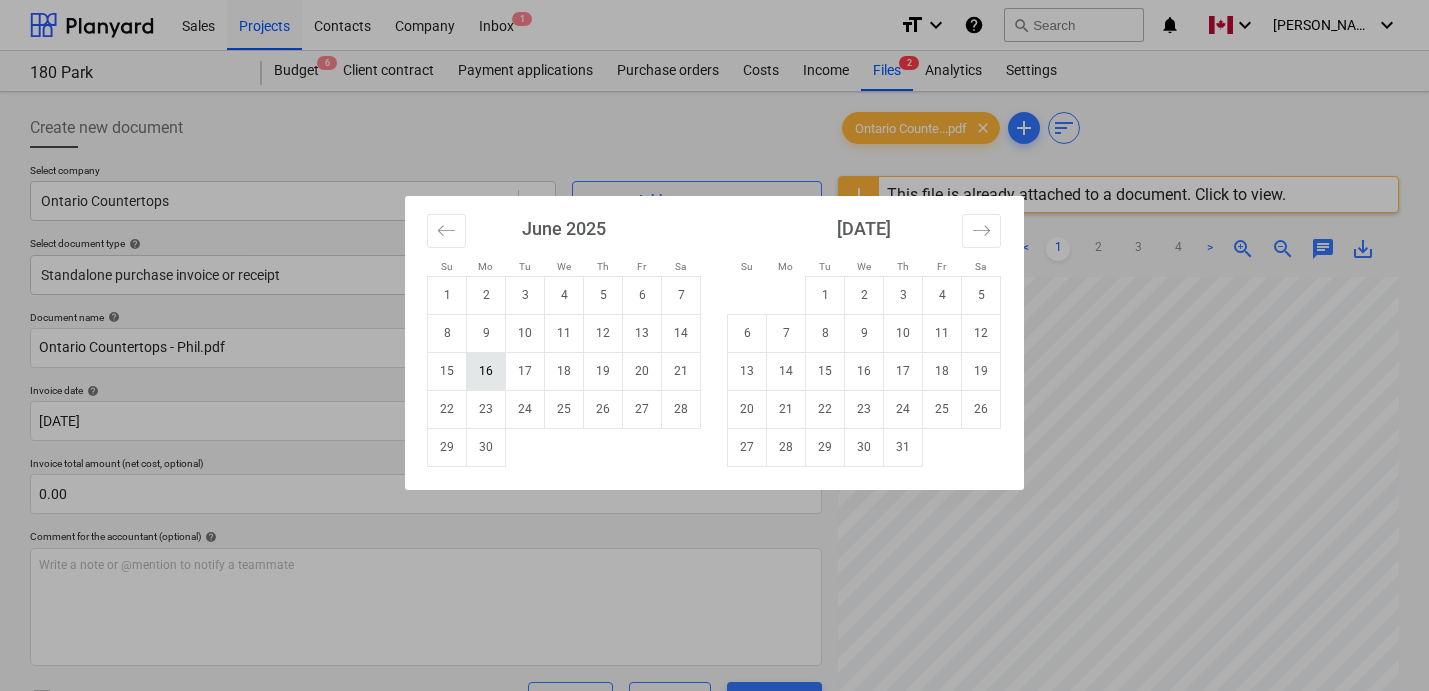 click on "16" at bounding box center [486, 371] 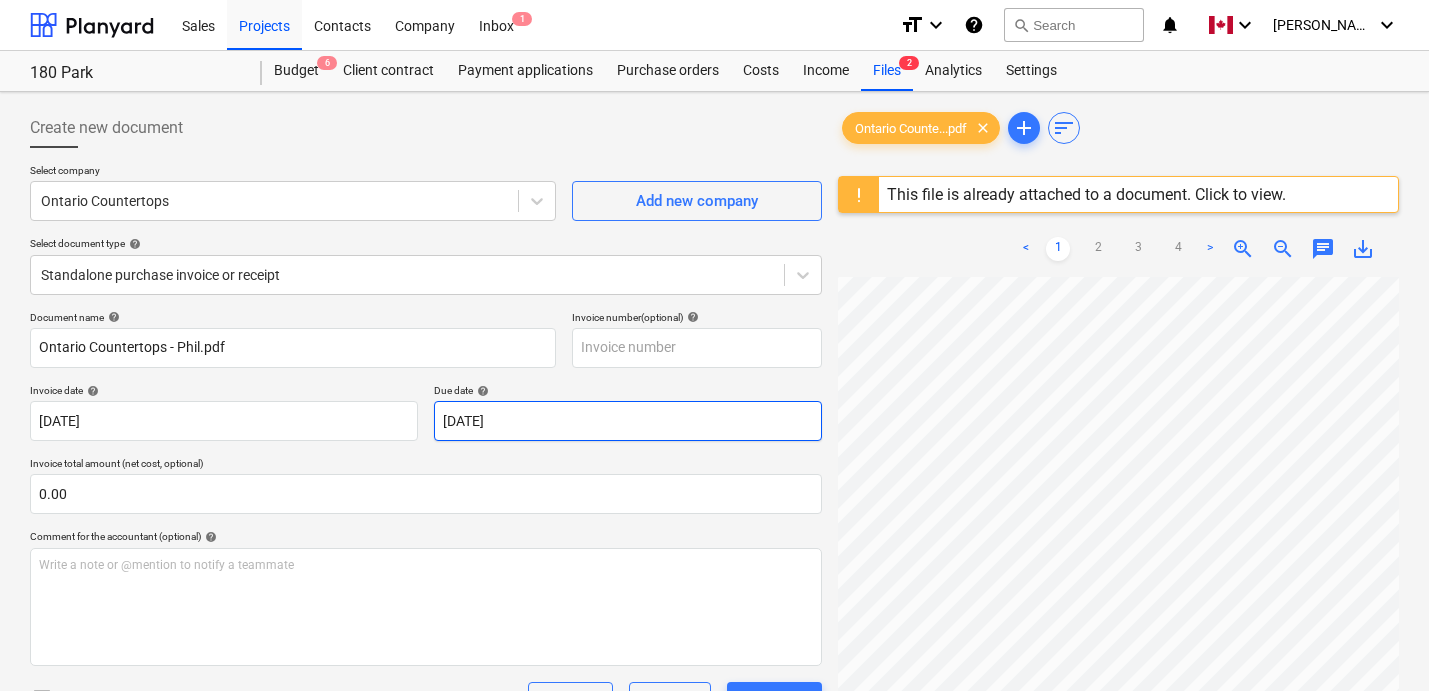 scroll, scrollTop: 244, scrollLeft: 119, axis: both 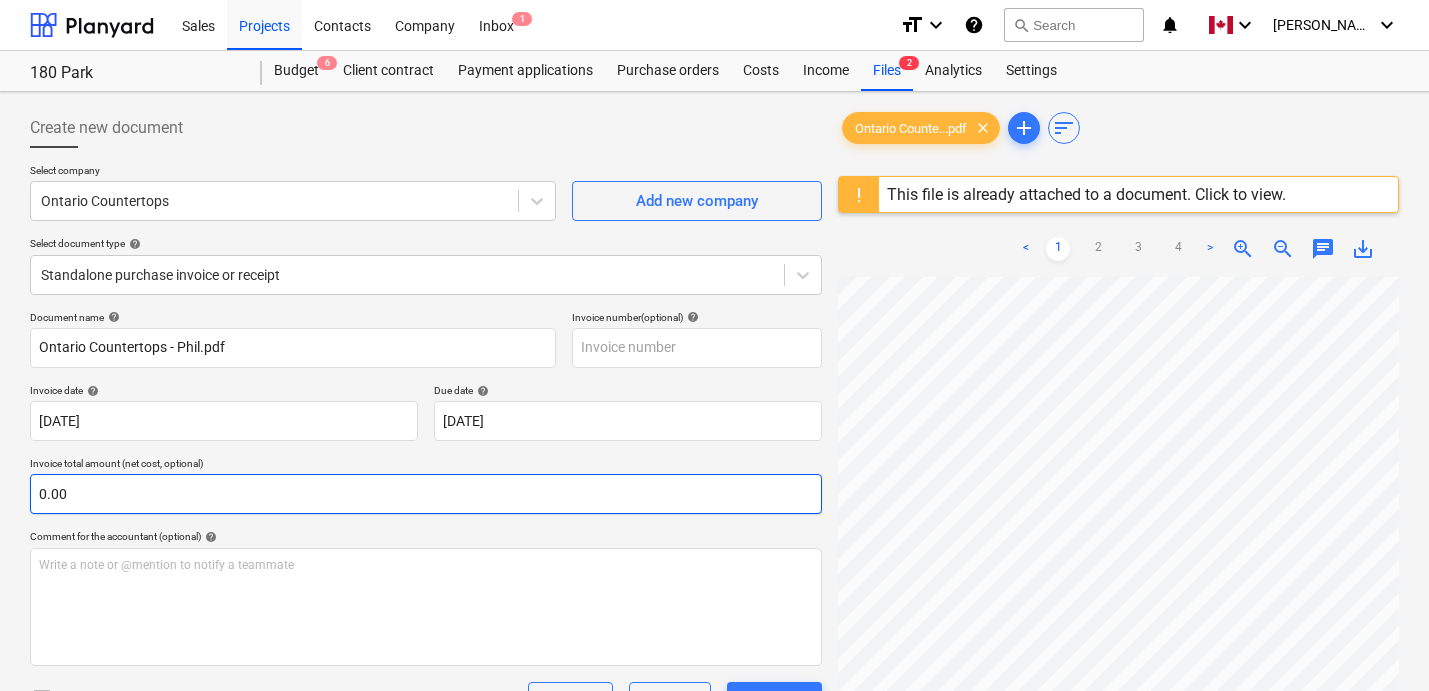 click on "0.00" at bounding box center (426, 494) 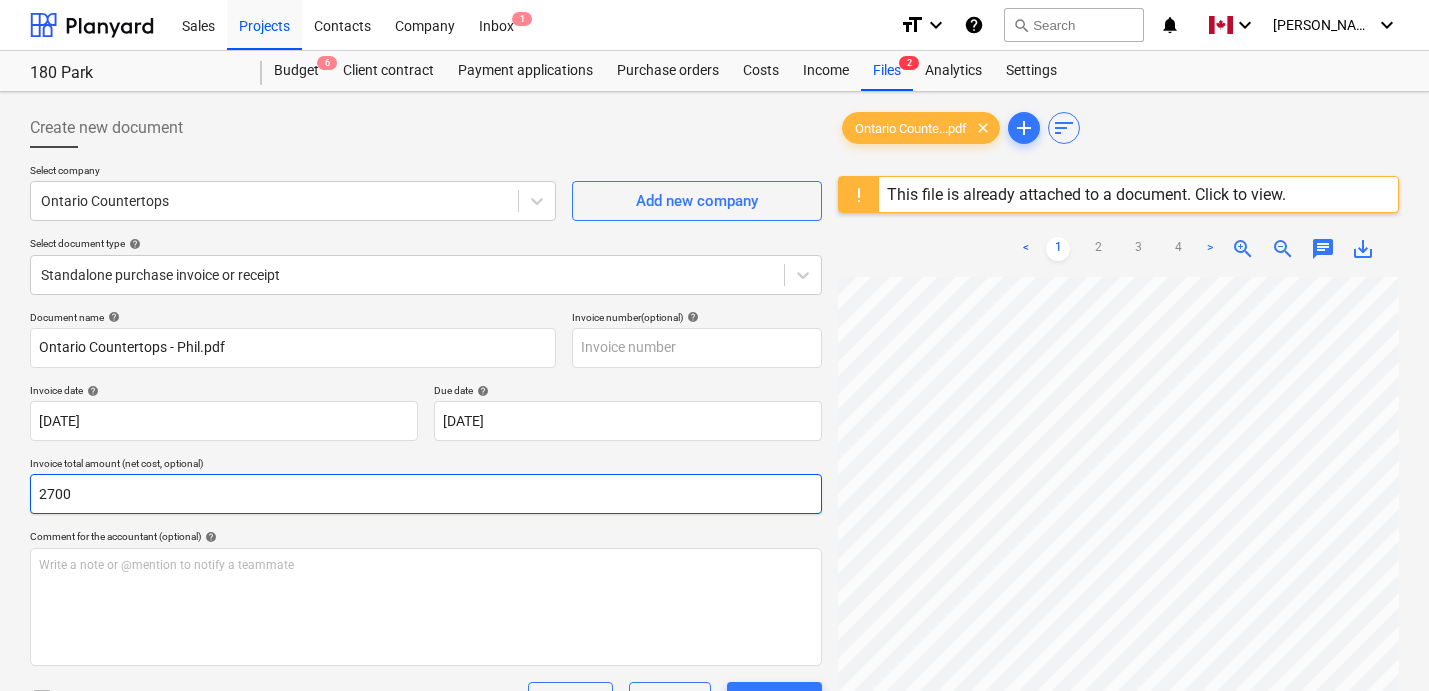 type on "2700" 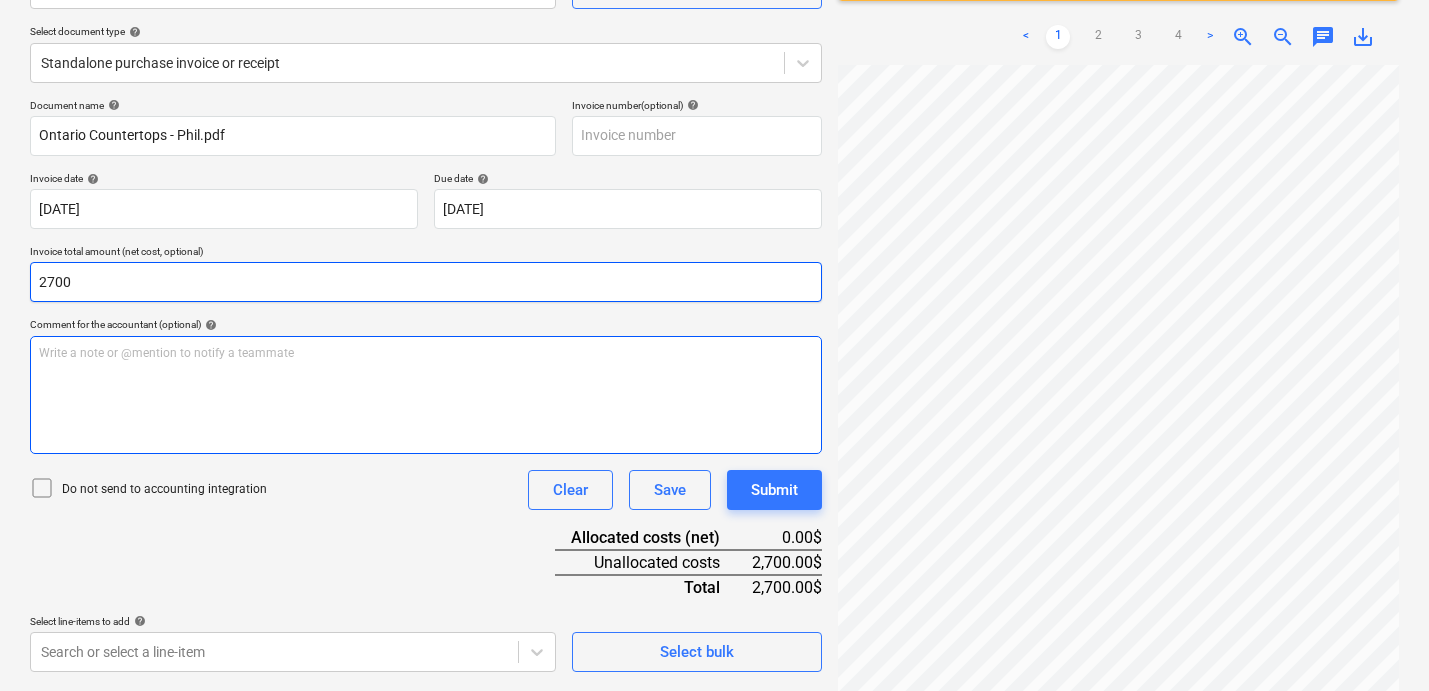 scroll, scrollTop: 218, scrollLeft: 0, axis: vertical 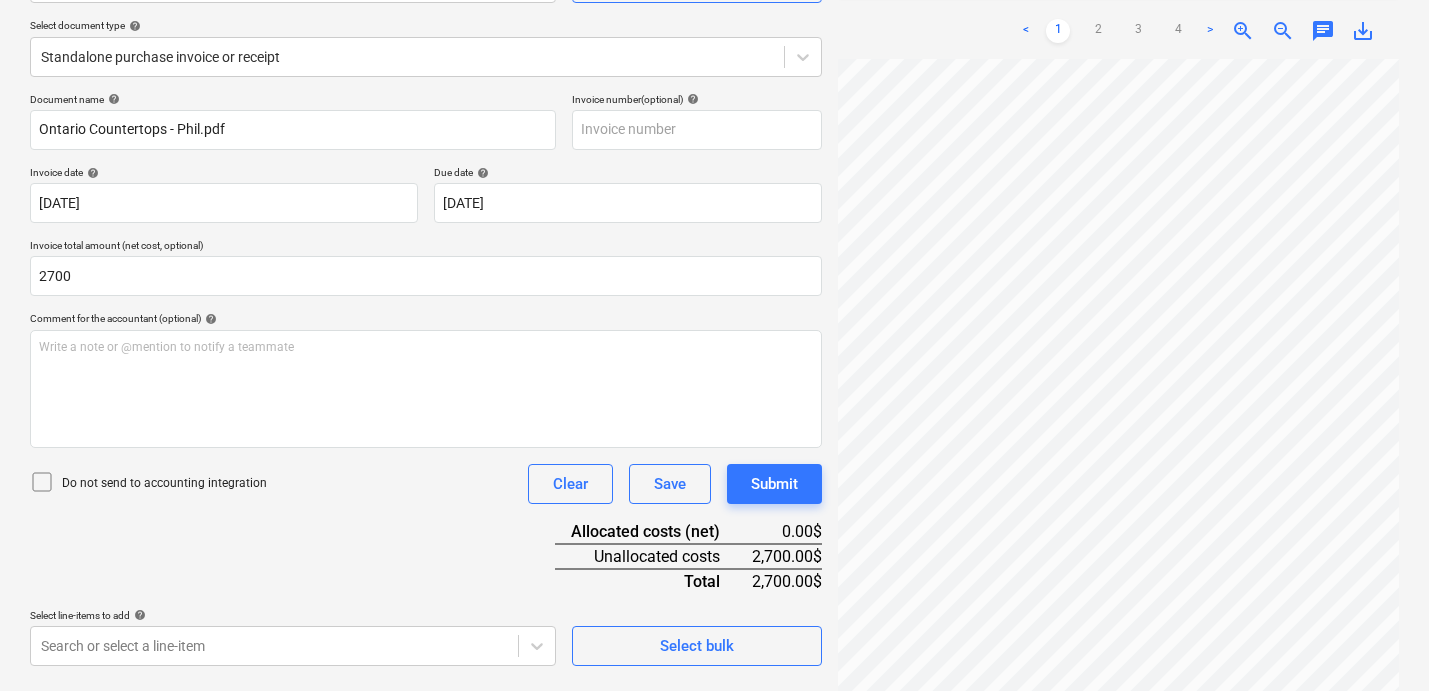click on "Document name help Ontario Countertops - Phil.pdf Invoice number  (optional) help Invoice date help [DATE] 16.06.2025 Press the down arrow key to interact with the calendar and
select a date. Press the question mark key to get the keyboard shortcuts for changing dates. Due date help [DATE] 16.06.2025 Press the down arrow key to interact with the calendar and
select a date. Press the question mark key to get the keyboard shortcuts for changing dates. Invoice total amount (net cost, optional) 2700 Comment for the accountant (optional) help Write a note or @mention to notify a teammate ﻿ Do not send to accounting integration Clear Save Submit Allocated costs (net) 0.00$ Unallocated costs 2,700.00$ Total 2,700.00$ Select line-items to add help Search or select a line-item Select bulk" at bounding box center (426, 379) 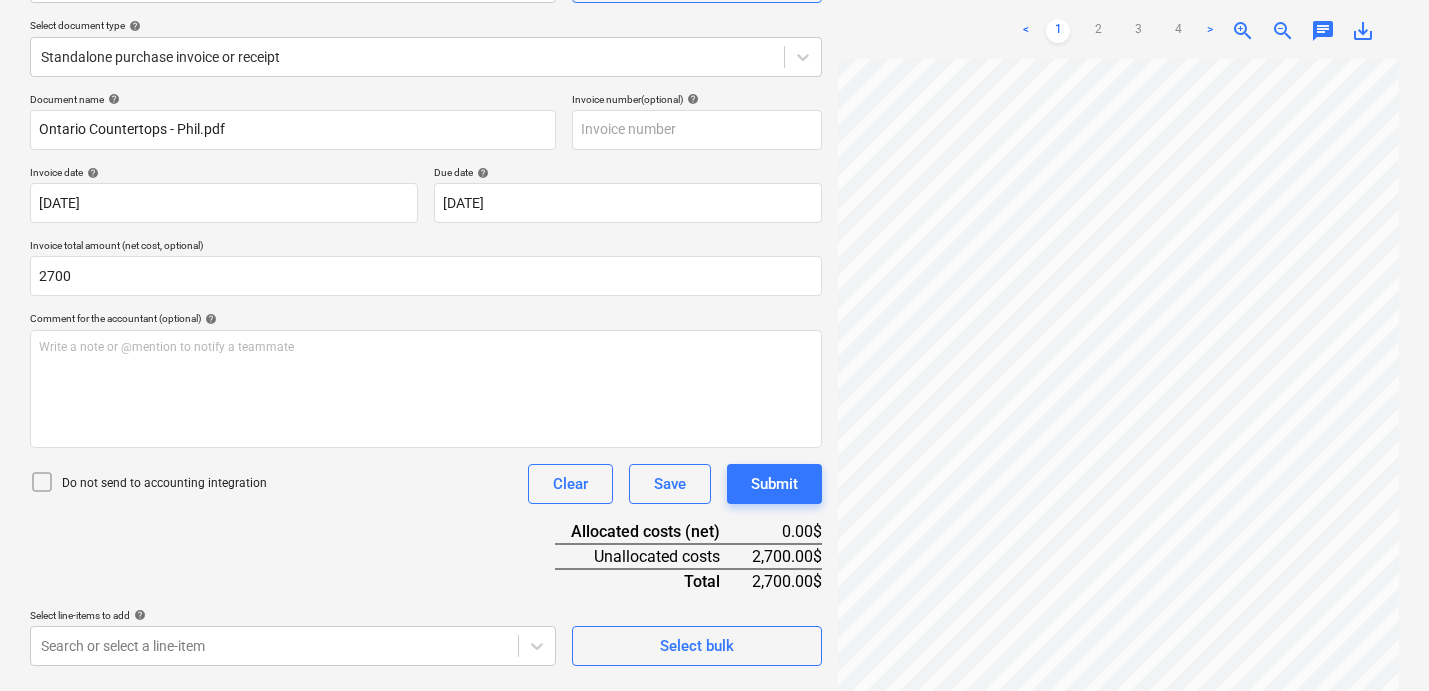 scroll, scrollTop: 237, scrollLeft: 0, axis: vertical 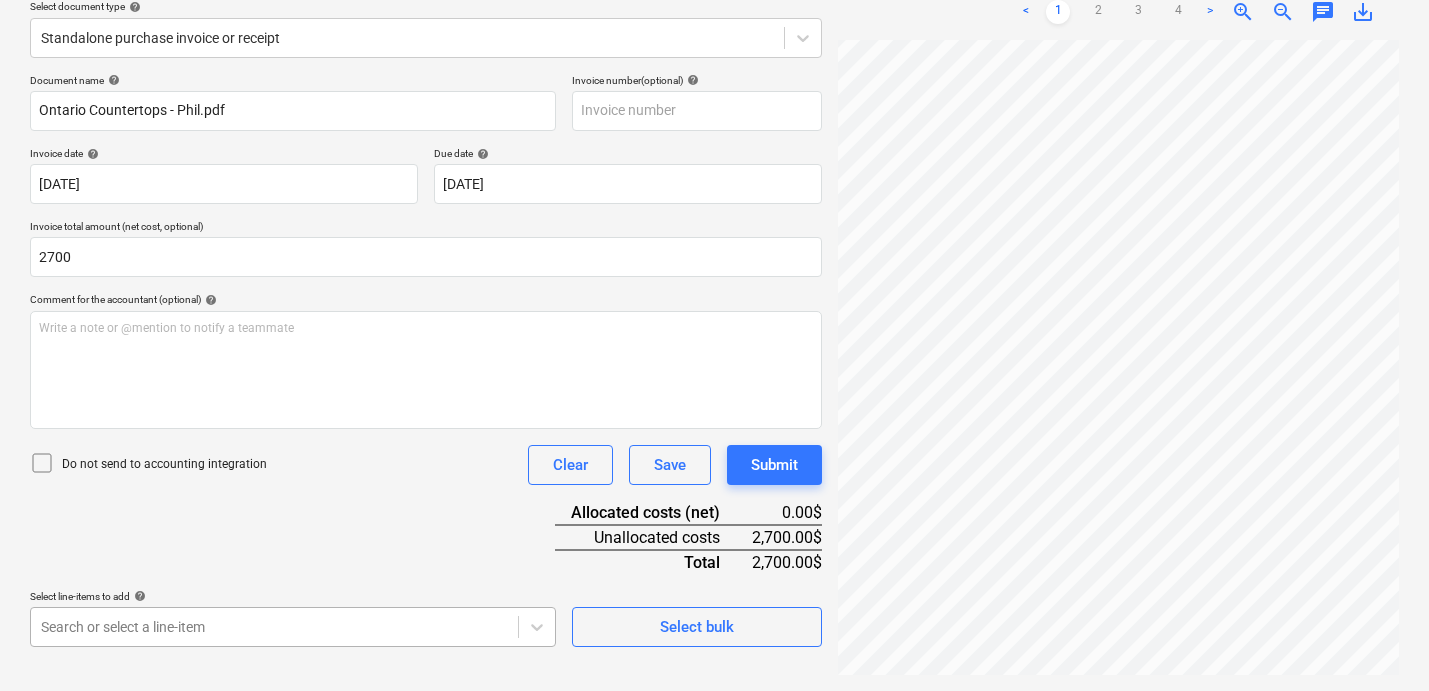 click on "Sales Projects Contacts Company Inbox 1 format_size keyboard_arrow_down help search Search notifications 0 keyboard_arrow_down [PERSON_NAME] keyboard_arrow_down 180 Park Budget 6 Client contract Payment applications Purchase orders Costs Income Files 2 Analytics Settings Create new document Select company Ontario Countertops   Add new company Select document type help Standalone purchase invoice or receipt Document name help Ontario Countertops - Phil.pdf Invoice number  (optional) help Invoice date help [DATE] 16.06.2025 Press the down arrow key to interact with the calendar and
select a date. Press the question mark key to get the keyboard shortcuts for changing dates. Due date help [DATE] 16.06.2025 Press the down arrow key to interact with the calendar and
select a date. Press the question mark key to get the keyboard shortcuts for changing dates. Invoice total amount (net cost, optional) 2700 Comment for the accountant (optional) help Write a note or @mention to notify a teammate ﻿ add" at bounding box center (714, 108) 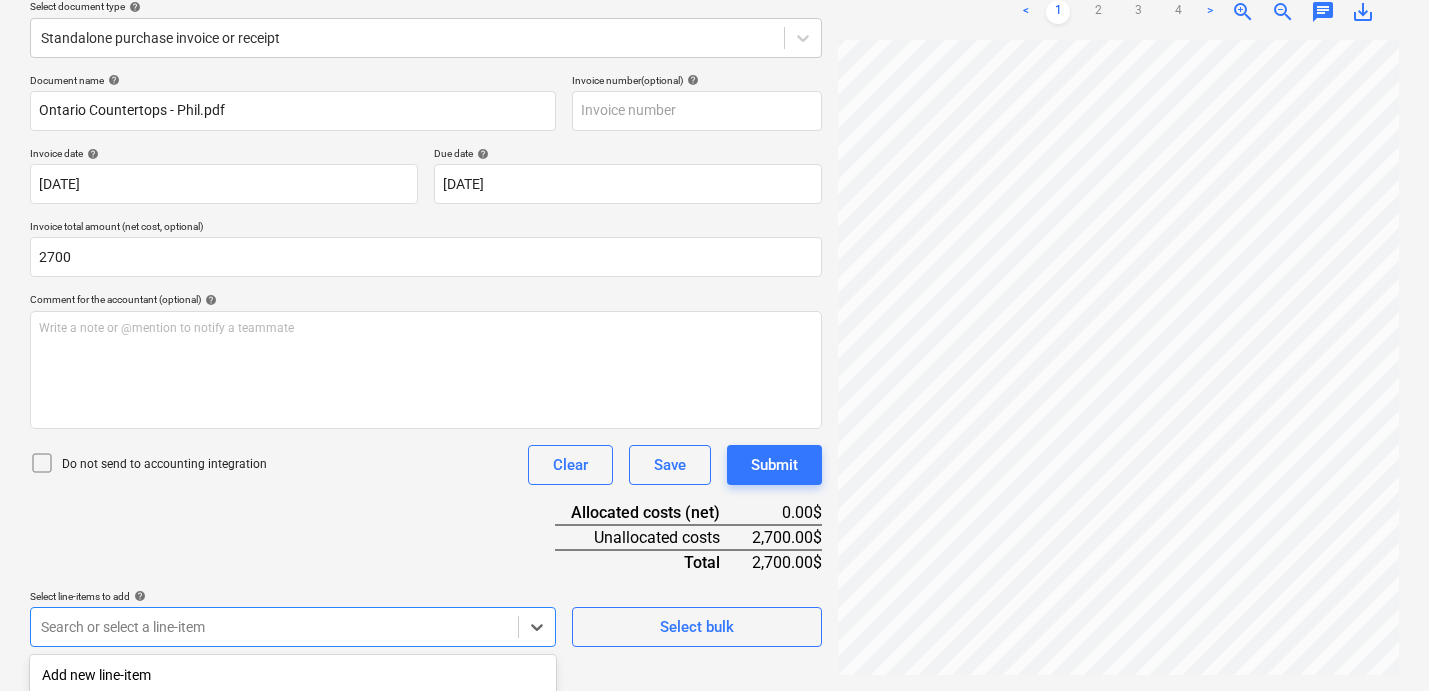 scroll, scrollTop: 505, scrollLeft: 0, axis: vertical 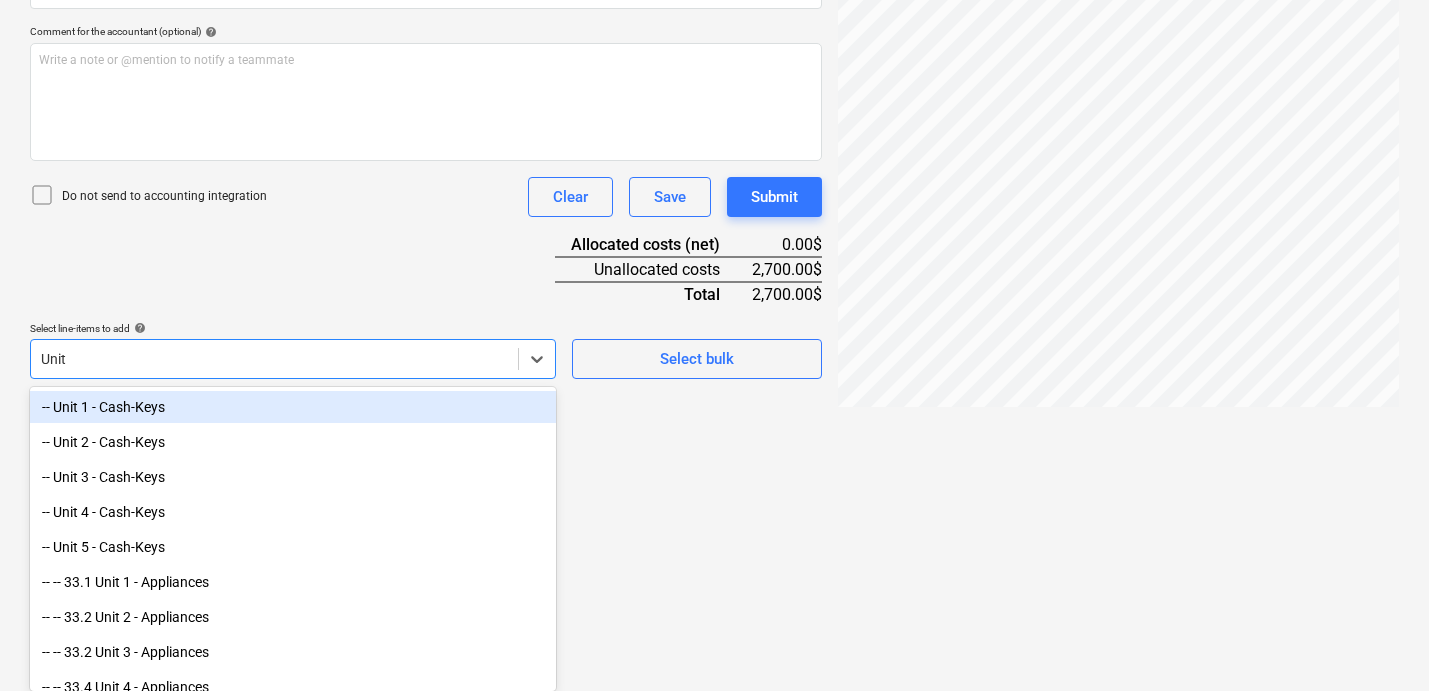 type on "Unit1" 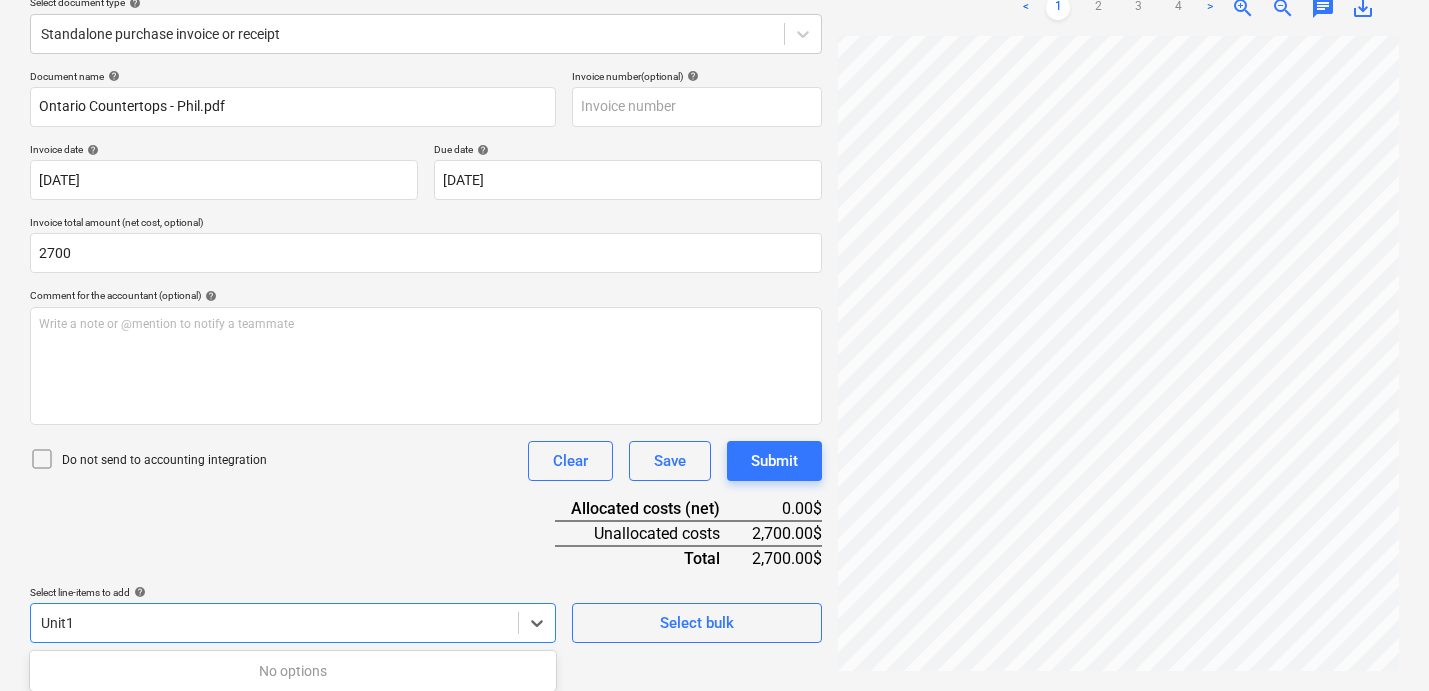 scroll, scrollTop: 241, scrollLeft: 0, axis: vertical 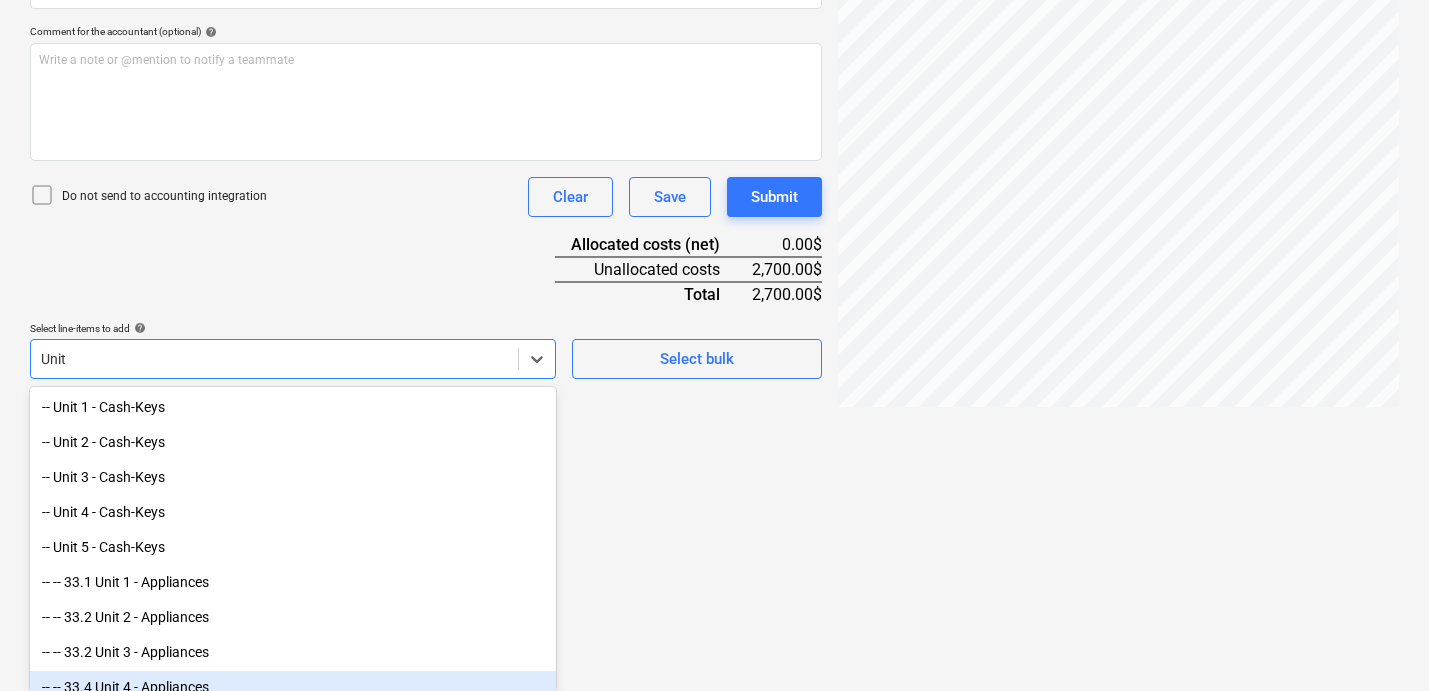type on "Unit" 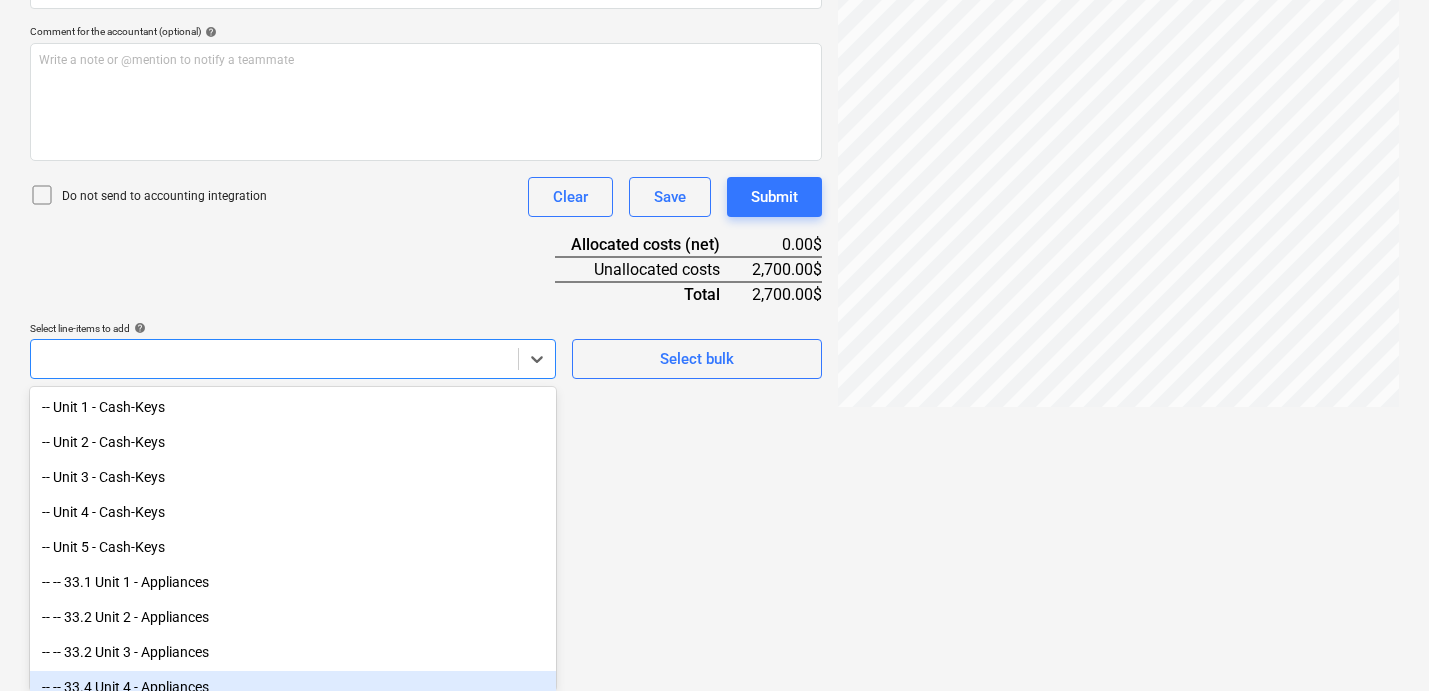 scroll, scrollTop: 237, scrollLeft: 0, axis: vertical 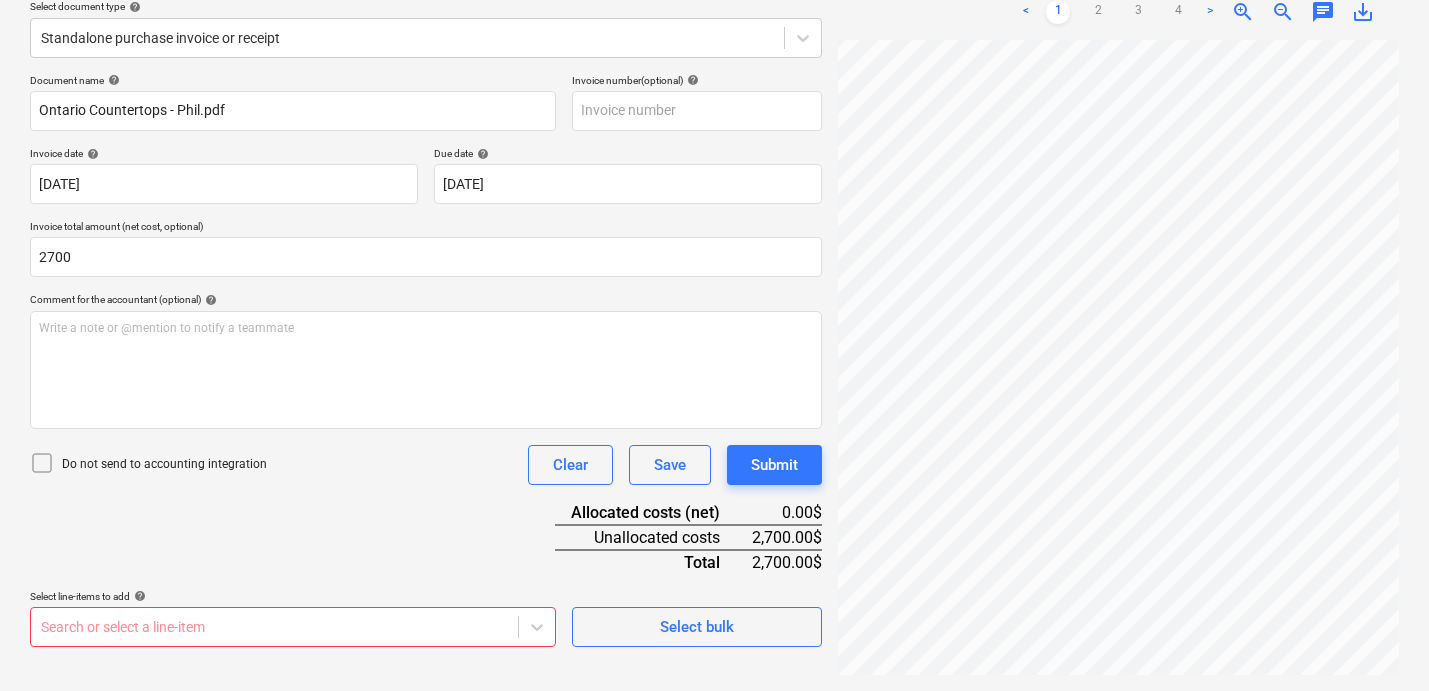 click on "Sales Projects Contacts Company Inbox 1 format_size keyboard_arrow_down help search Search notifications 0 keyboard_arrow_down [PERSON_NAME] keyboard_arrow_down 180 Park Budget 6 Client contract Payment applications Purchase orders Costs Income Files 2 Analytics Settings Create new document Select company Ontario Countertops   Add new company Select document type help Standalone purchase invoice or receipt Document name help Ontario Countertops - Phil.pdf Invoice number  (optional) help Invoice date help [DATE] 16.06.2025 Press the down arrow key to interact with the calendar and
select a date. Press the question mark key to get the keyboard shortcuts for changing dates. Due date help [DATE] 16.06.2025 Press the down arrow key to interact with the calendar and
select a date. Press the question mark key to get the keyboard shortcuts for changing dates. Invoice total amount (net cost, optional) 2700 Comment for the accountant (optional) help Write a note or @mention to notify a teammate ﻿ add" at bounding box center [714, 108] 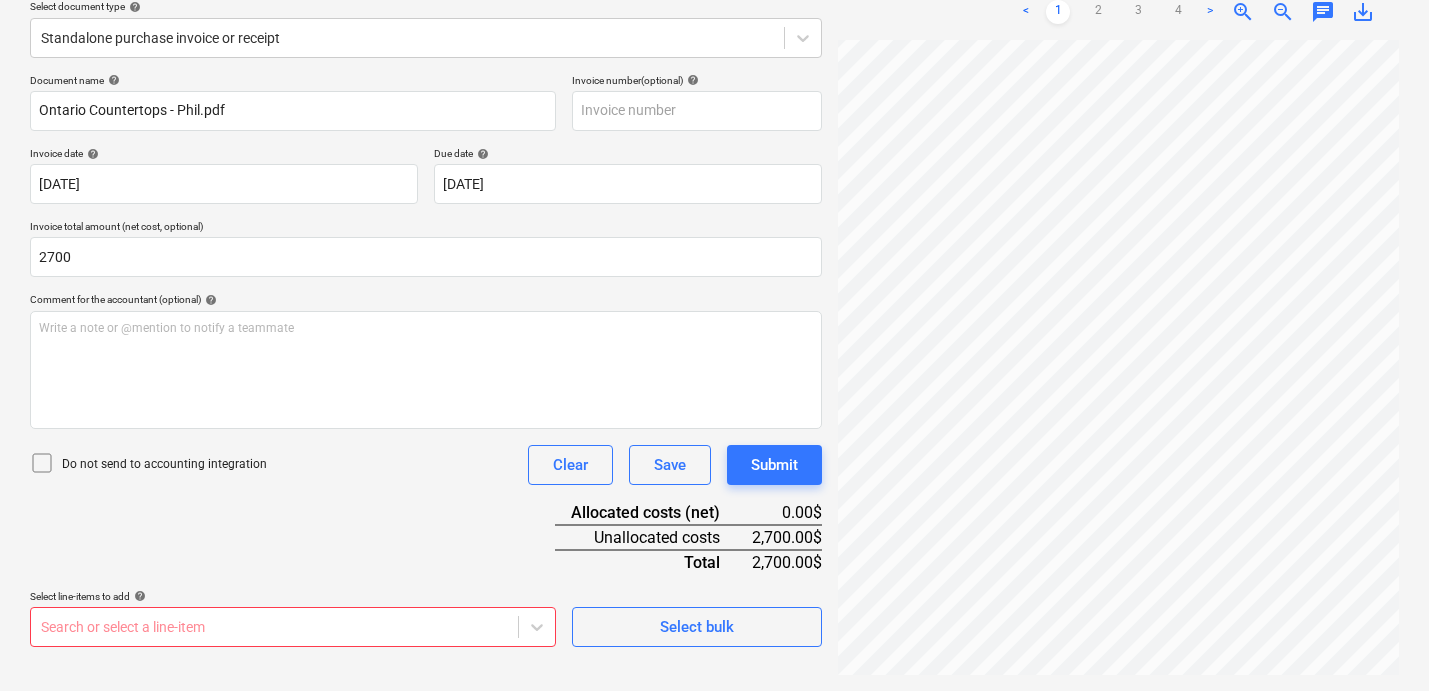 scroll, scrollTop: 505, scrollLeft: 0, axis: vertical 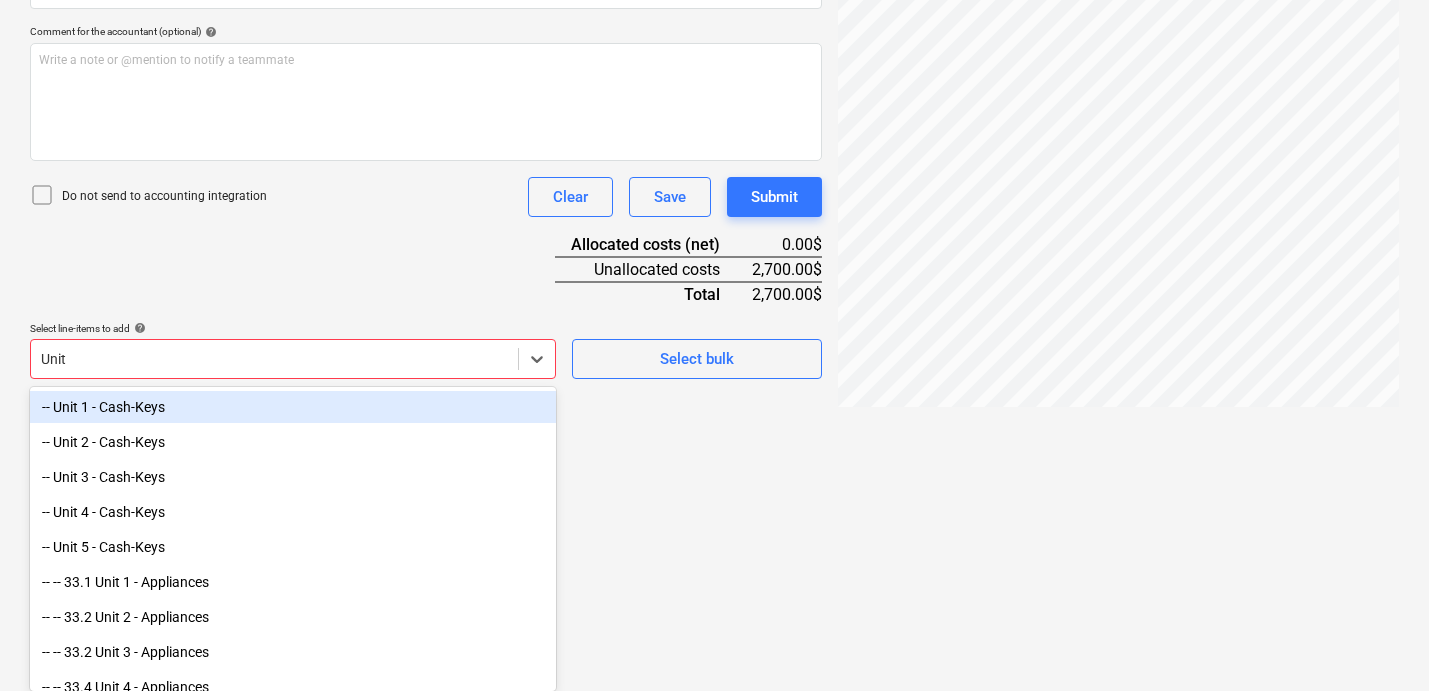 type on "Unit 1" 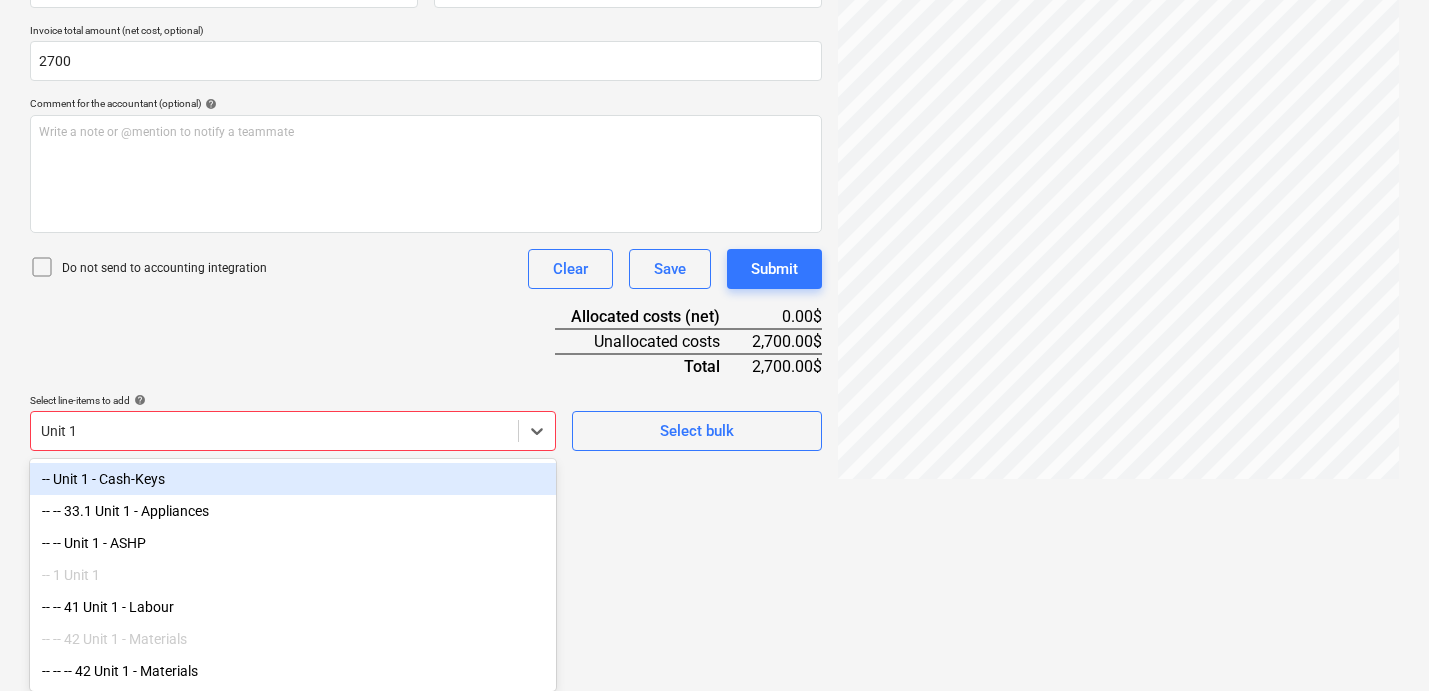 scroll, scrollTop: 433, scrollLeft: 0, axis: vertical 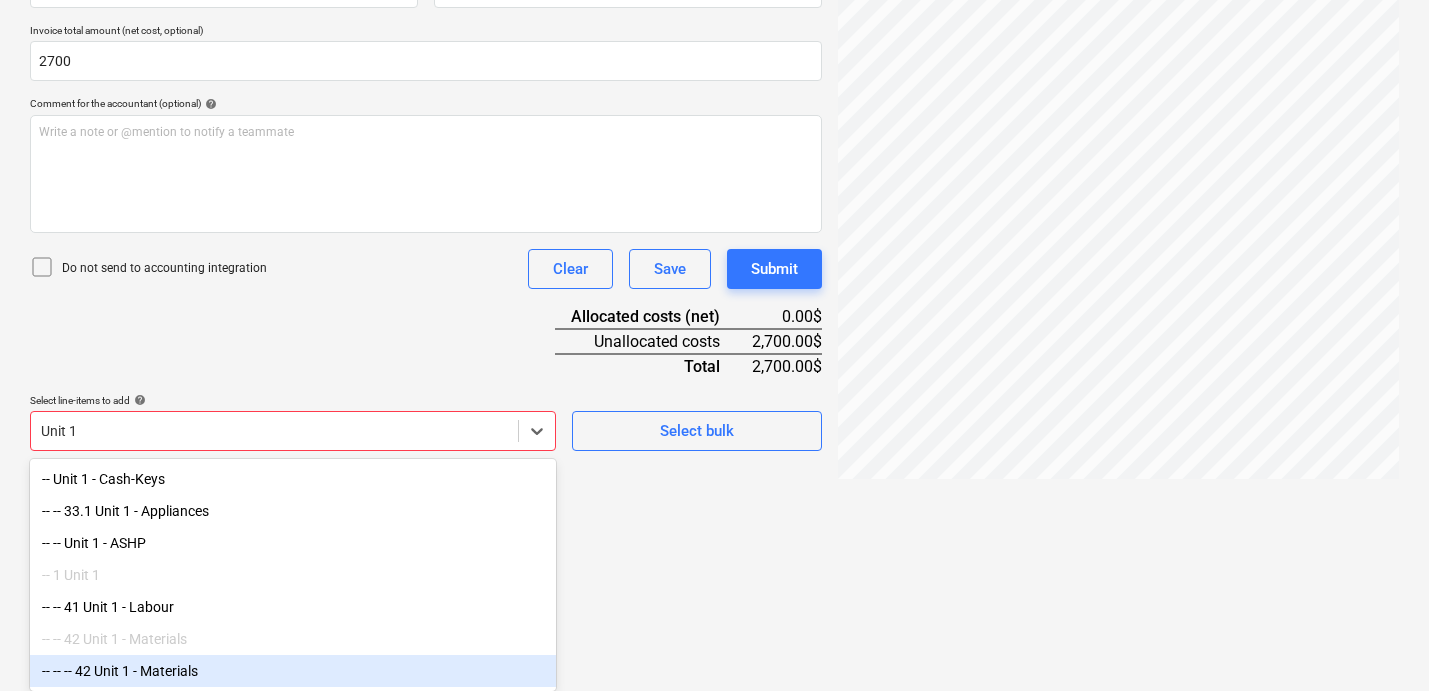click on "-- -- --  42 Unit 1 - Materials" at bounding box center [293, 671] 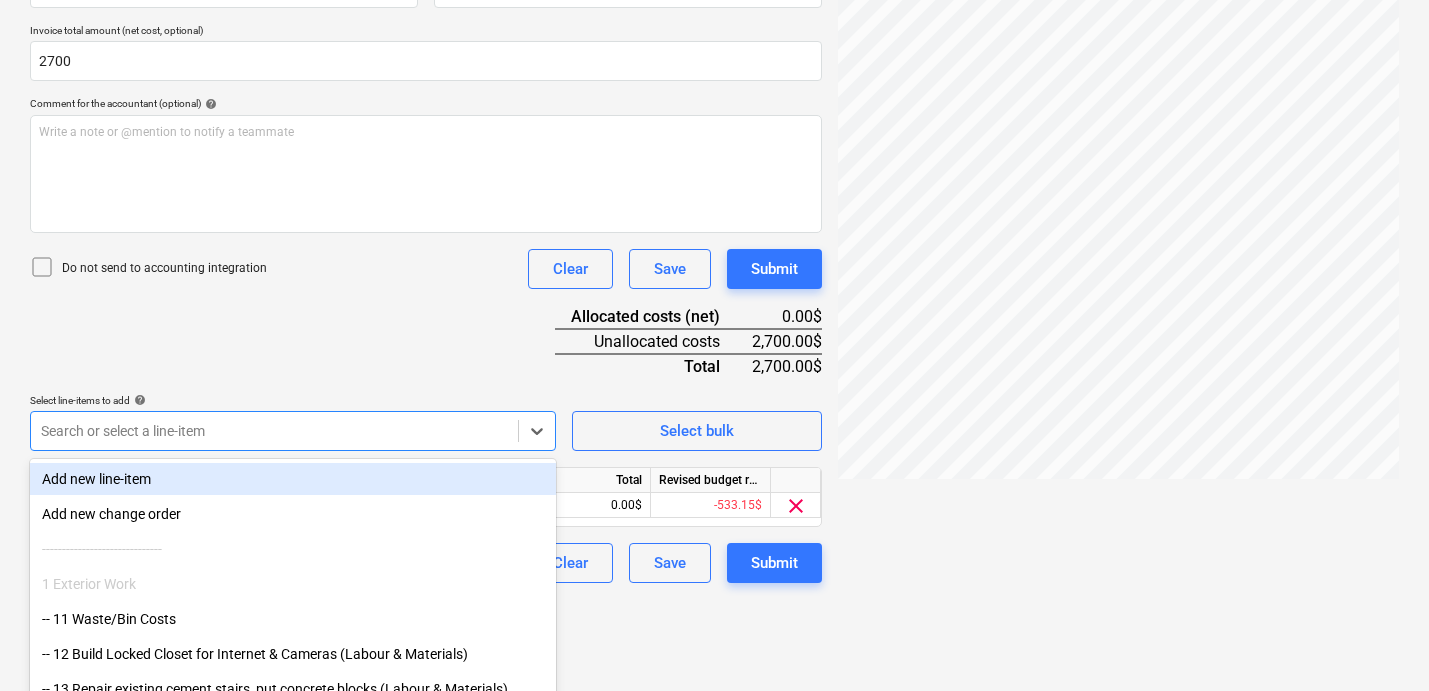 click on "Document name help Ontario Countertops - Phil.pdf Invoice number  (optional) help Invoice date help [DATE] 16.06.2025 Press the down arrow key to interact with the calendar and
select a date. Press the question mark key to get the keyboard shortcuts for changing dates. Due date help [DATE] 16.06.2025 Press the down arrow key to interact with the calendar and
select a date. Press the question mark key to get the keyboard shortcuts for changing dates. Invoice total amount (net cost, optional) 2700 Comment for the accountant (optional) help Write a note or @mention to notify a teammate ﻿ Do not send to accounting integration Clear Save Submit Allocated costs (net) 0.00$ Unallocated costs 2,700.00$ Total 2,700.00$ Select line-items to add help option -- -- --  42 Unit 1 - Materials, selected. Search or select a line-item Select bulk Line-item name Unit Quantity Unit price Total Revised budget remaining 42 Unit 1 - Materials 0.00 0.00 0.00$ -533.15$ clear Do not send to accounting integration Clear" at bounding box center (426, 230) 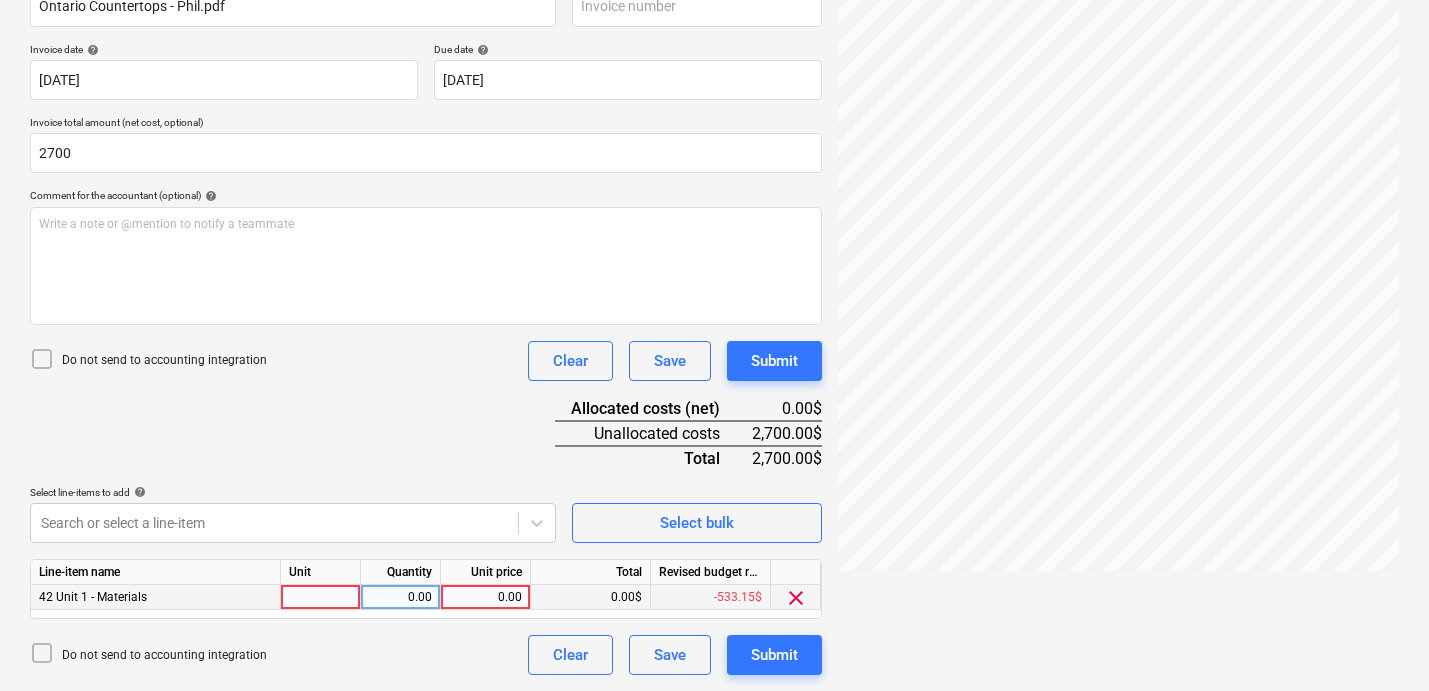 click at bounding box center (321, 597) 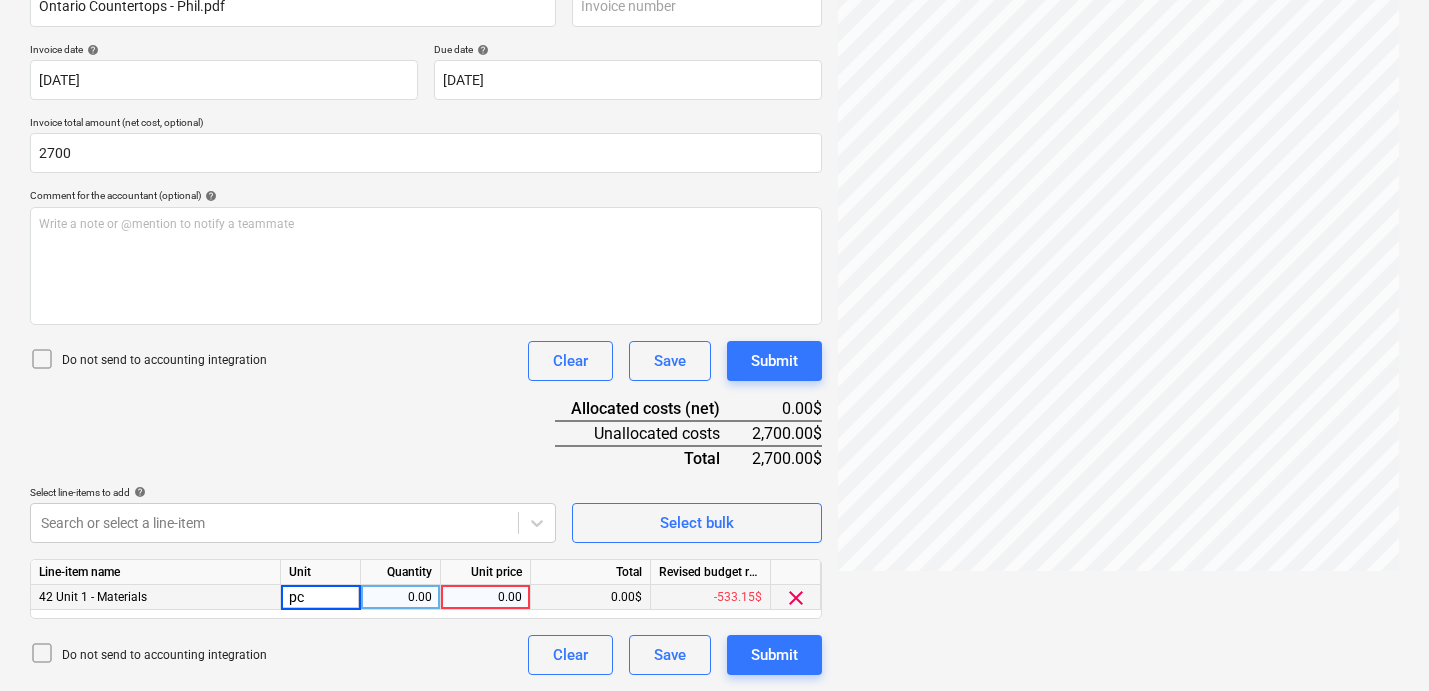 type on "pcs" 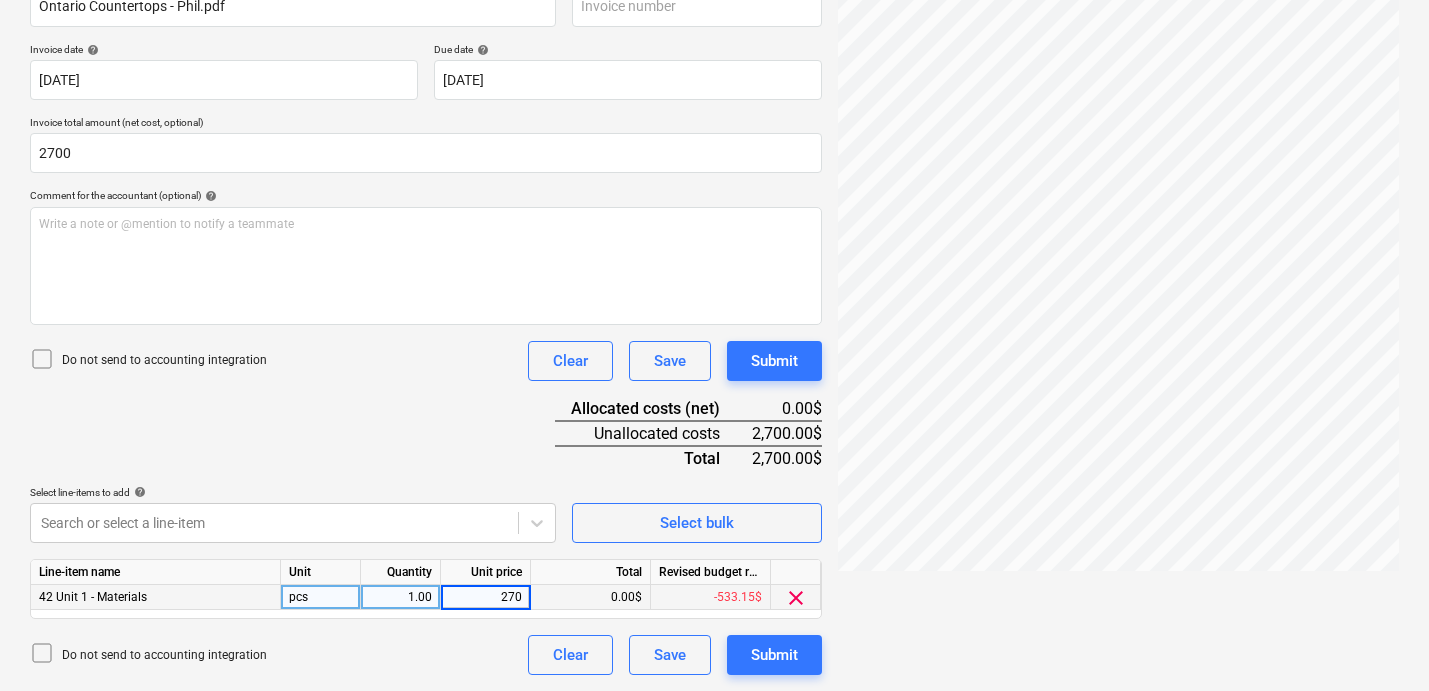 type on "2700" 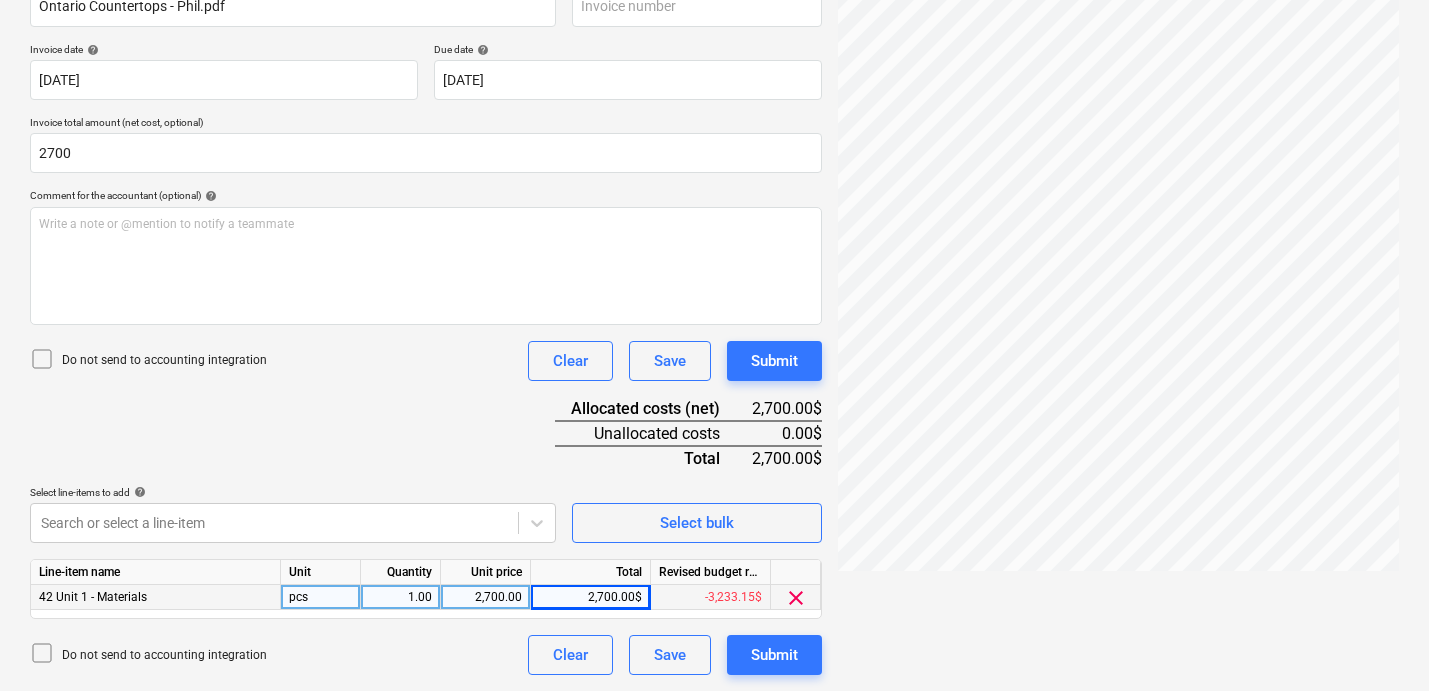 click on "Document name help Ontario Countertops - Phil.pdf Invoice number  (optional) help Invoice date help [DATE] 16.06.2025 Press the down arrow key to interact with the calendar and
select a date. Press the question mark key to get the keyboard shortcuts for changing dates. Due date help [DATE] 16.06.2025 Press the down arrow key to interact with the calendar and
select a date. Press the question mark key to get the keyboard shortcuts for changing dates. Invoice total amount (net cost, optional) 2700 Comment for the accountant (optional) help Write a note or @mention to notify a teammate ﻿ Do not send to accounting integration Clear Save Submit Allocated costs (net) 2,700.00$ Unallocated costs 0.00$ Total 2,700.00$ Select line-items to add help Search or select a line-item Select bulk Line-item name Unit Quantity Unit price Total Revised budget remaining 42 Unit 1 - Materials pcs 1.00 2,700.00 2,700.00$ -3,233.15$ clear Do not send to accounting integration Clear Save Submit" at bounding box center (426, 322) 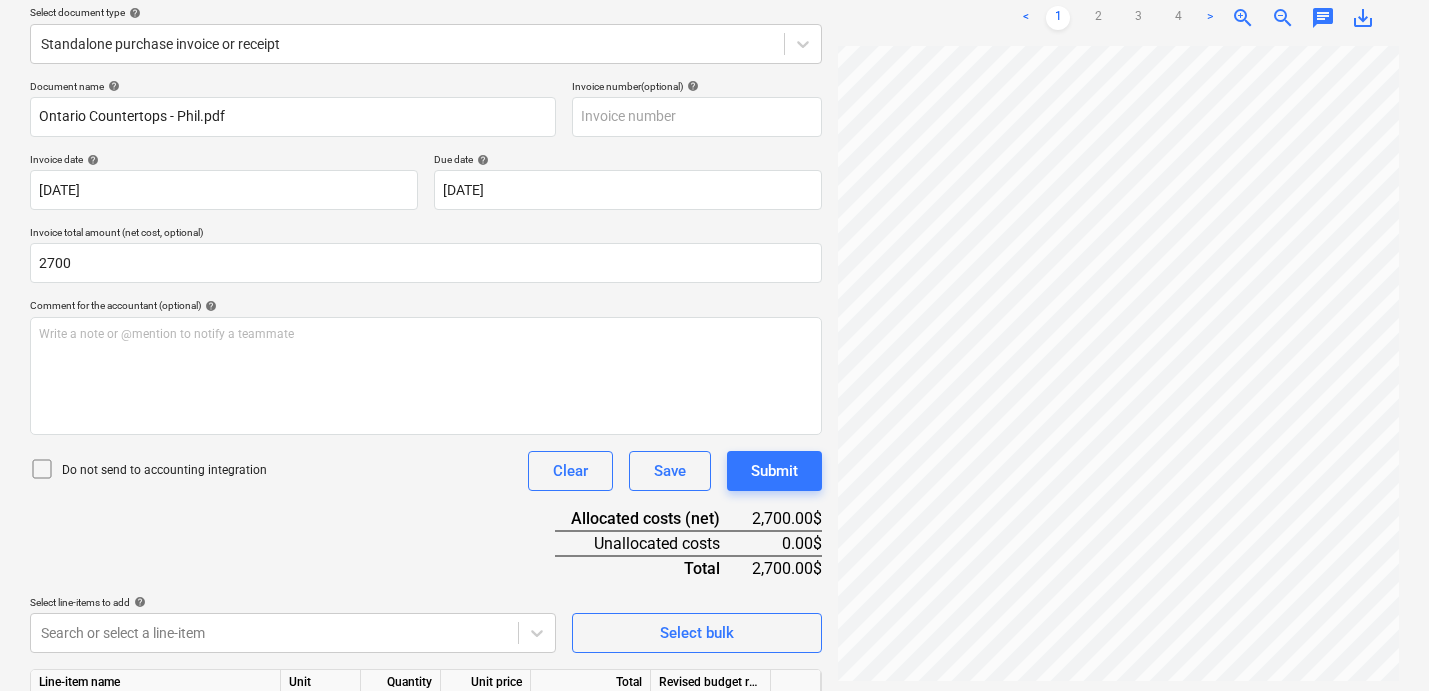 scroll, scrollTop: 0, scrollLeft: 0, axis: both 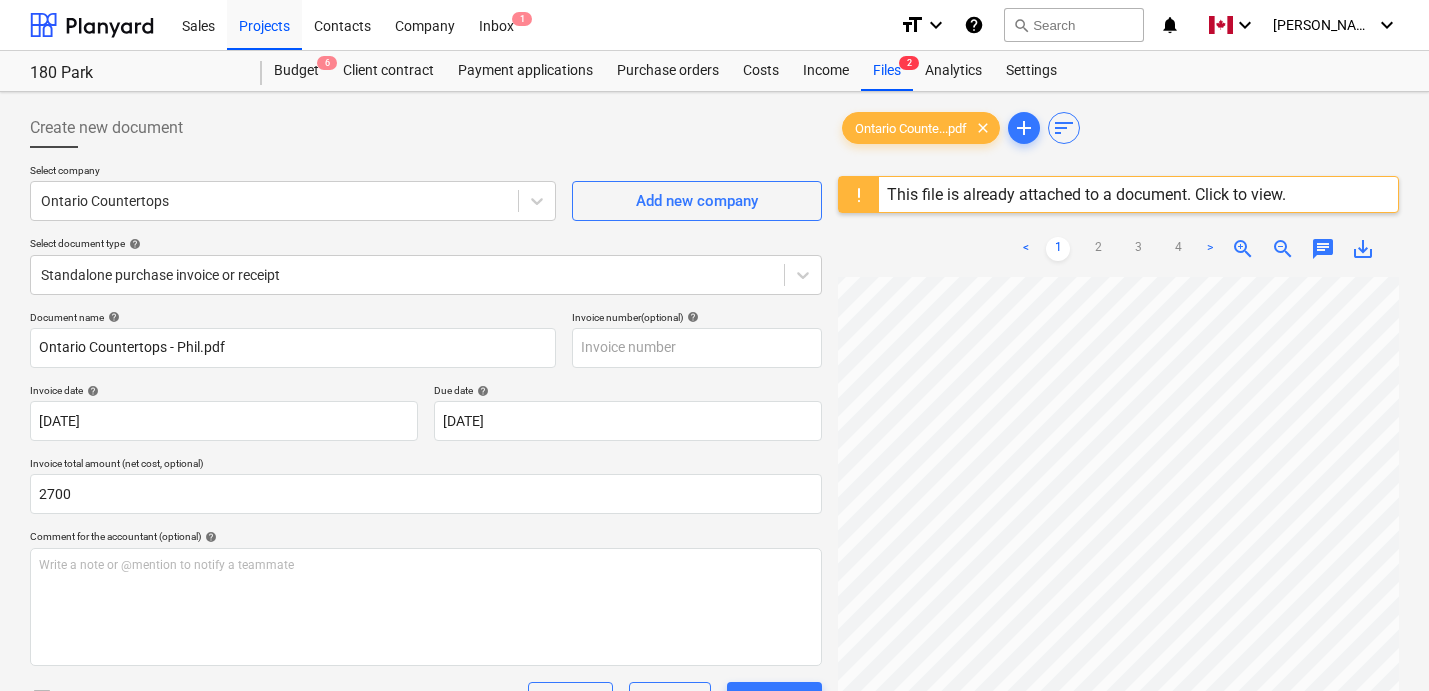 click on "Select document type help" at bounding box center (426, 243) 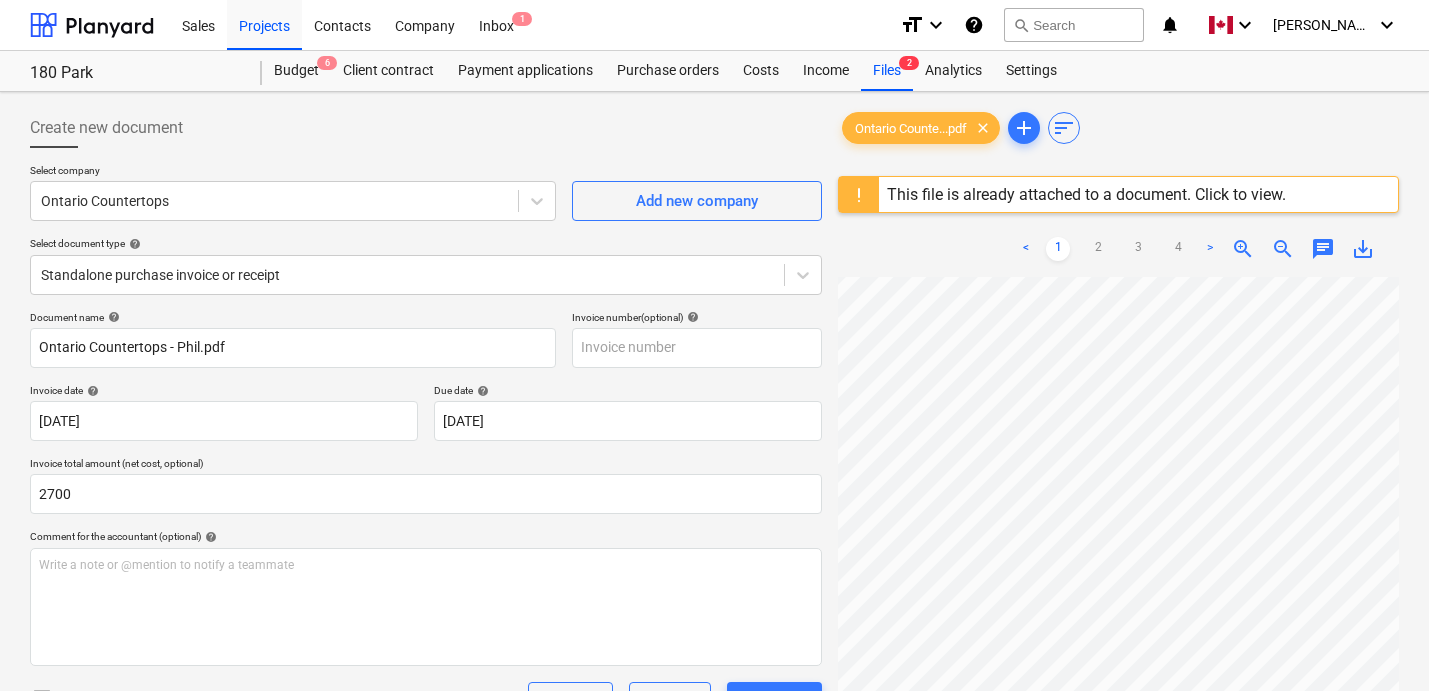 click on "Select document type help" at bounding box center (426, 243) 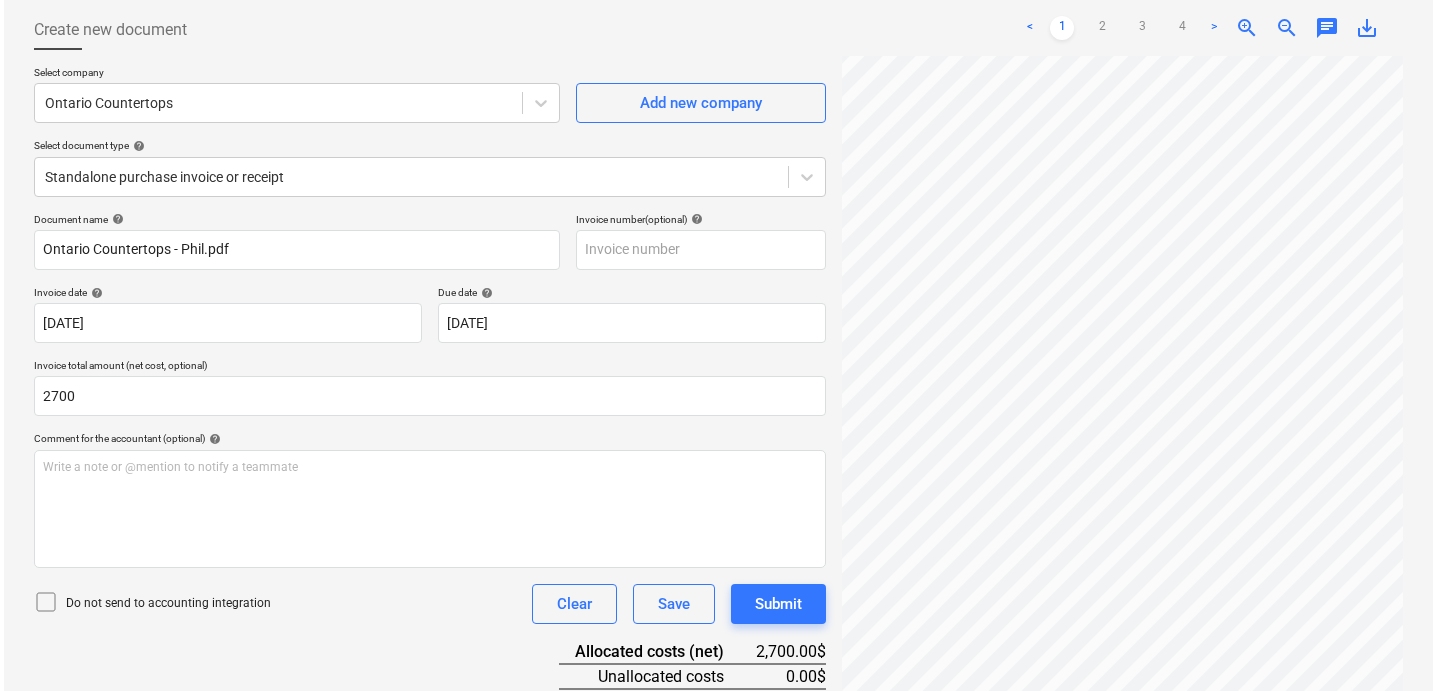 scroll, scrollTop: 341, scrollLeft: 0, axis: vertical 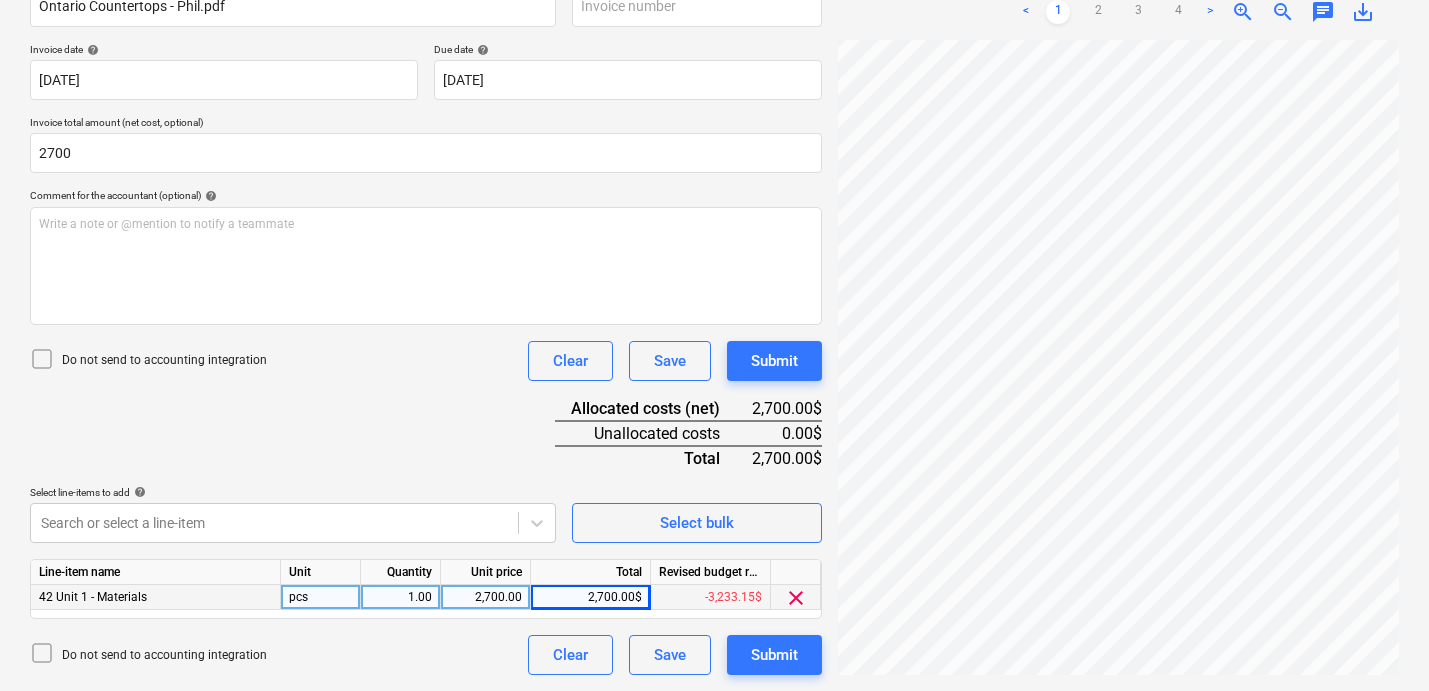 click on "Document name help Ontario Countertops - Phil.pdf Invoice number  (optional) help Invoice date help [DATE] 16.06.2025 Press the down arrow key to interact with the calendar and
select a date. Press the question mark key to get the keyboard shortcuts for changing dates. Due date help [DATE] 16.06.2025 Press the down arrow key to interact with the calendar and
select a date. Press the question mark key to get the keyboard shortcuts for changing dates. Invoice total amount (net cost, optional) 2700 Comment for the accountant (optional) help Write a note or @mention to notify a teammate ﻿ Do not send to accounting integration Clear Save Submit Allocated costs (net) 2,700.00$ Unallocated costs 0.00$ Total 2,700.00$ Select line-items to add help Search or select a line-item Select bulk Line-item name Unit Quantity Unit price Total Revised budget remaining 42 Unit 1 - Materials pcs 1.00 2,700.00 2,700.00$ -3,233.15$ clear Do not send to accounting integration Clear Save Submit" at bounding box center (426, 322) 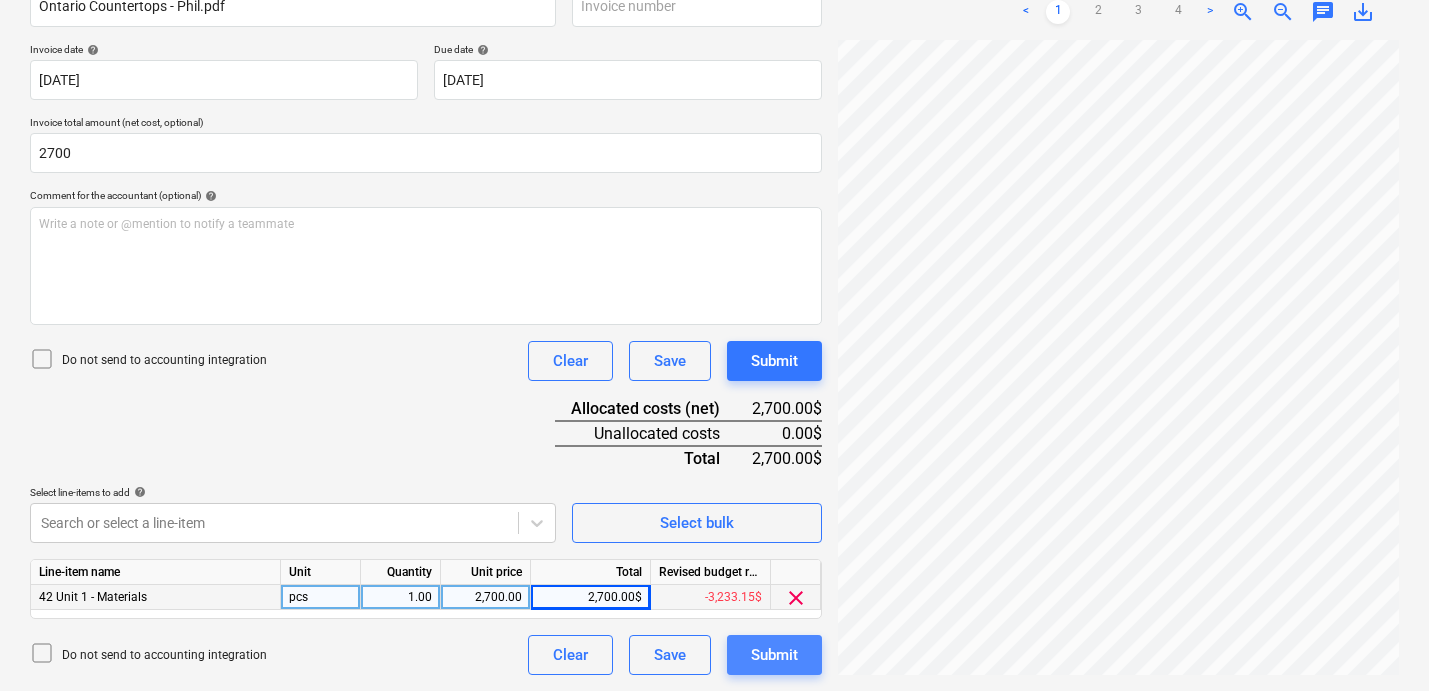 click on "Submit" at bounding box center [774, 655] 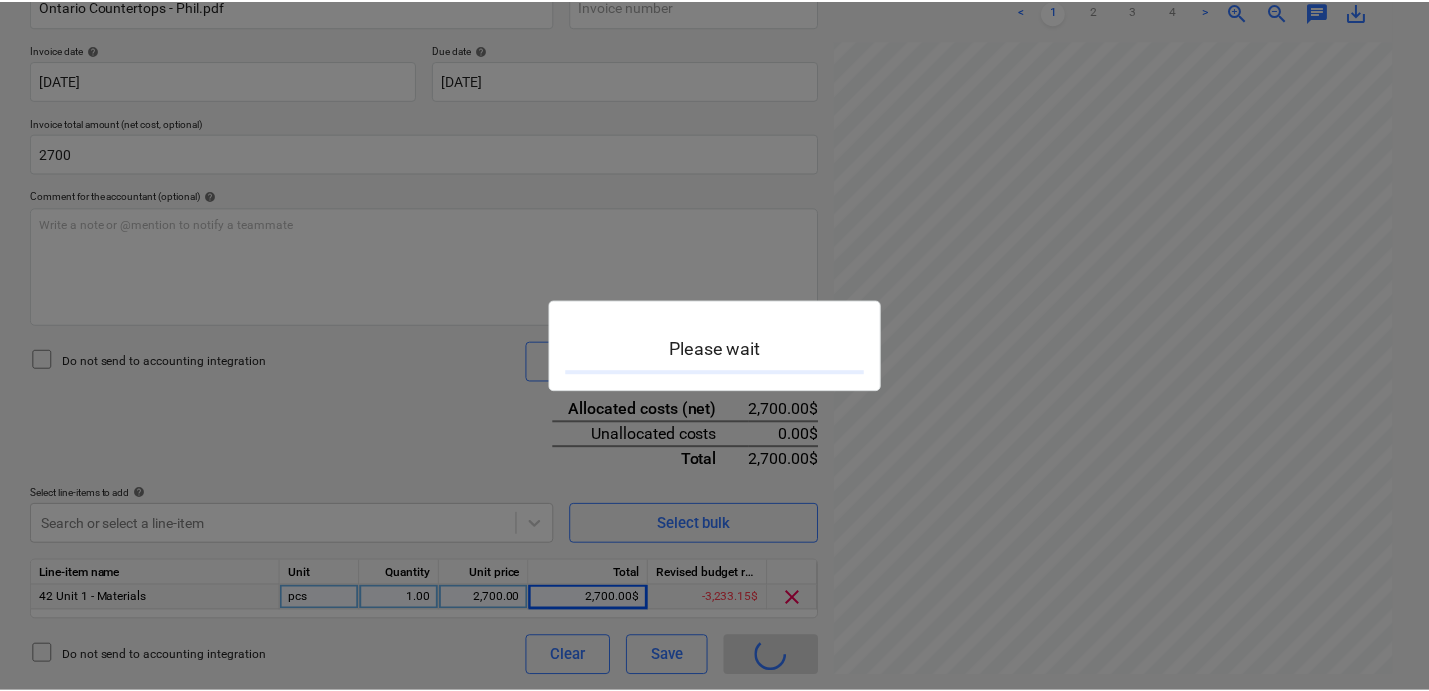 scroll, scrollTop: 0, scrollLeft: 0, axis: both 